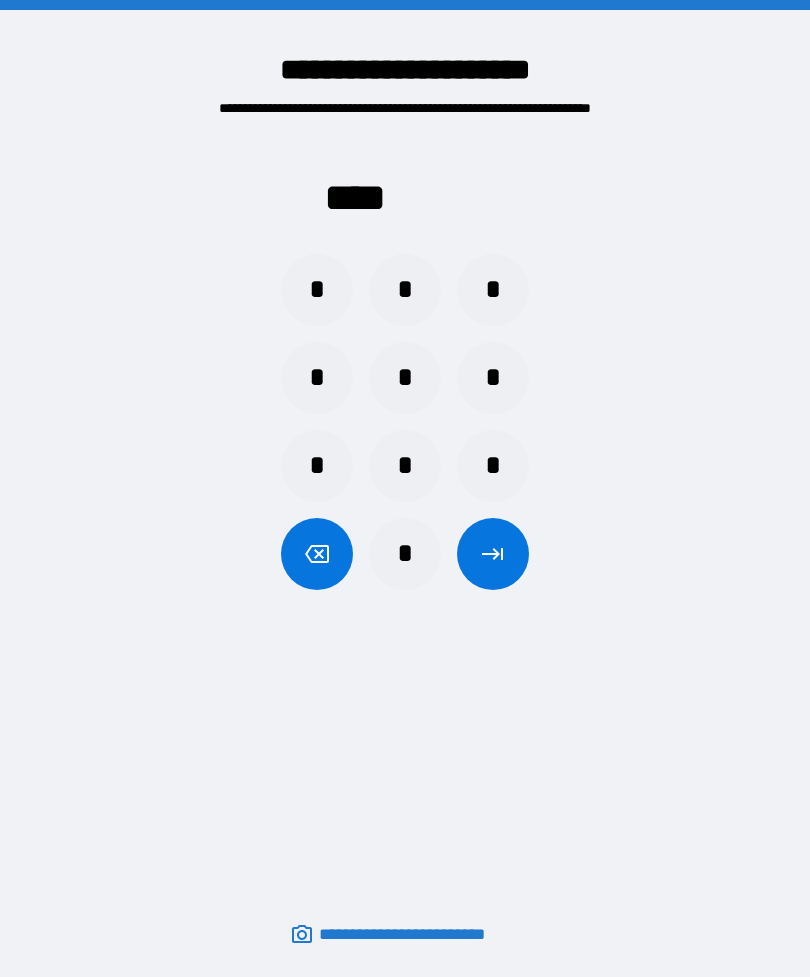 scroll, scrollTop: 64, scrollLeft: 0, axis: vertical 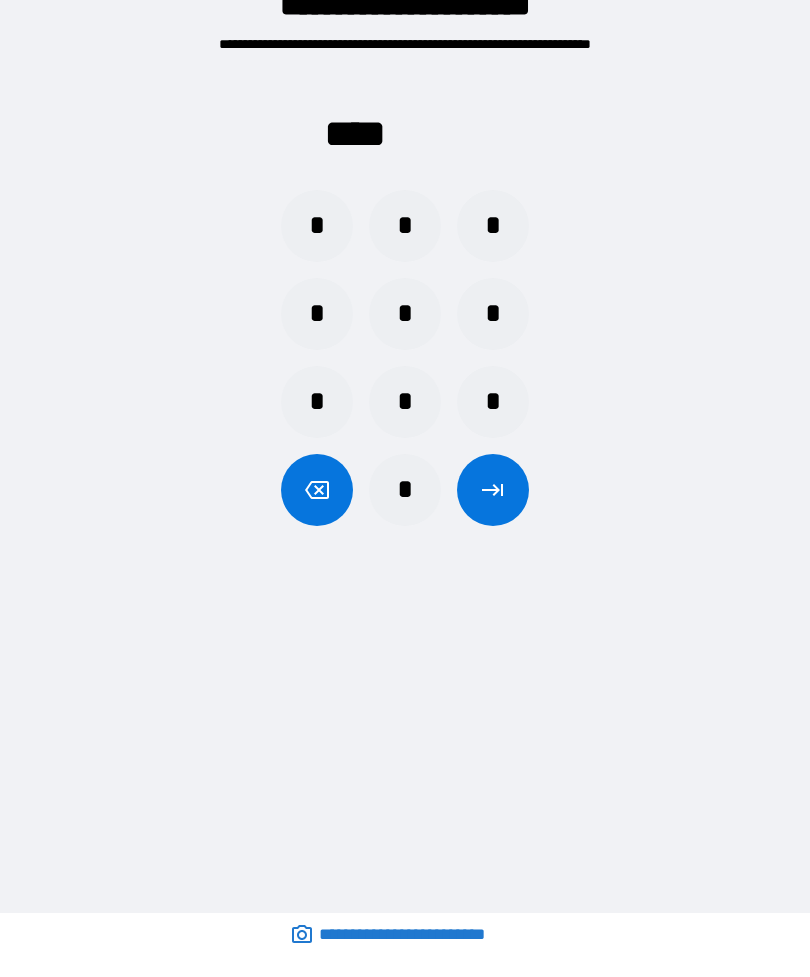 click on "*" at bounding box center [405, 490] 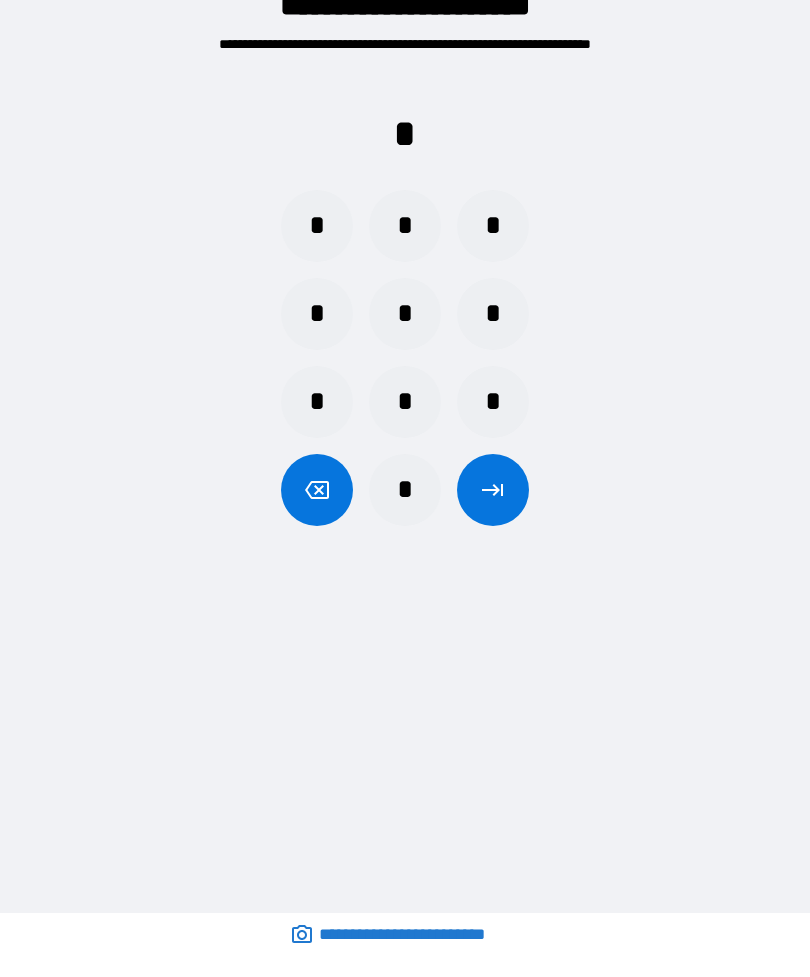 click on "*" at bounding box center [405, 226] 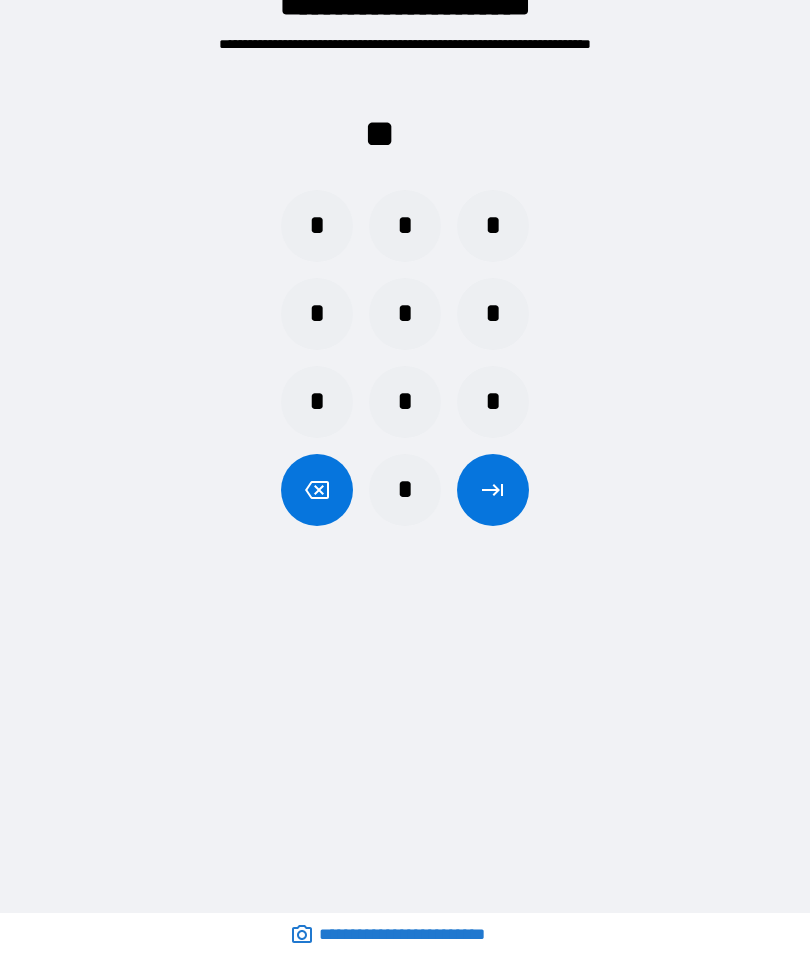 click on "*" at bounding box center (405, 490) 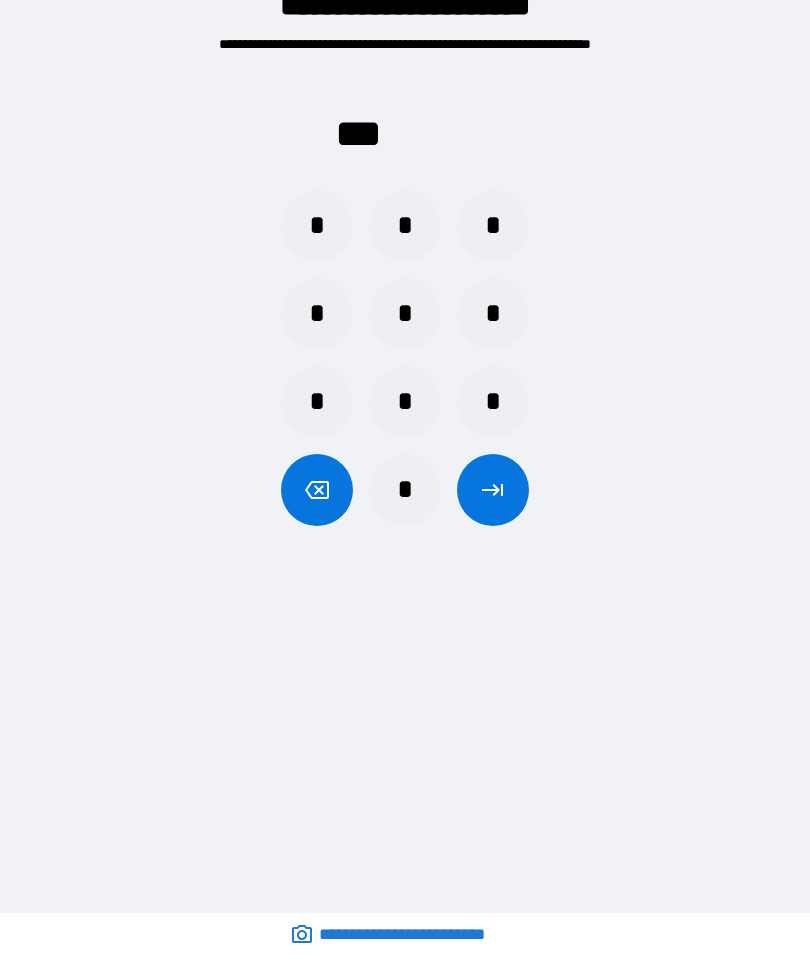 click on "*" at bounding box center (405, 314) 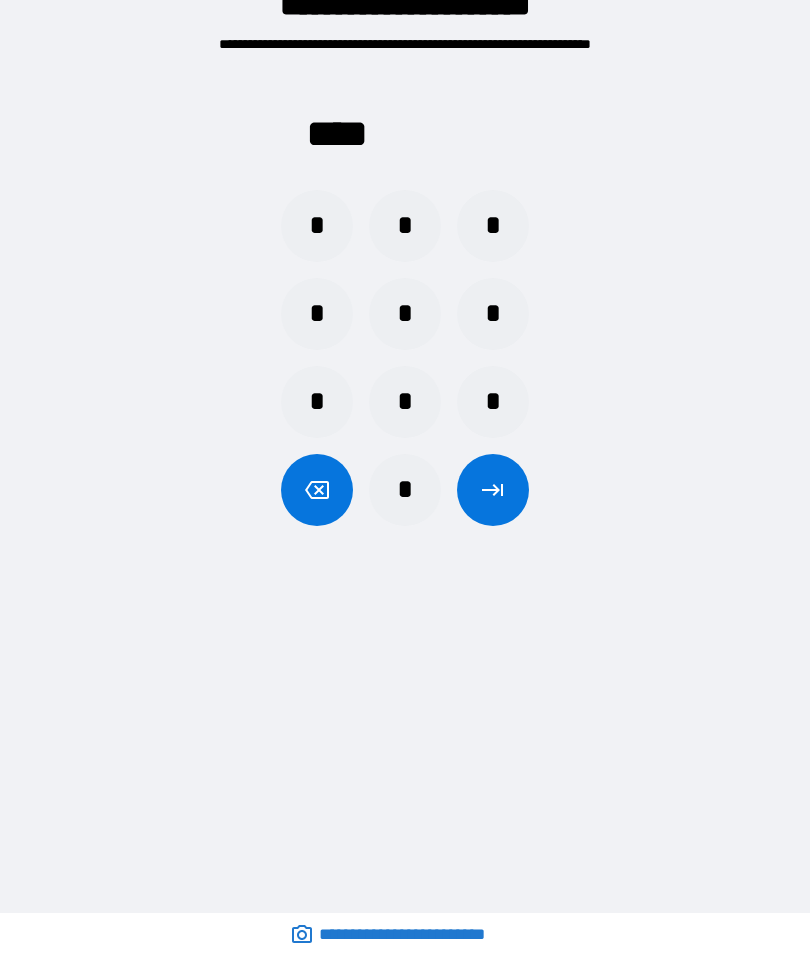 click 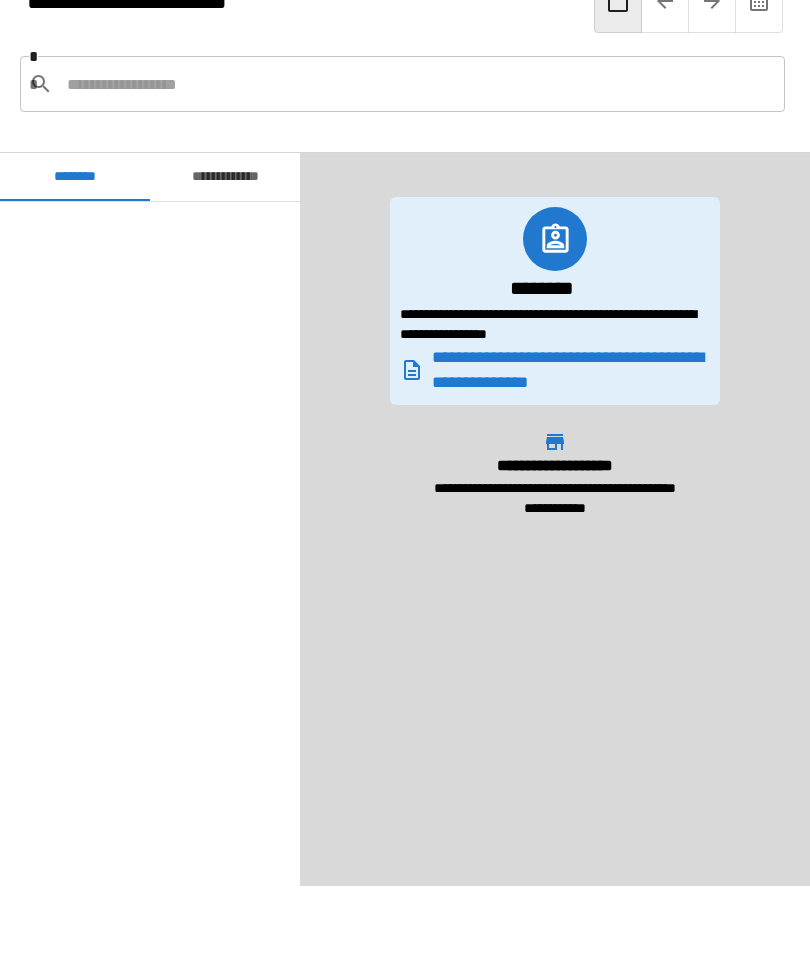 scroll, scrollTop: 1380, scrollLeft: 0, axis: vertical 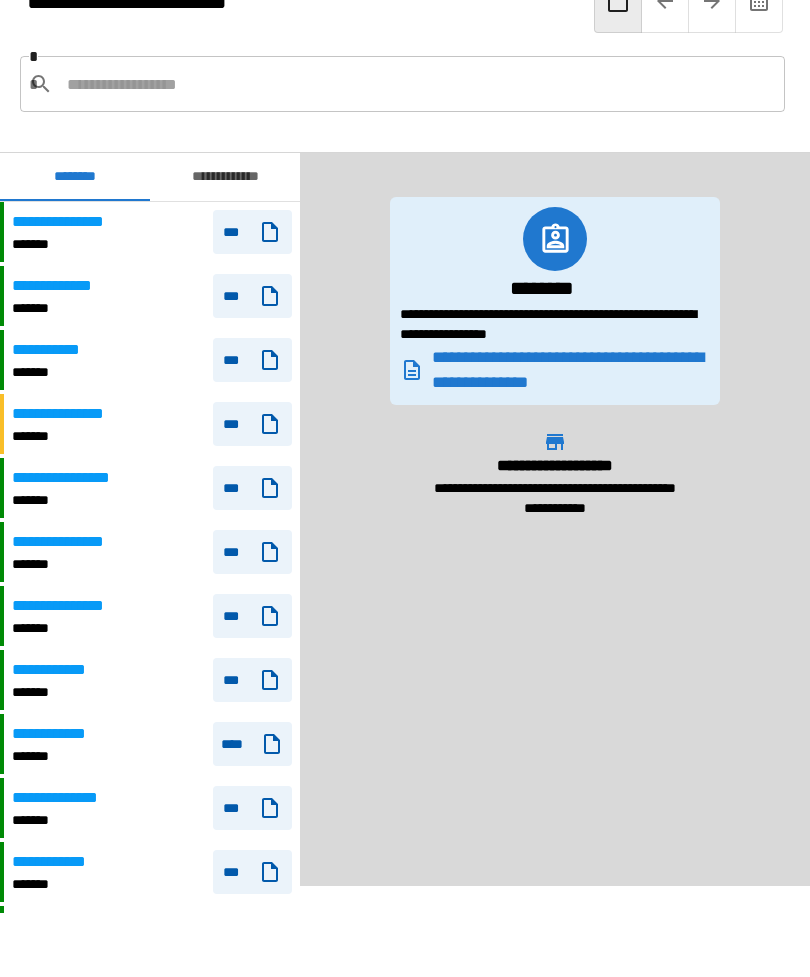 click on "**********" at bounding box center [225, 177] 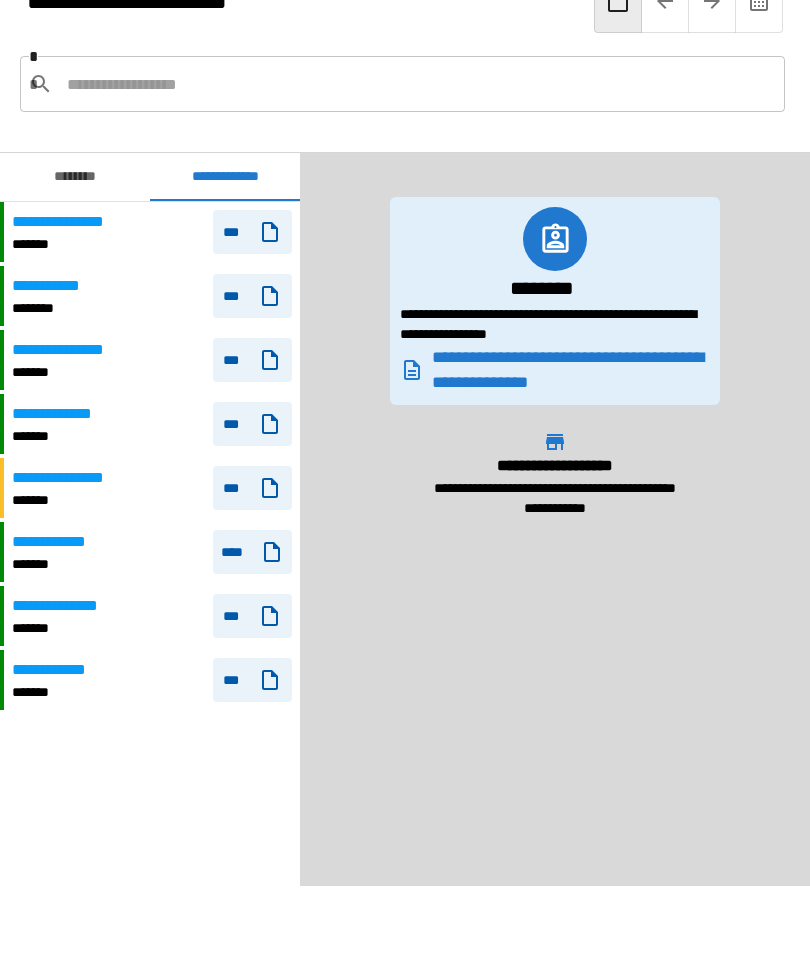 click 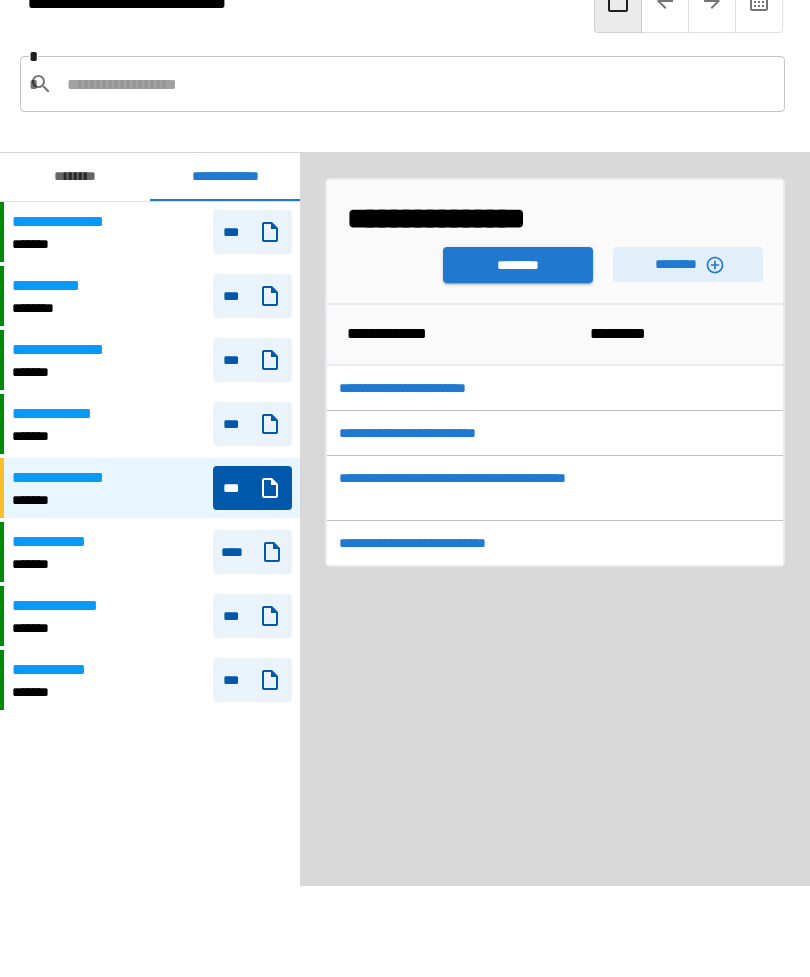 click on "********" at bounding box center [518, 265] 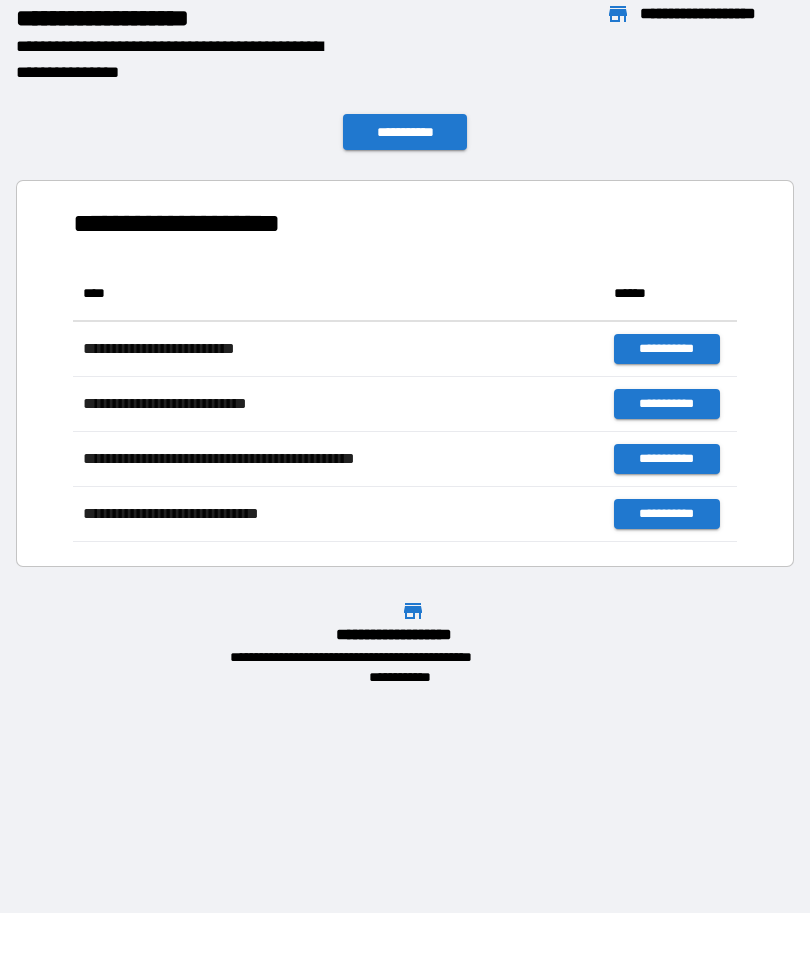 scroll, scrollTop: 1, scrollLeft: 1, axis: both 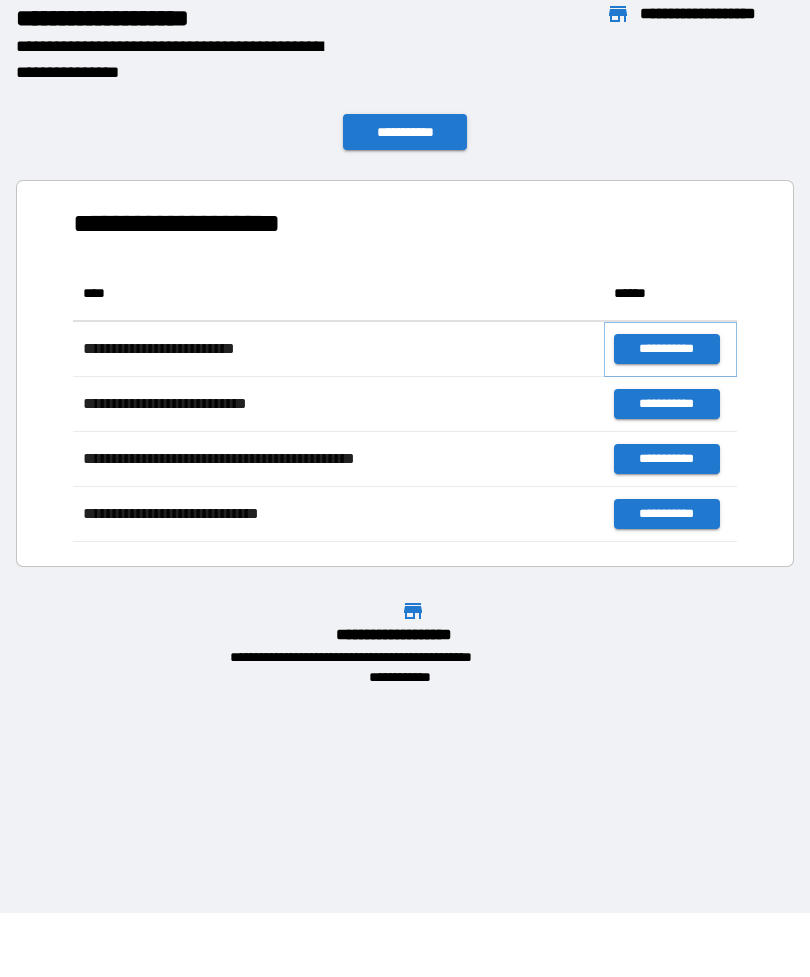 click on "**********" at bounding box center (666, 349) 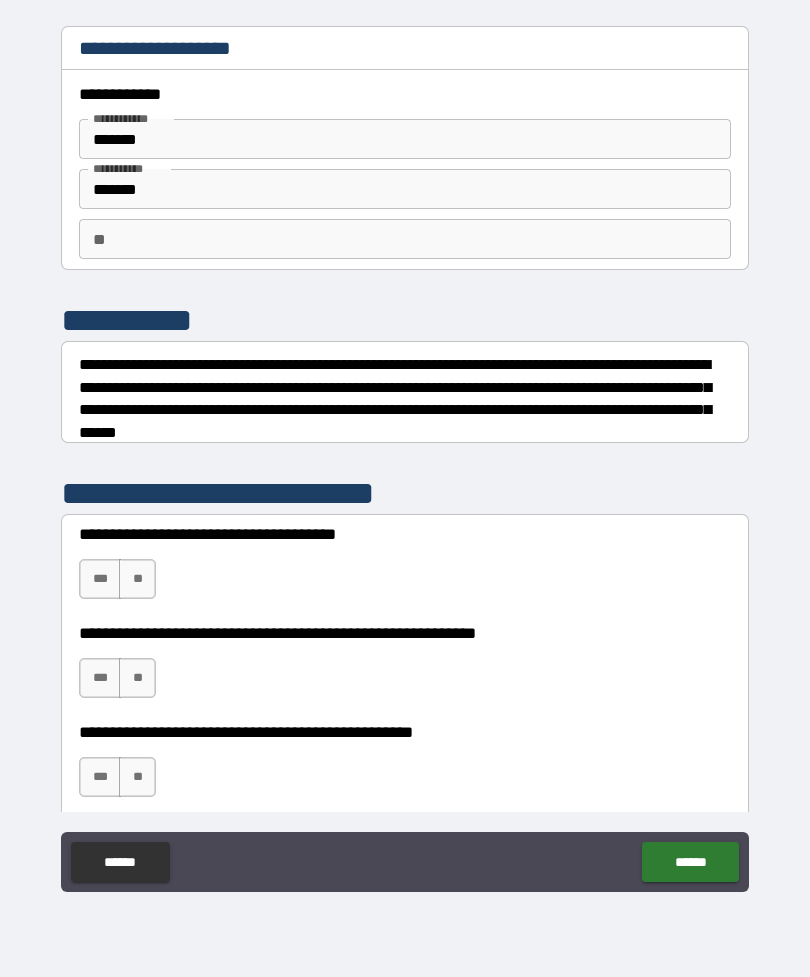 click on "***" at bounding box center [100, 579] 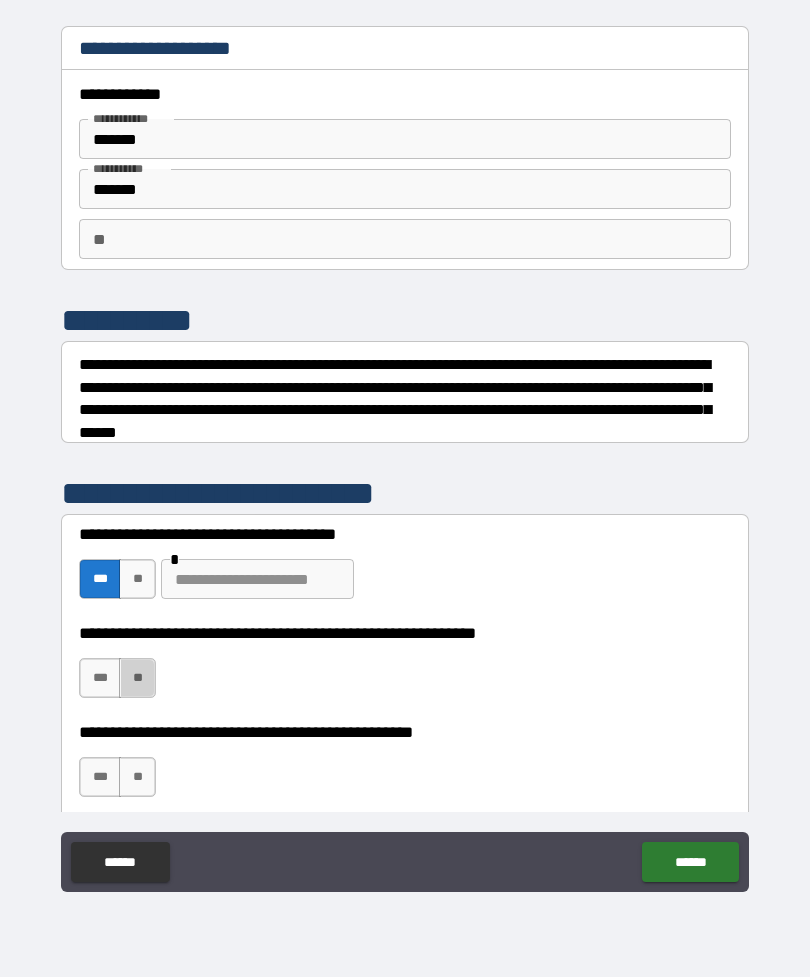 click on "**" at bounding box center [137, 678] 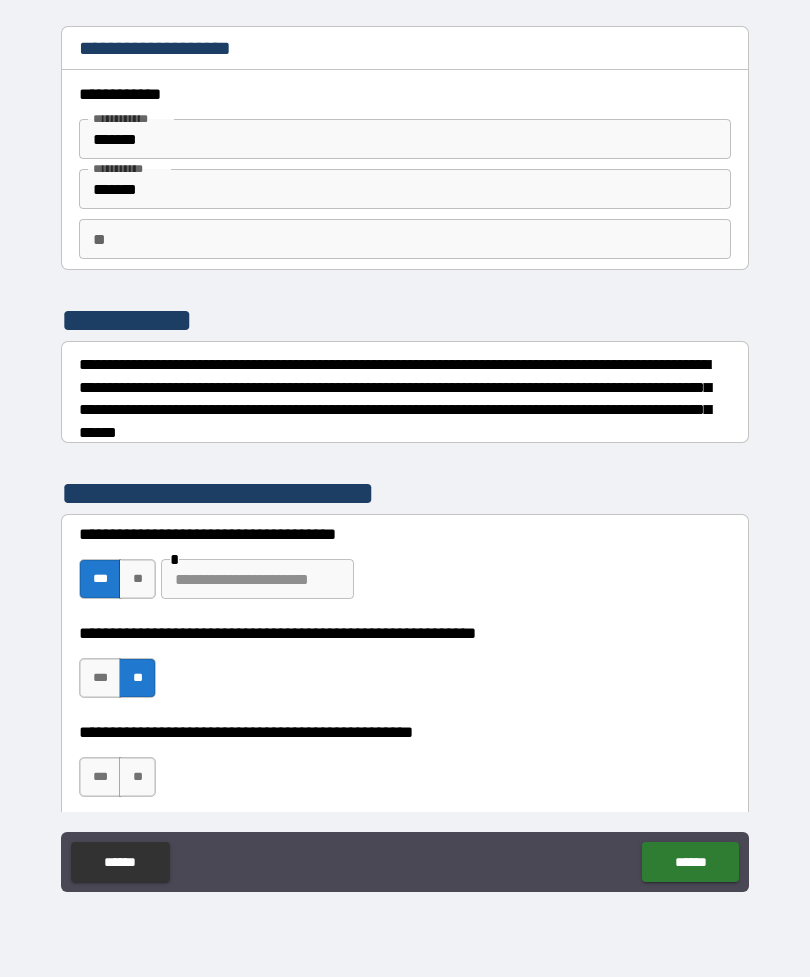 click on "**" at bounding box center (137, 579) 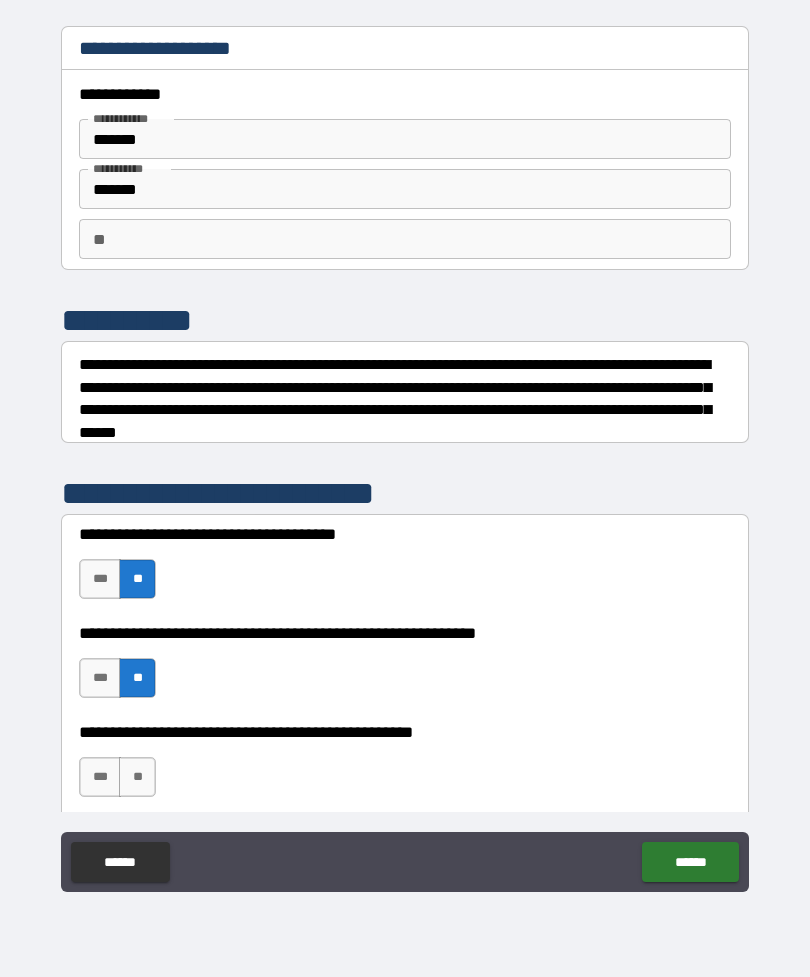 click on "**" at bounding box center (137, 777) 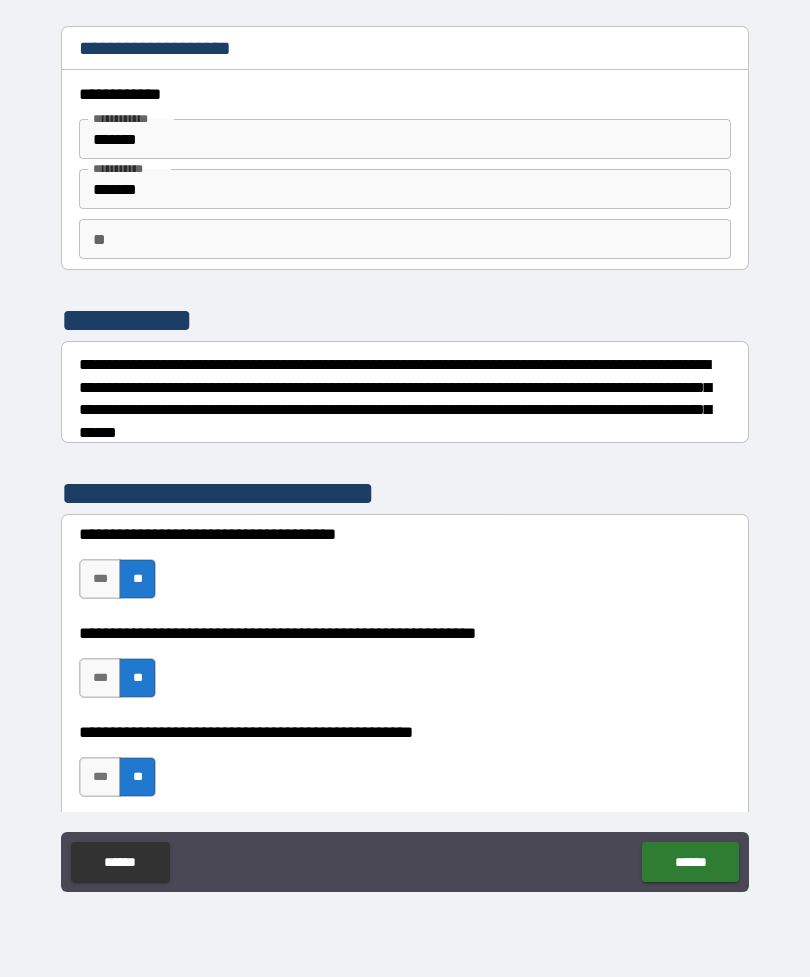 click on "******" at bounding box center (690, 862) 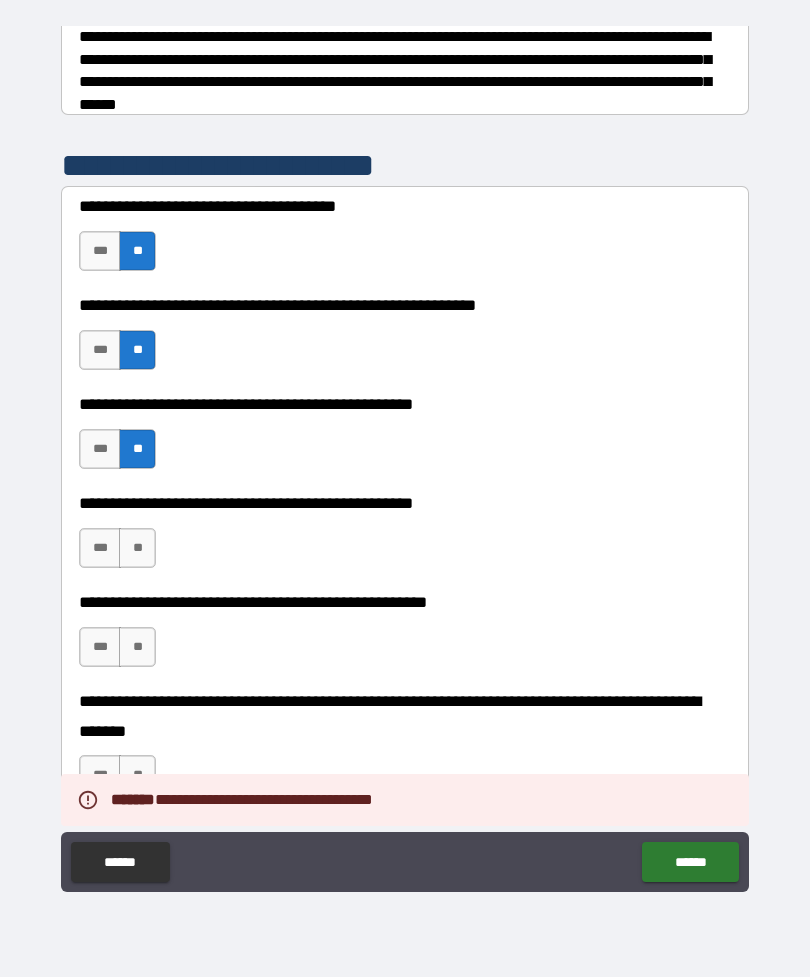 scroll, scrollTop: 351, scrollLeft: 0, axis: vertical 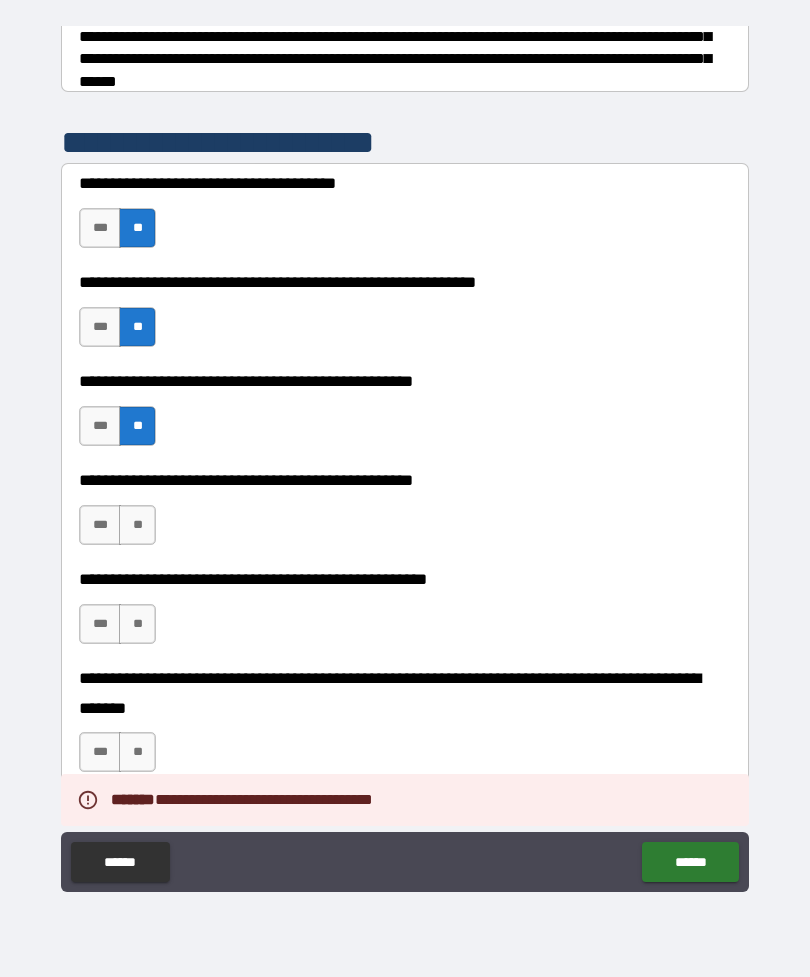 click on "***" at bounding box center [100, 525] 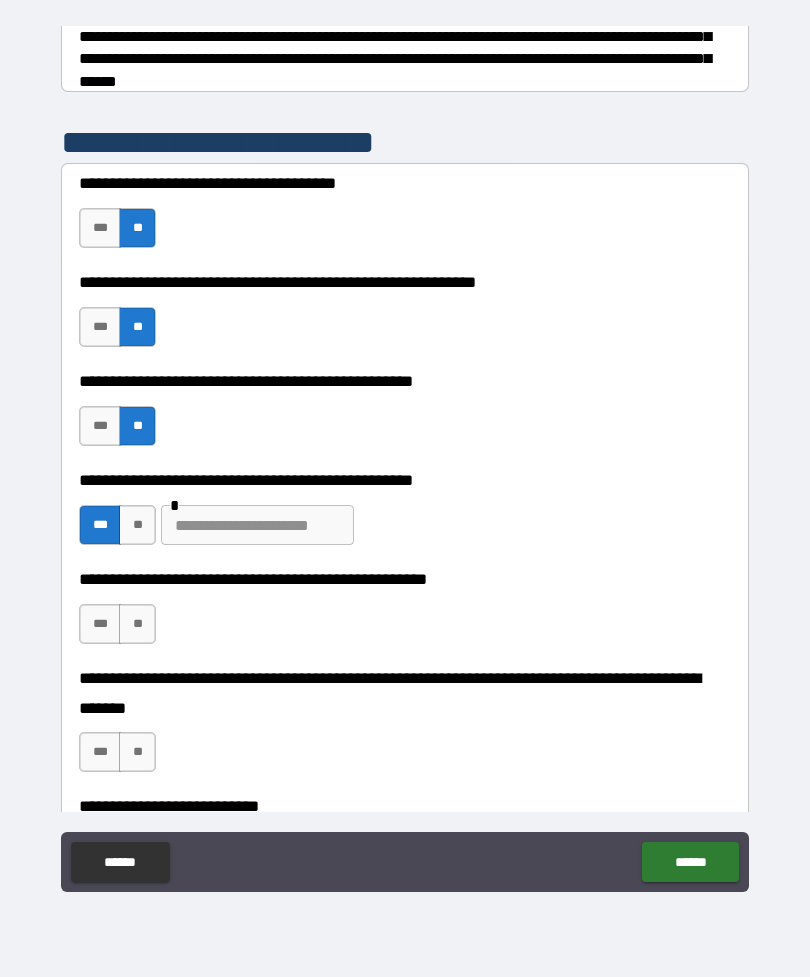 click at bounding box center (257, 525) 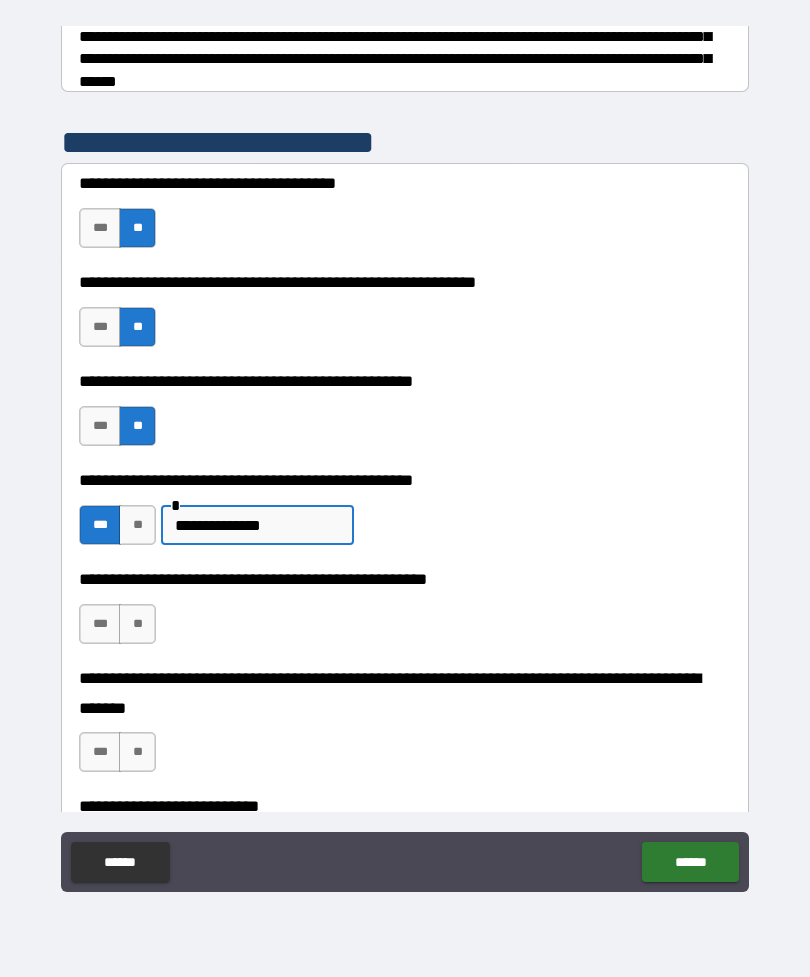 type on "**********" 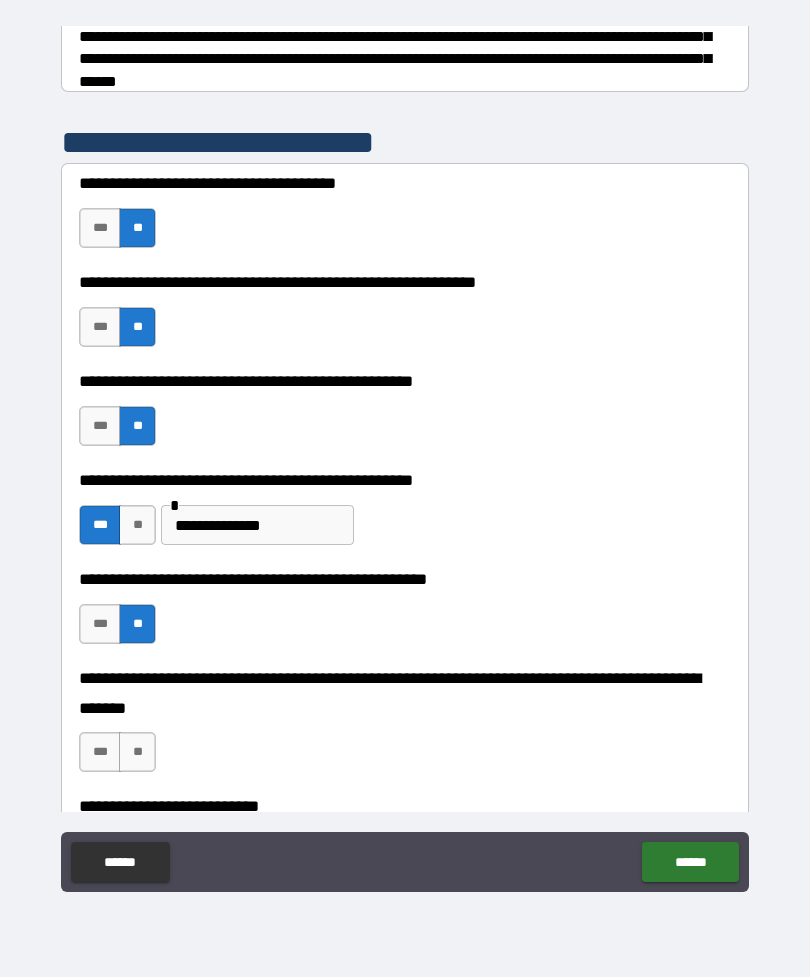 click on "**" at bounding box center (137, 752) 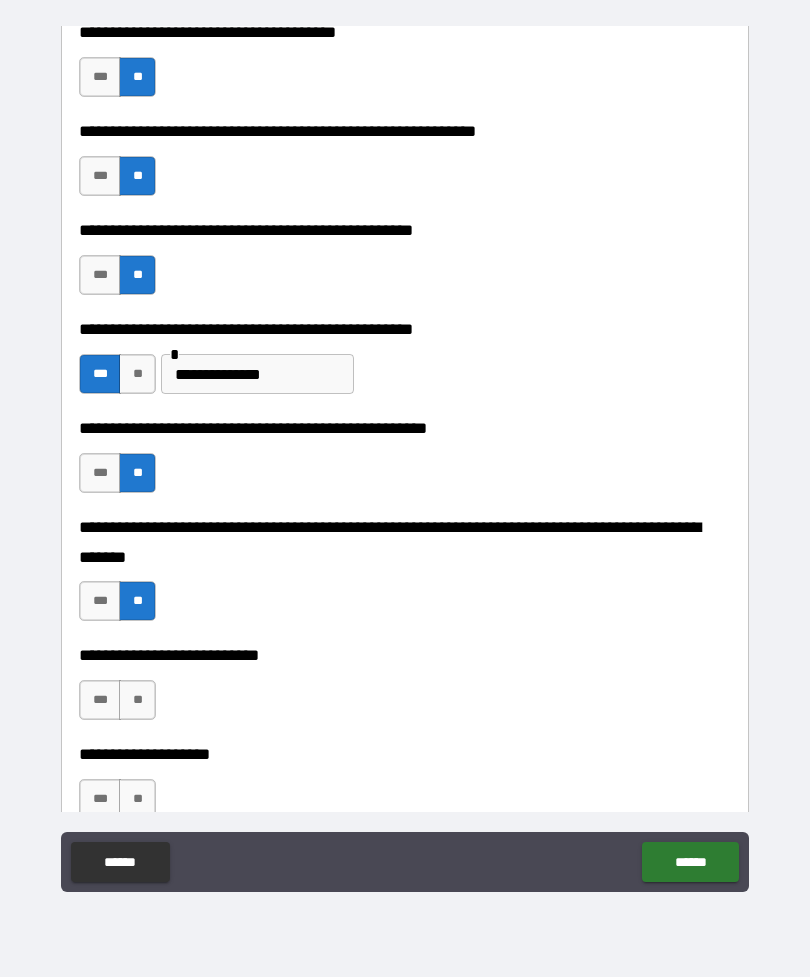scroll, scrollTop: 513, scrollLeft: 0, axis: vertical 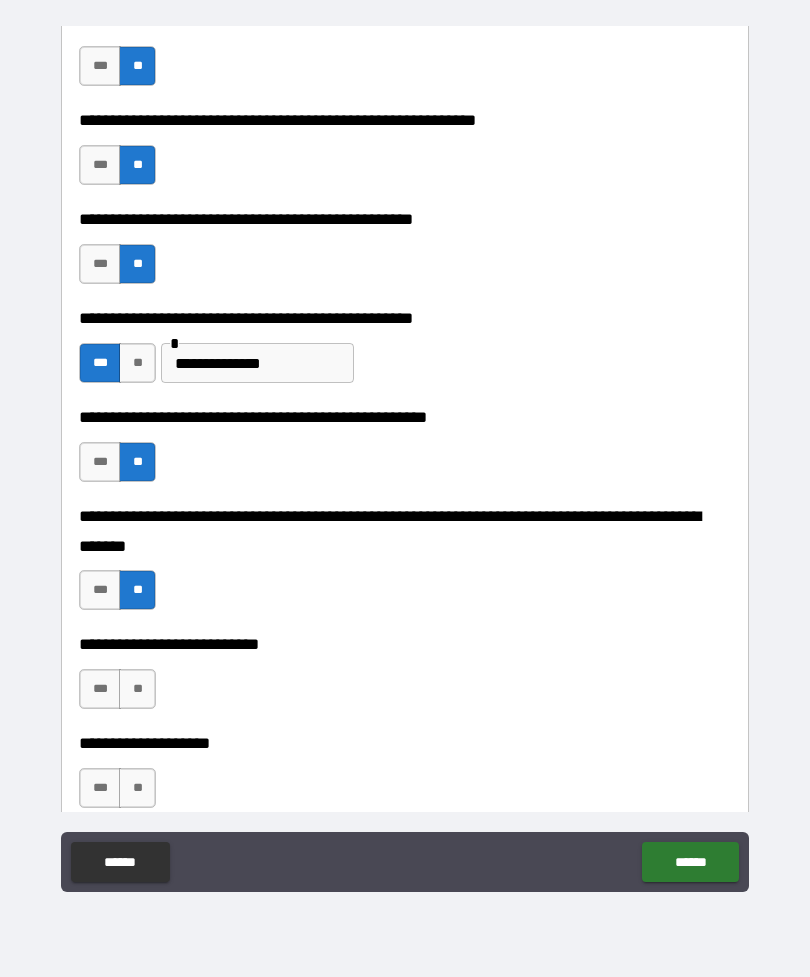 click on "**" at bounding box center [137, 689] 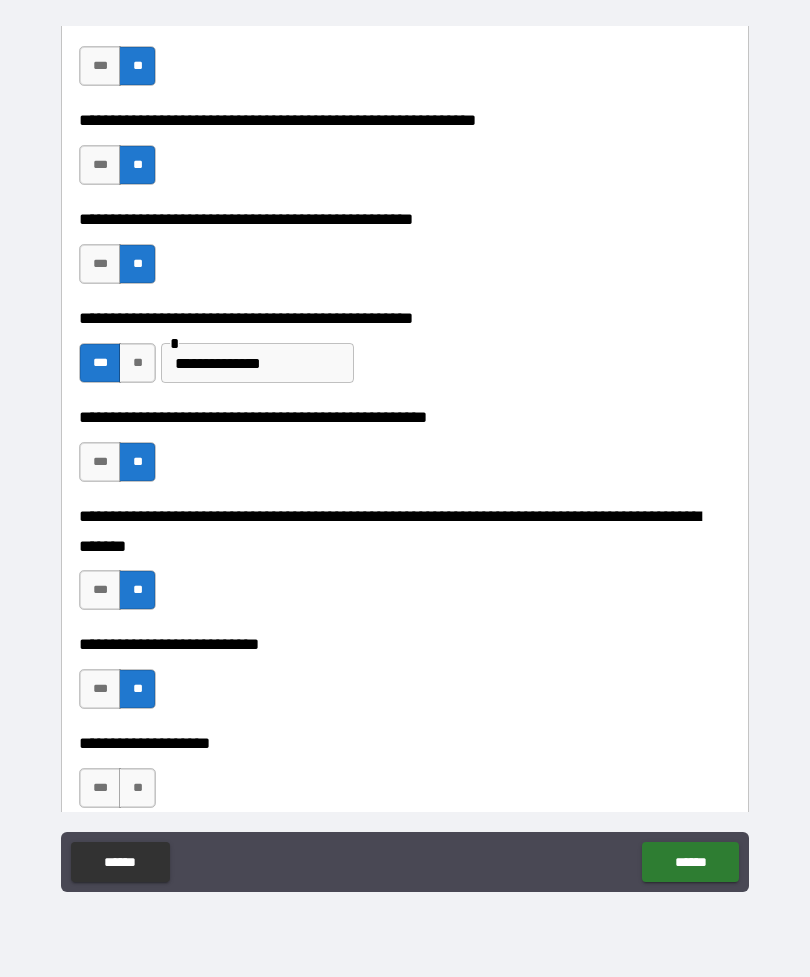 click on "**" at bounding box center (137, 788) 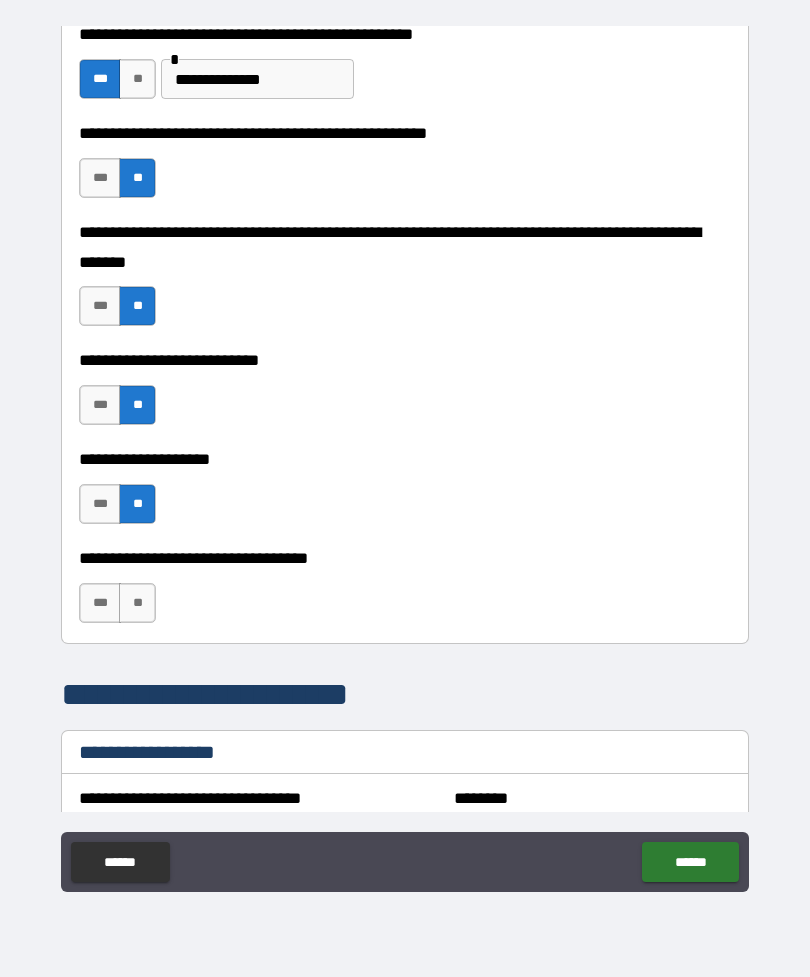scroll, scrollTop: 804, scrollLeft: 0, axis: vertical 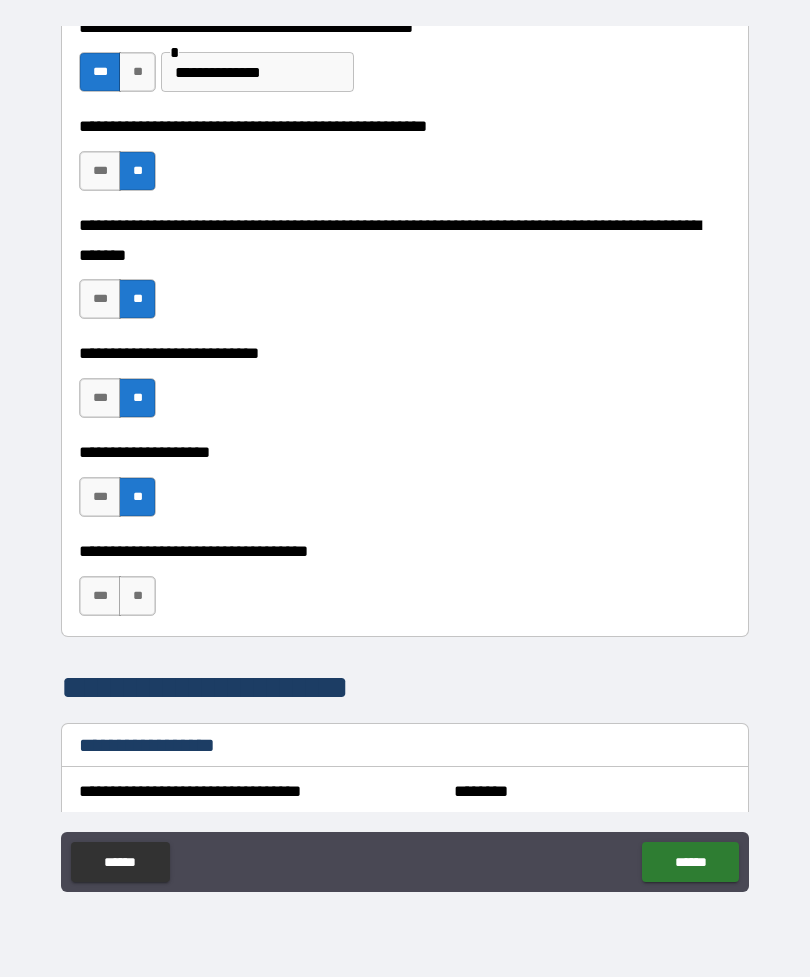 click on "**" at bounding box center [137, 596] 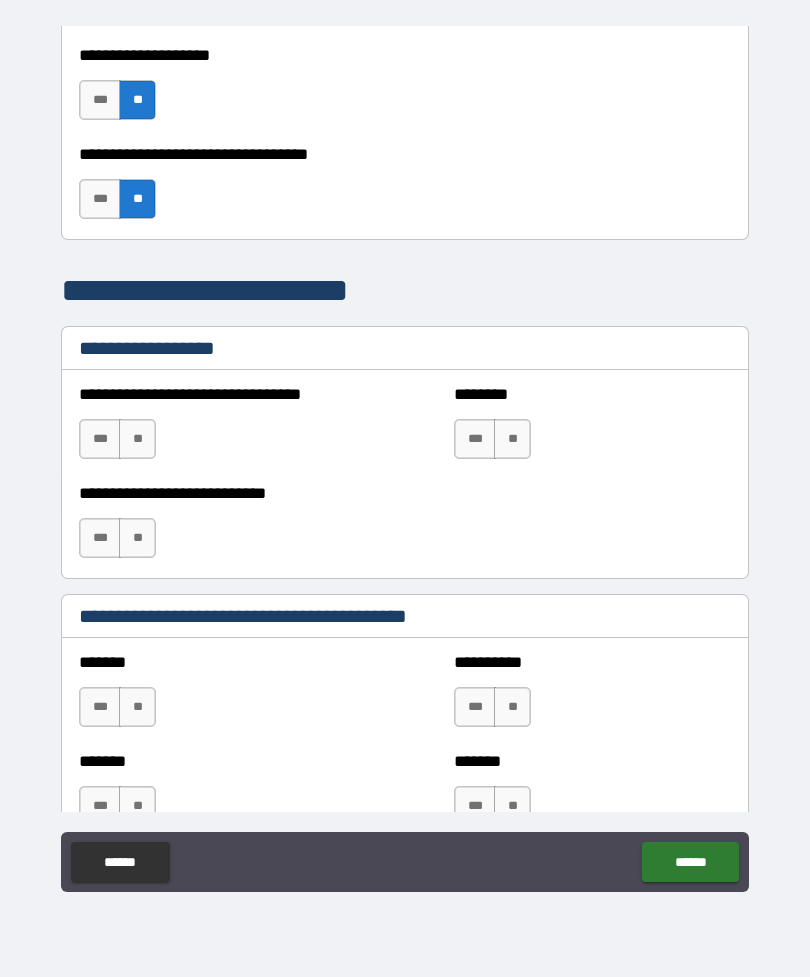 scroll, scrollTop: 1202, scrollLeft: 0, axis: vertical 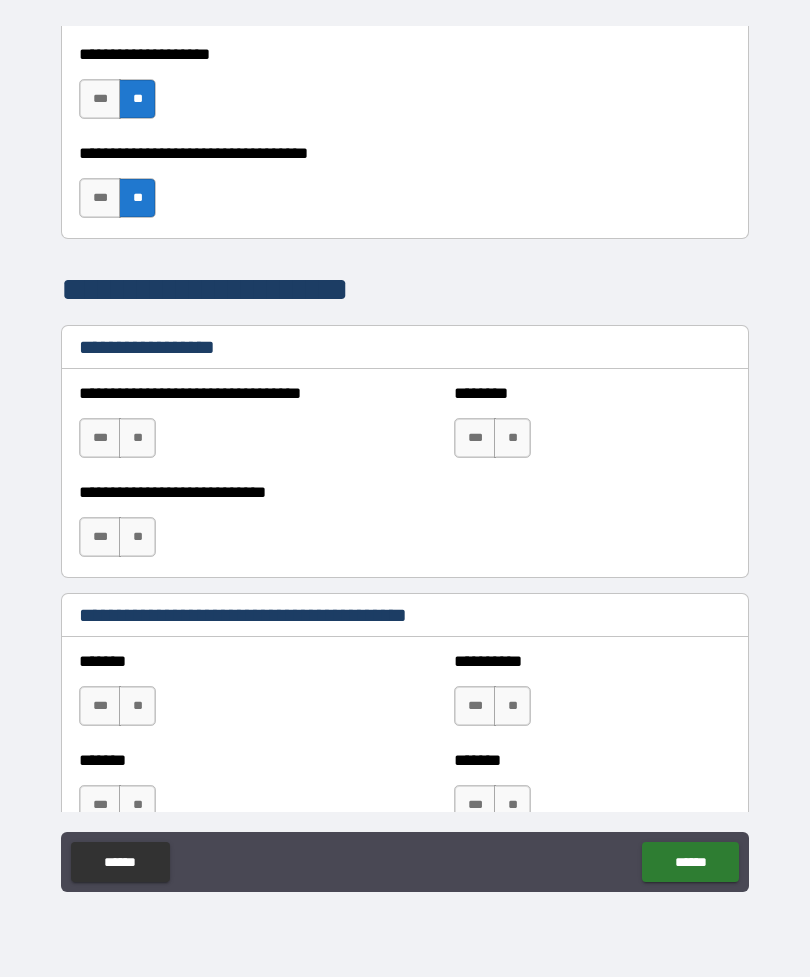 click on "**" at bounding box center (137, 706) 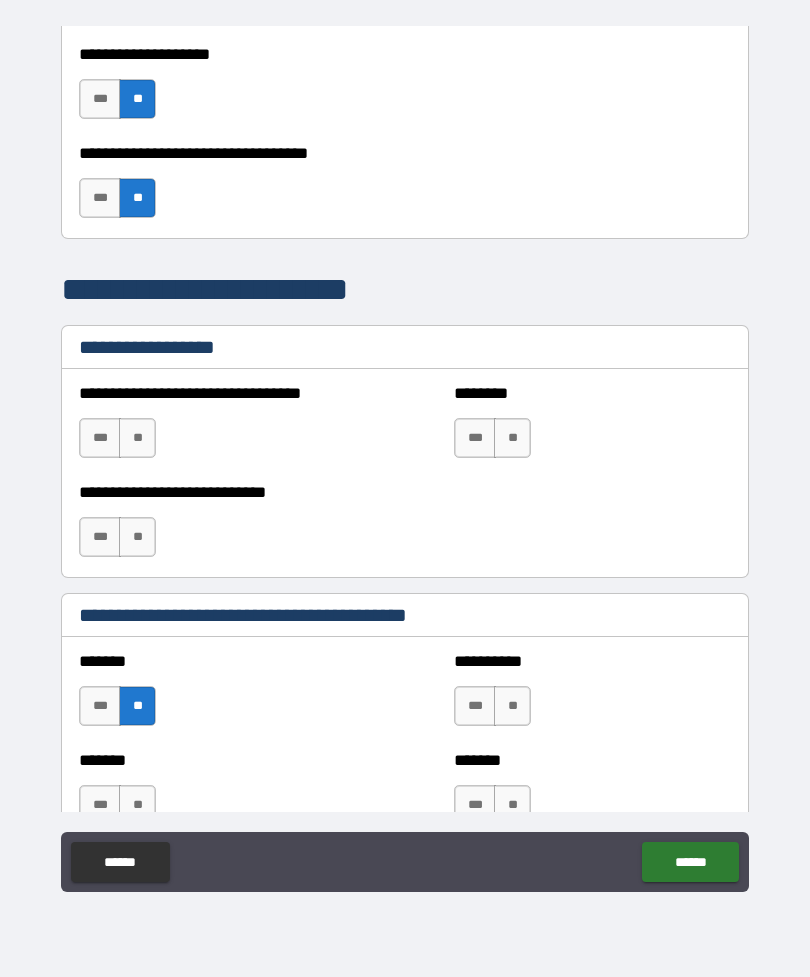 click on "**" at bounding box center [512, 706] 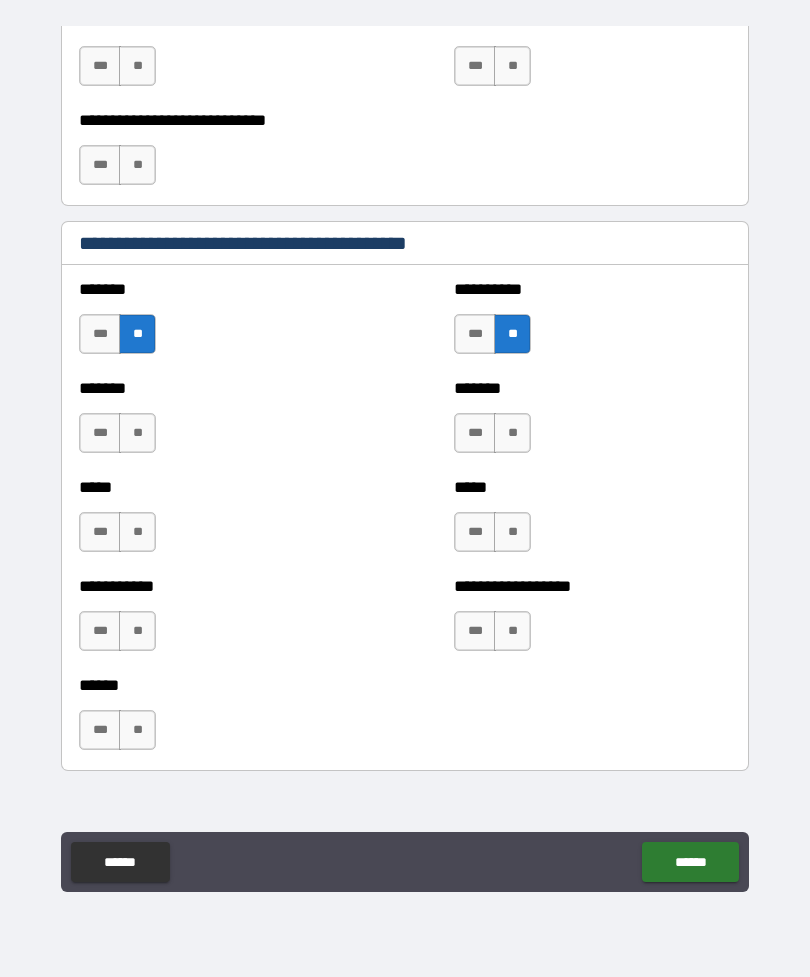 scroll, scrollTop: 1579, scrollLeft: 0, axis: vertical 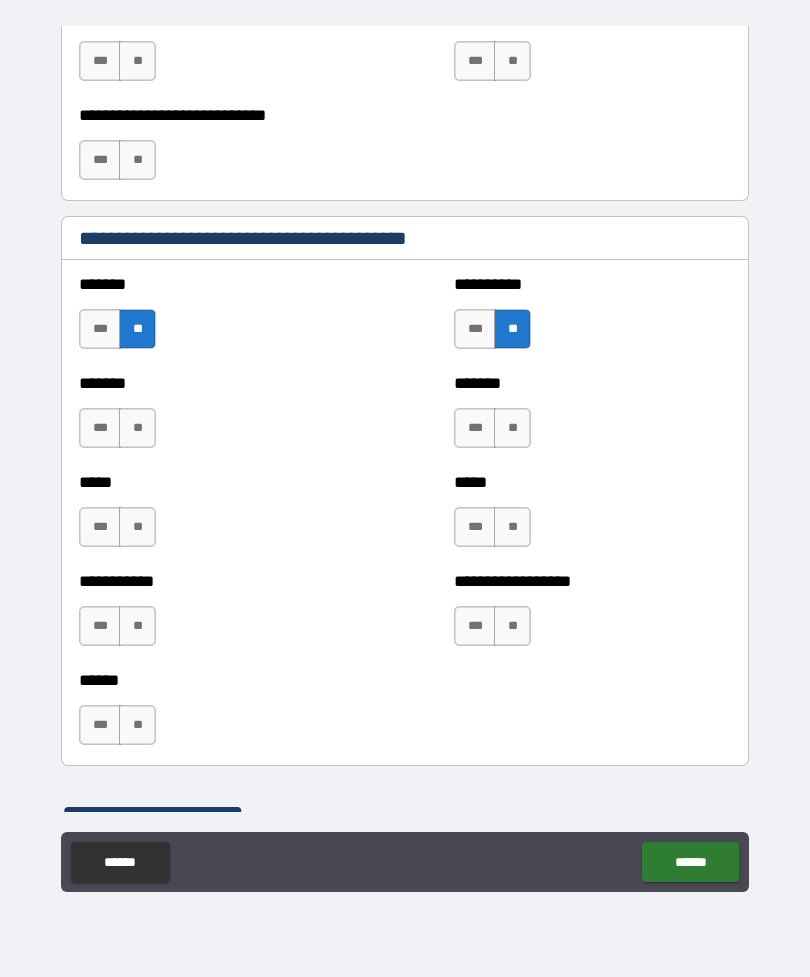 click on "**" at bounding box center [137, 428] 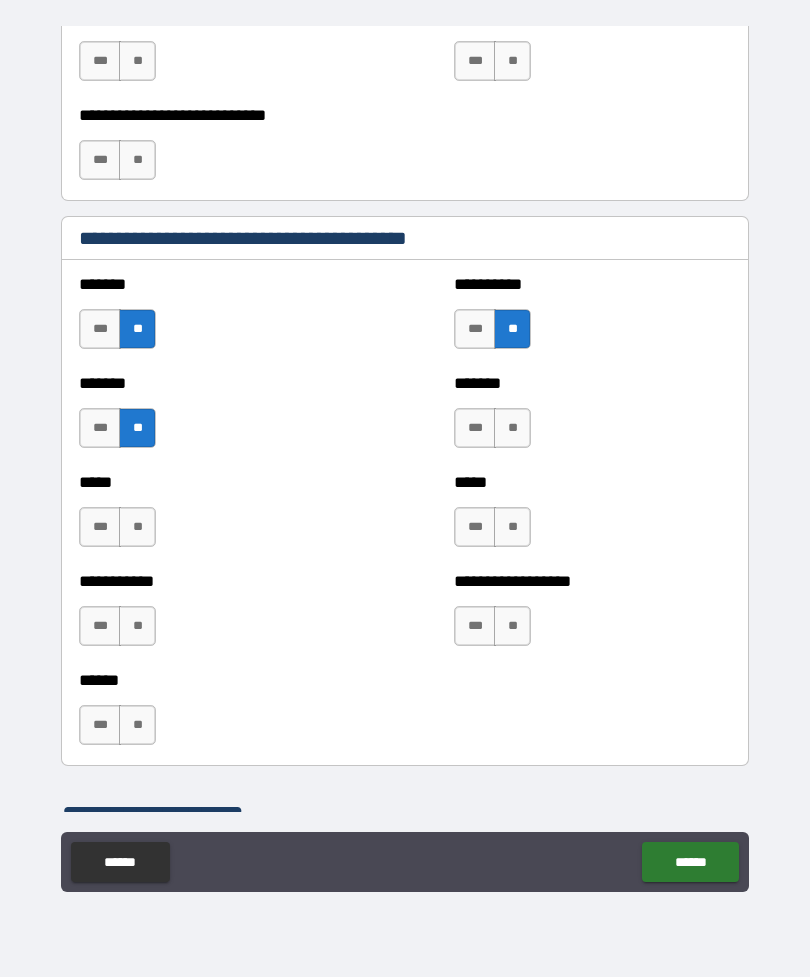 click on "**" at bounding box center (137, 527) 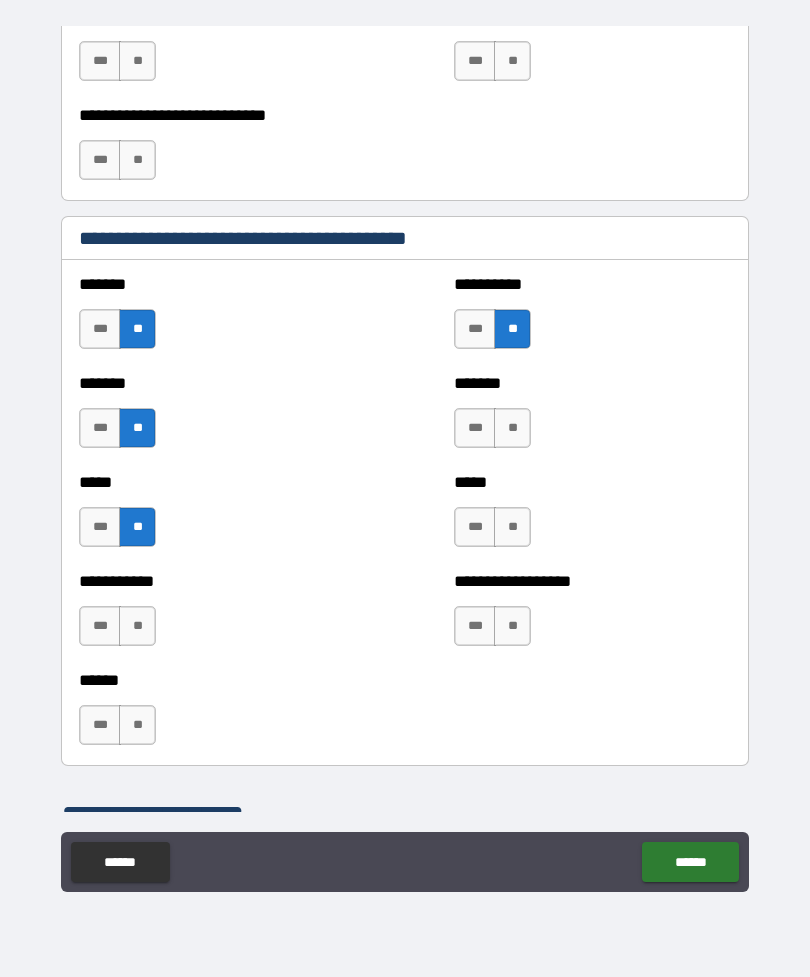click on "**" at bounding box center (137, 626) 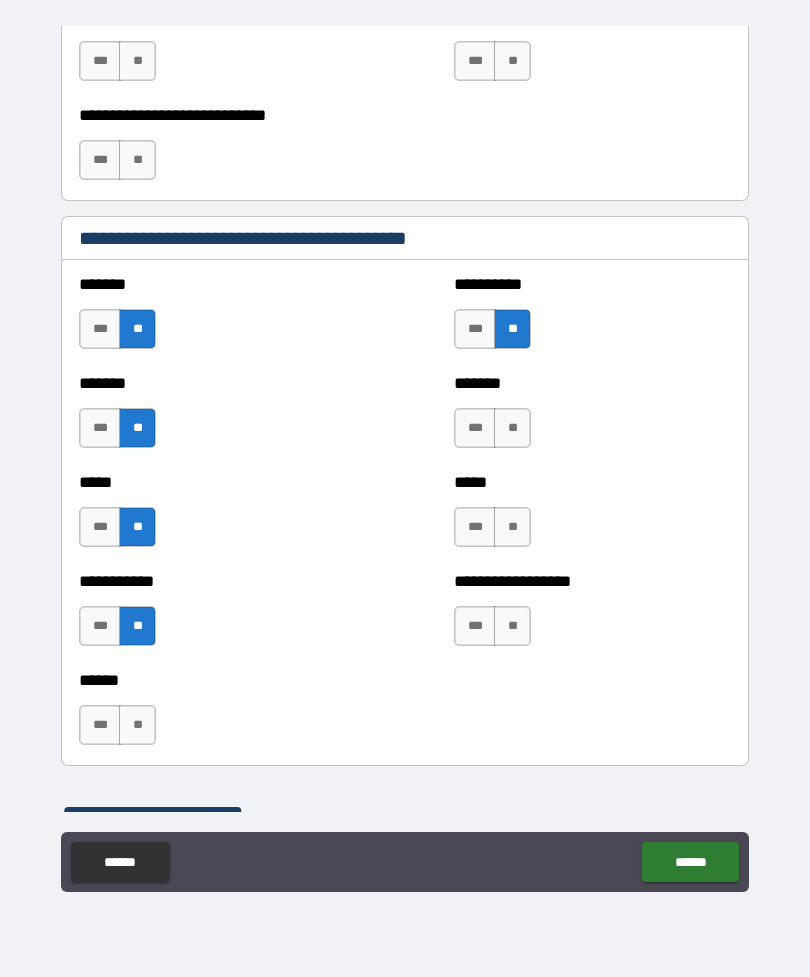 click on "**" at bounding box center [137, 725] 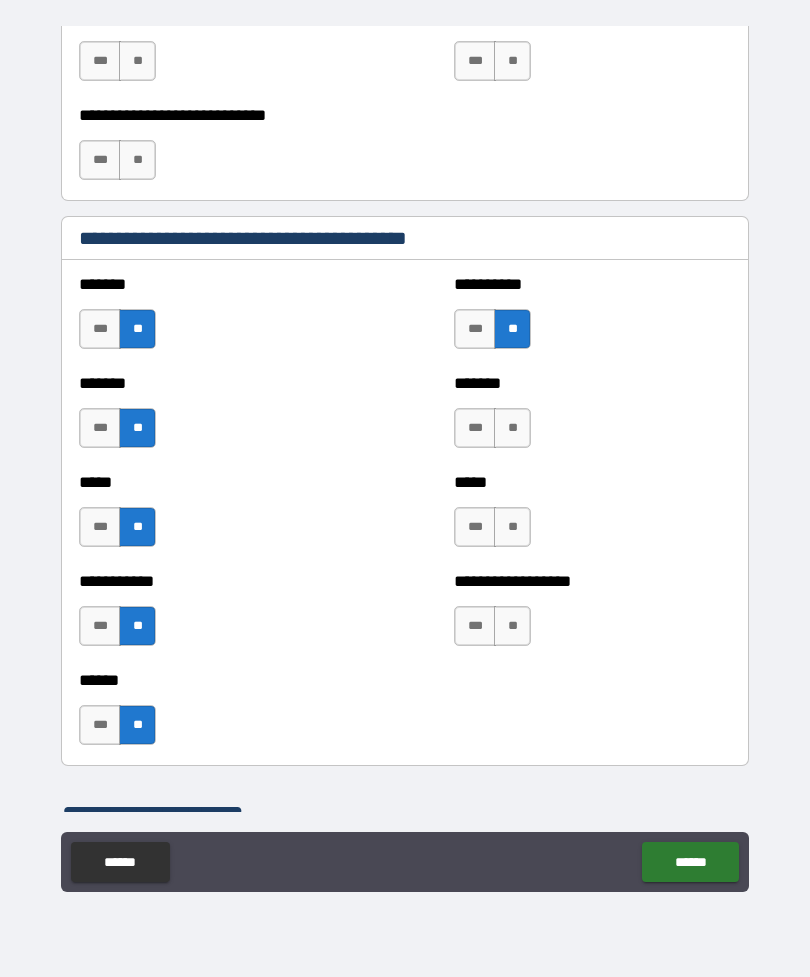 click on "**" at bounding box center [512, 428] 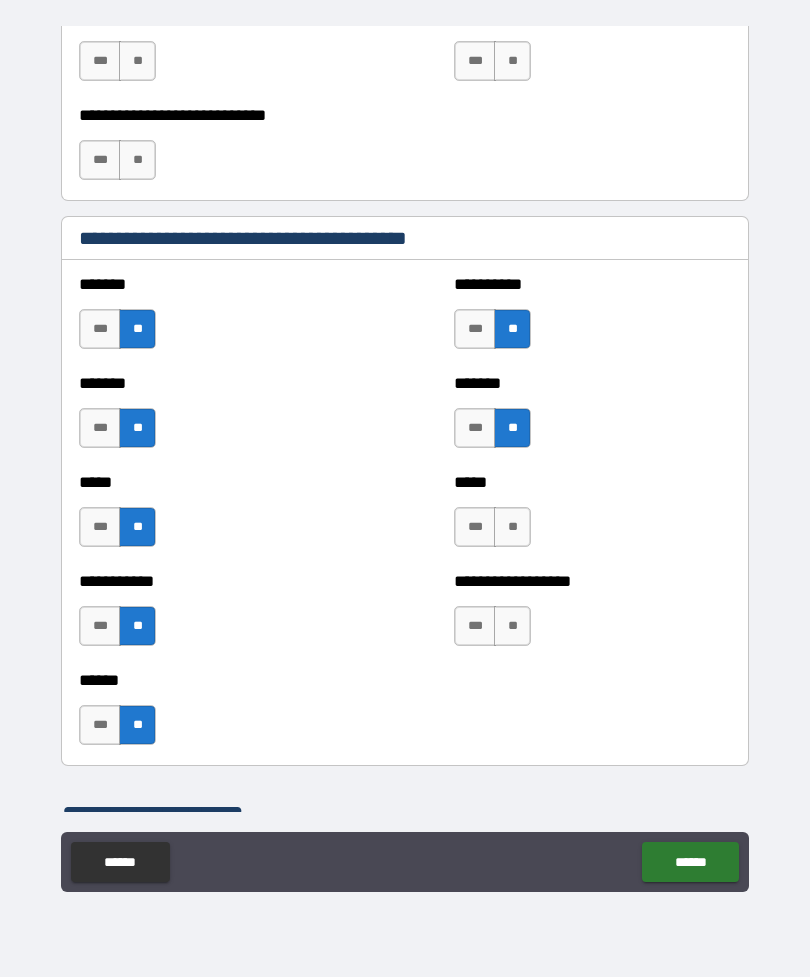 click on "**" at bounding box center (512, 527) 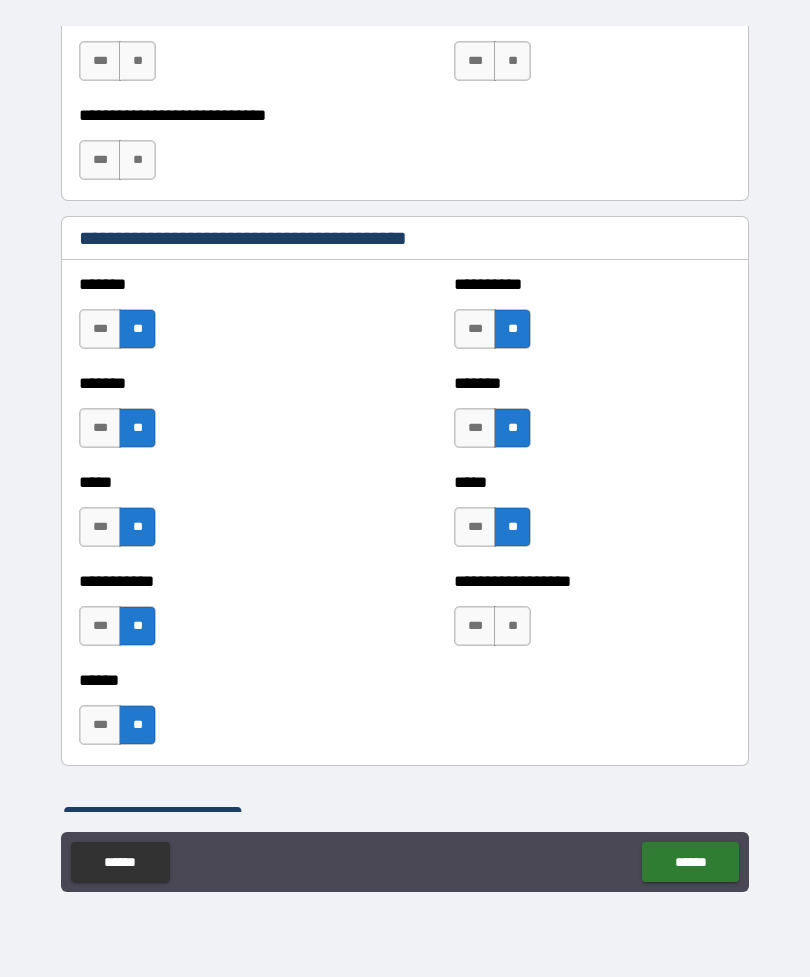 click on "**" at bounding box center (512, 626) 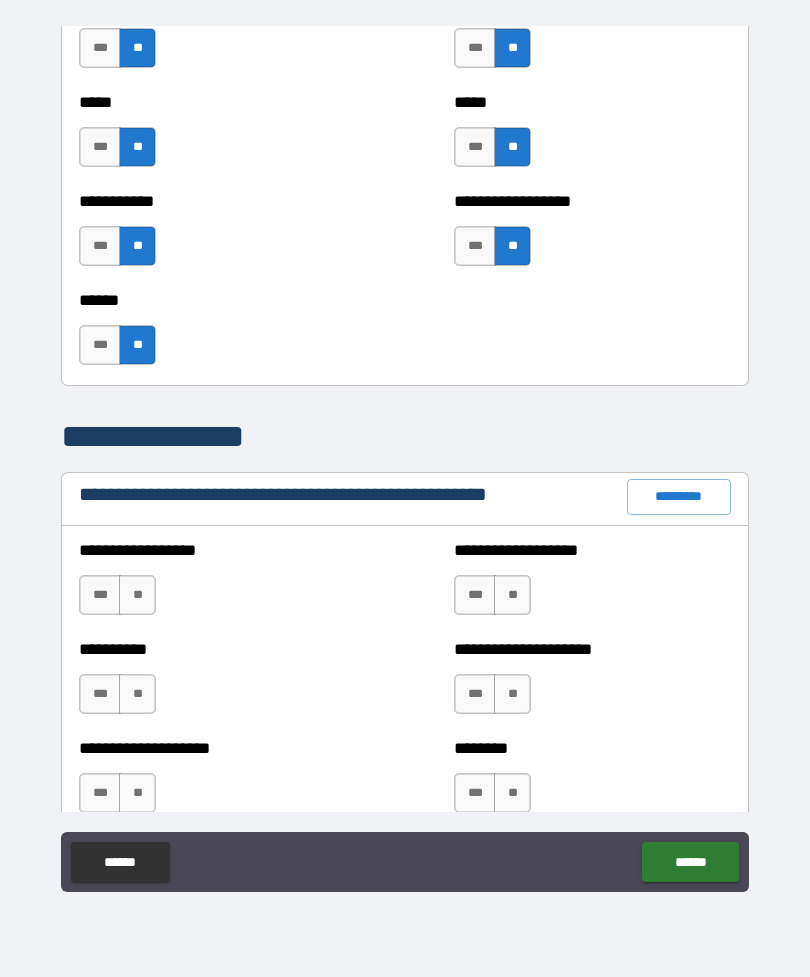 scroll, scrollTop: 1962, scrollLeft: 0, axis: vertical 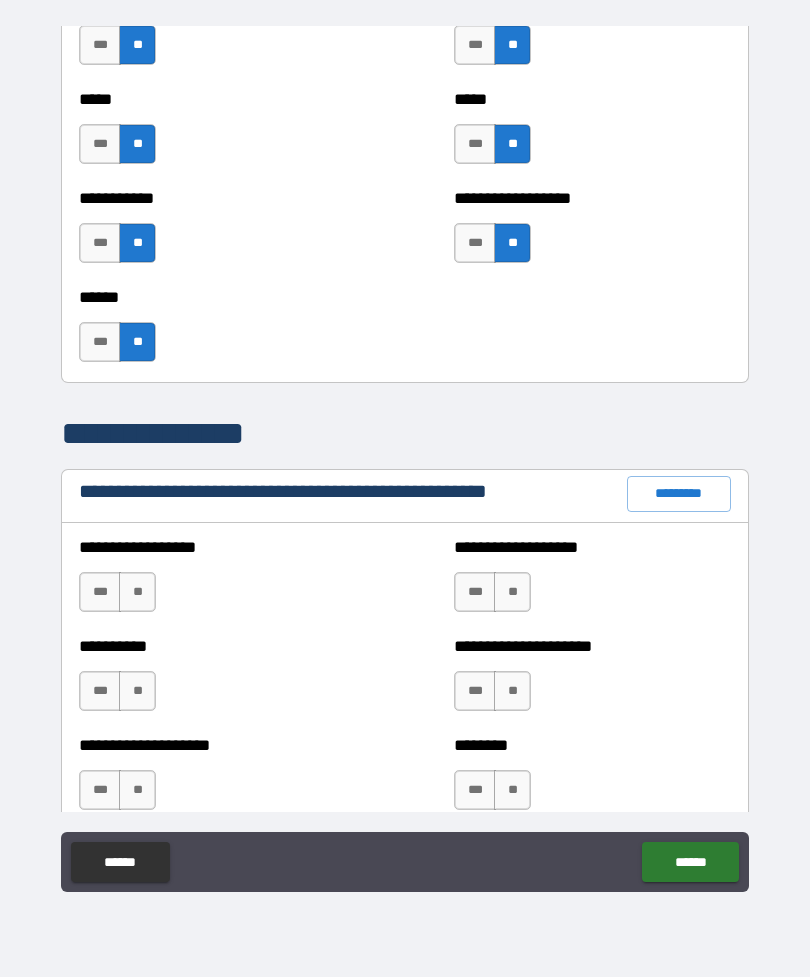 click on "**" at bounding box center [137, 592] 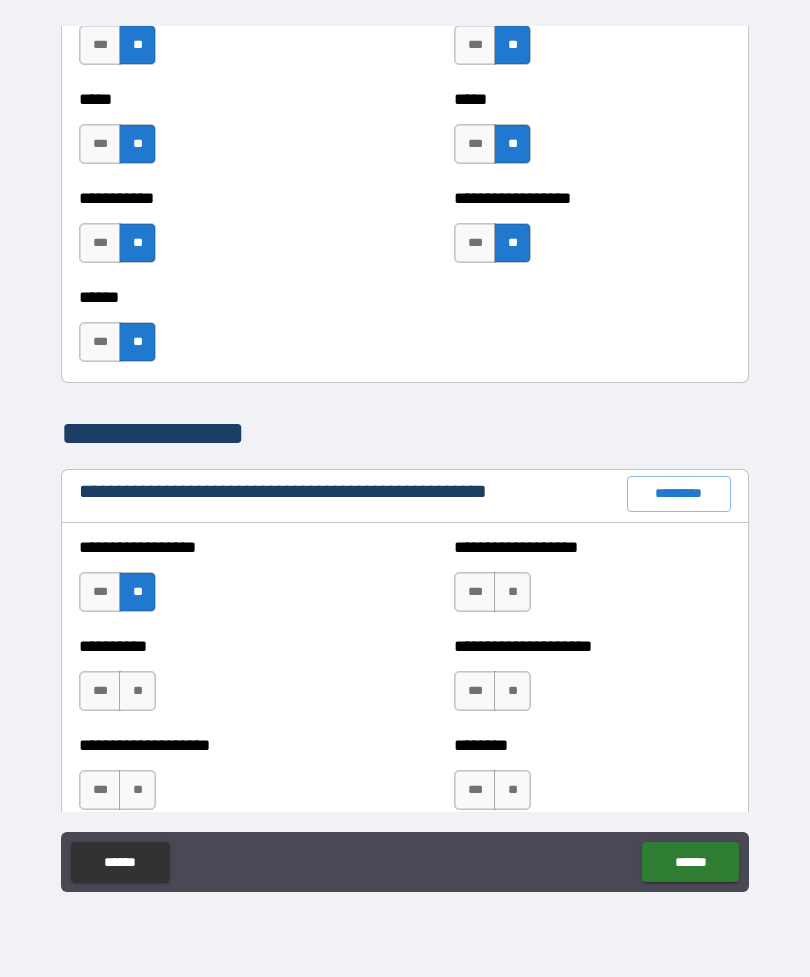 click on "**" at bounding box center (137, 691) 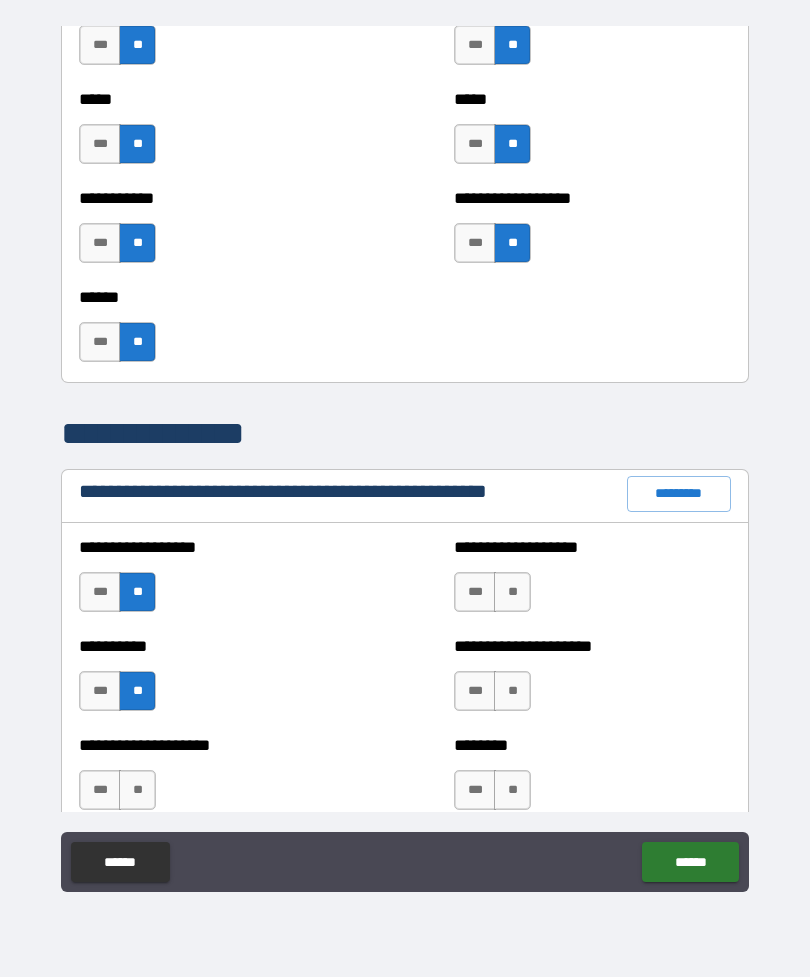 click on "**" at bounding box center (137, 790) 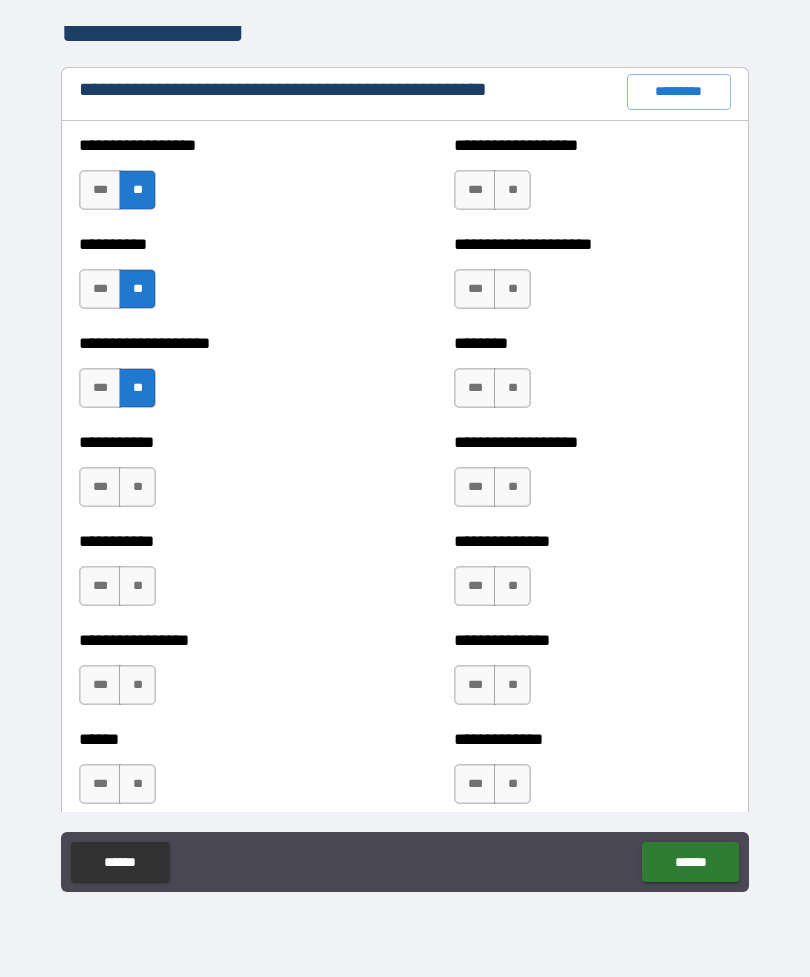 scroll, scrollTop: 2373, scrollLeft: 0, axis: vertical 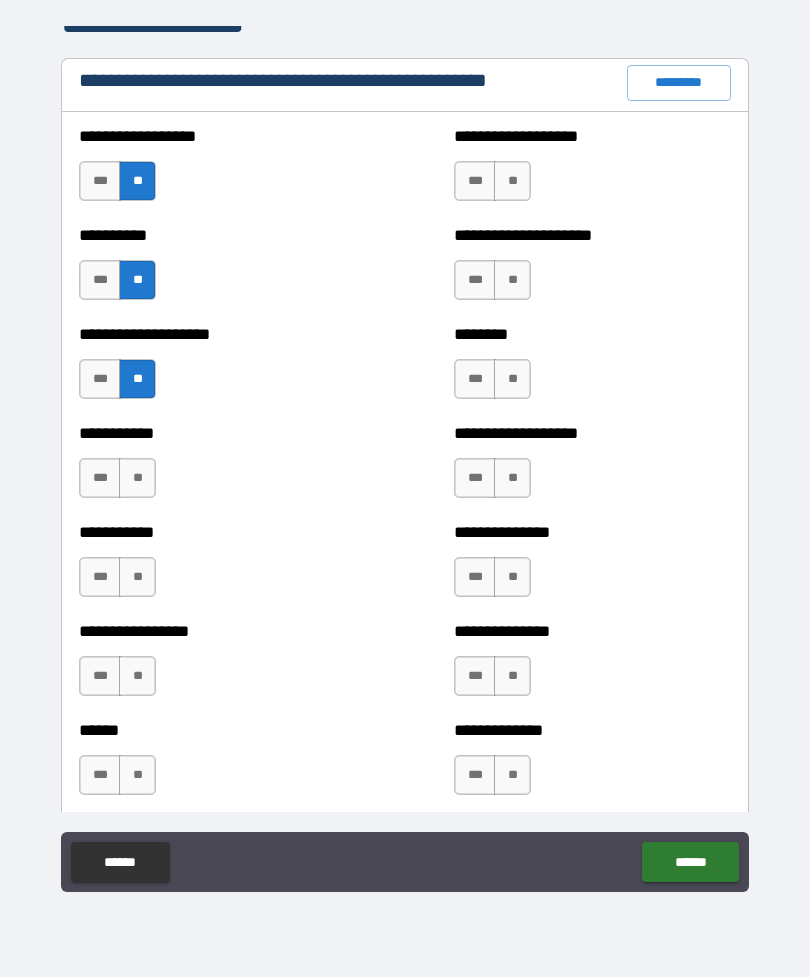 click on "**" at bounding box center (137, 478) 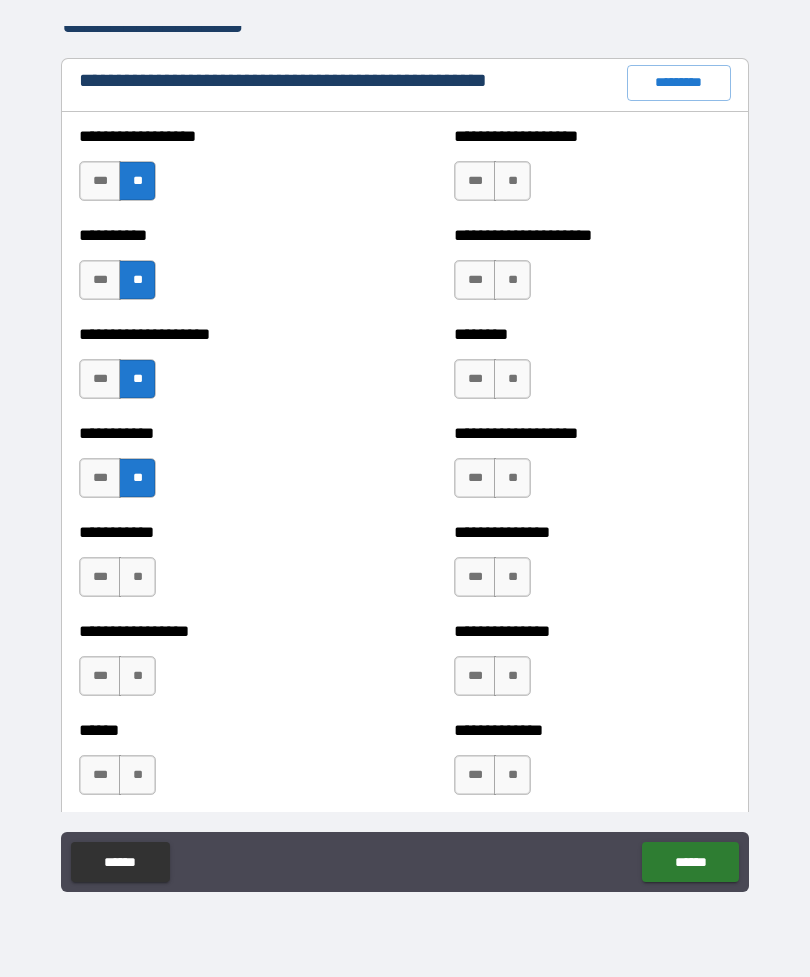 click on "**" at bounding box center [137, 577] 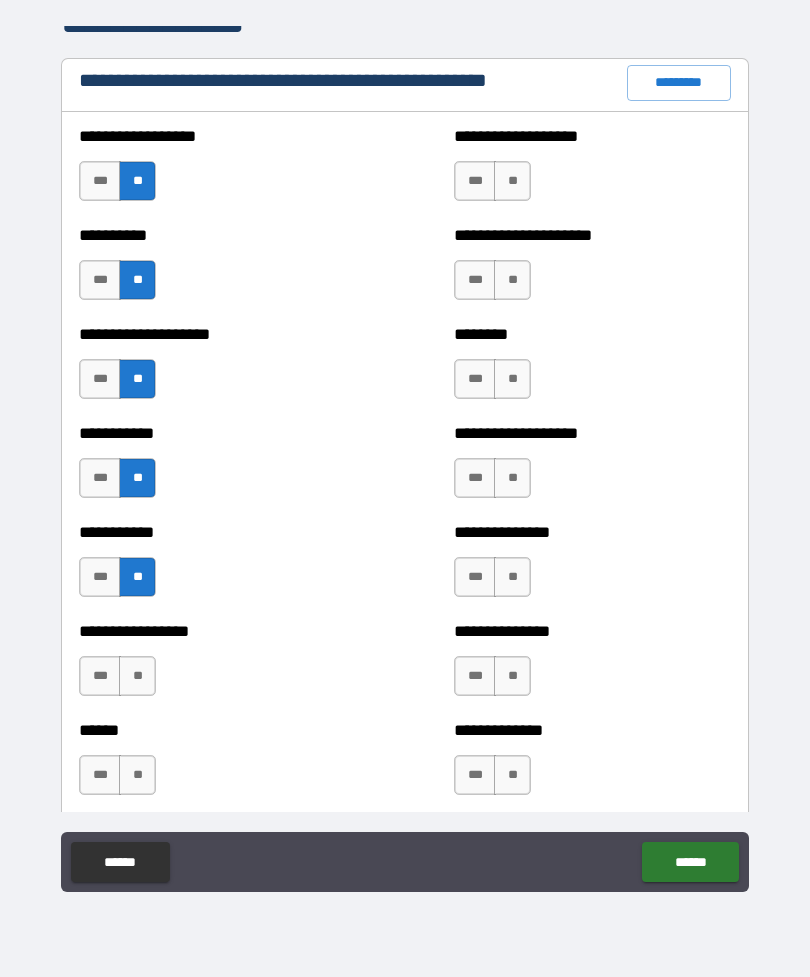 click on "**" at bounding box center [137, 676] 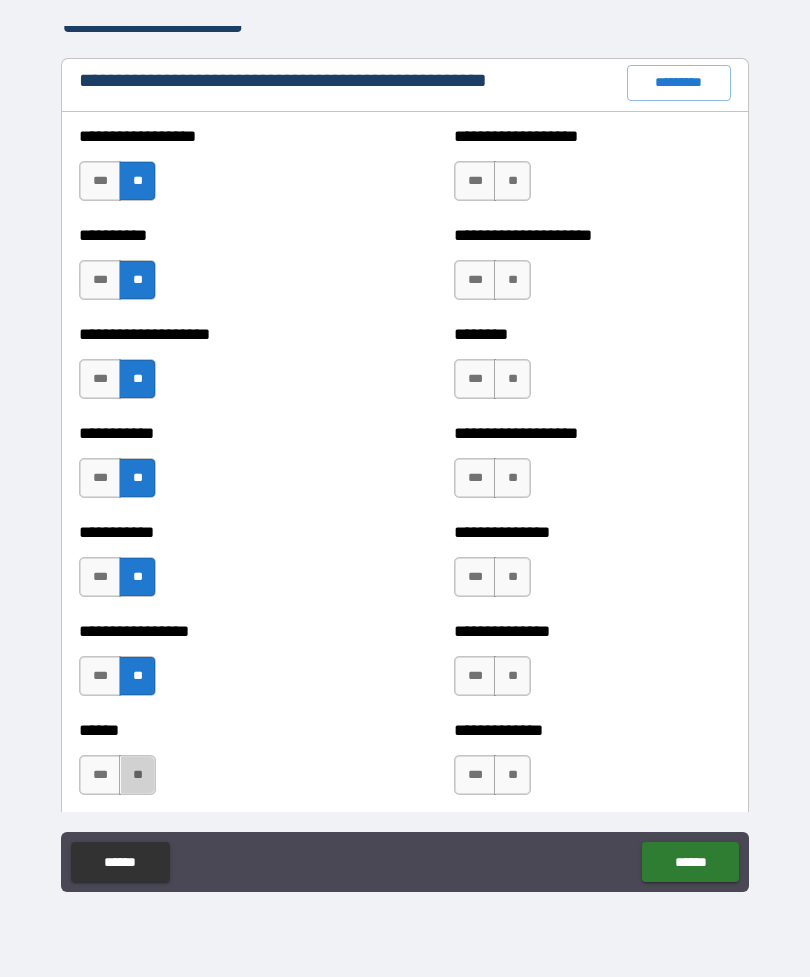 click on "**" at bounding box center (137, 775) 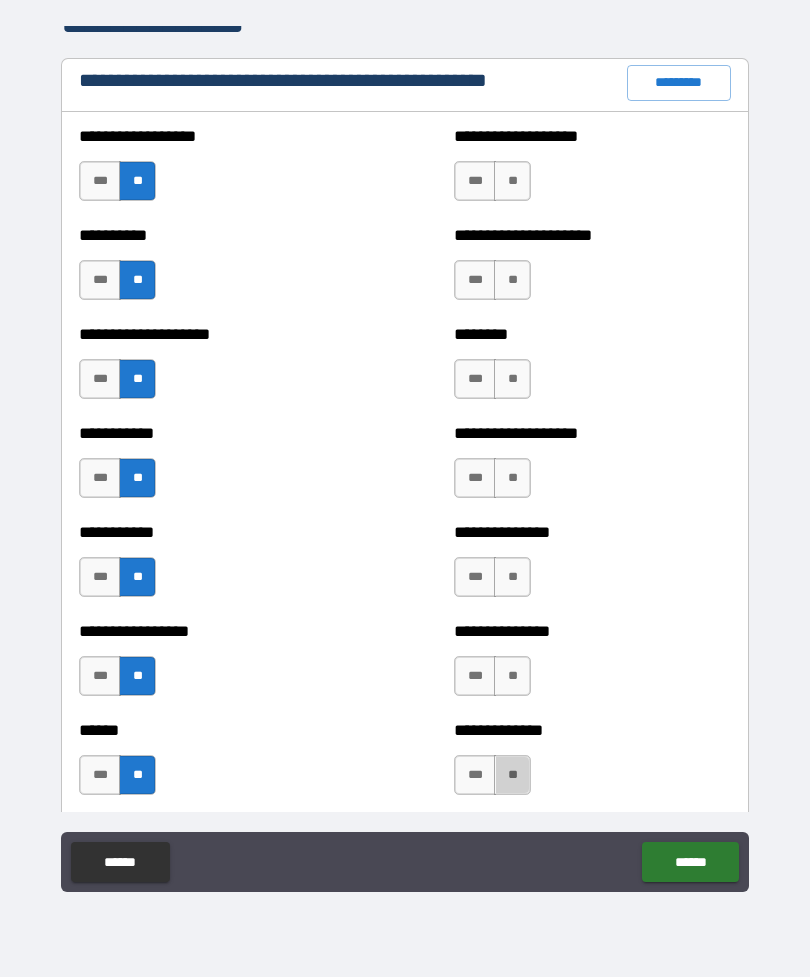 click on "**" at bounding box center (512, 775) 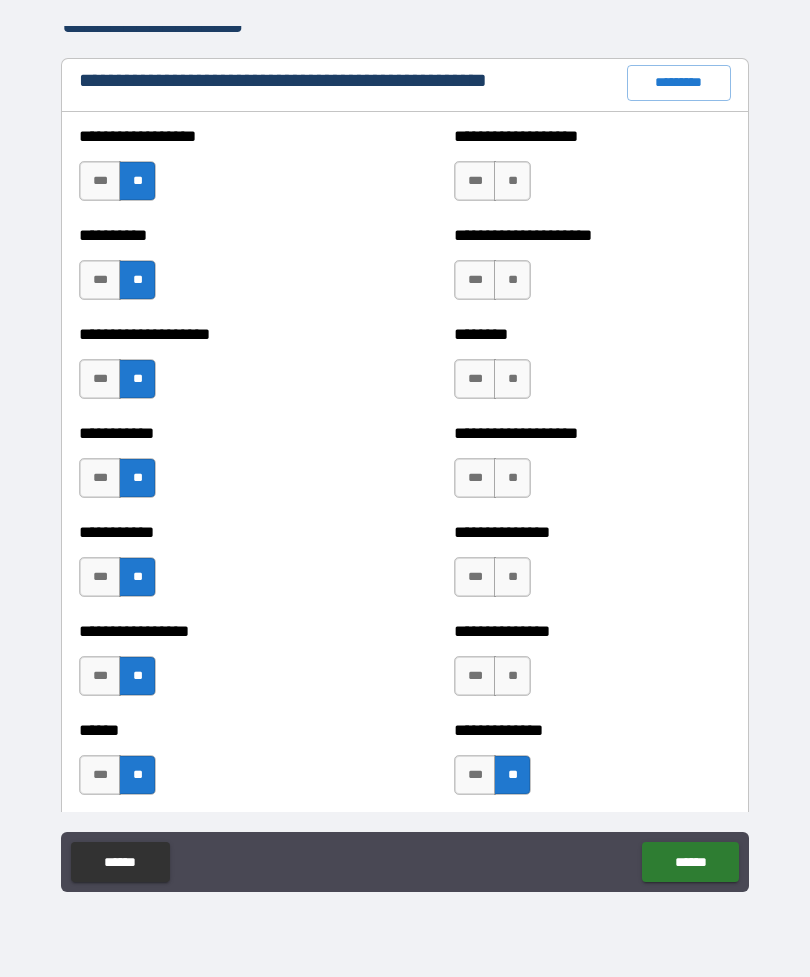 click on "**" at bounding box center (512, 676) 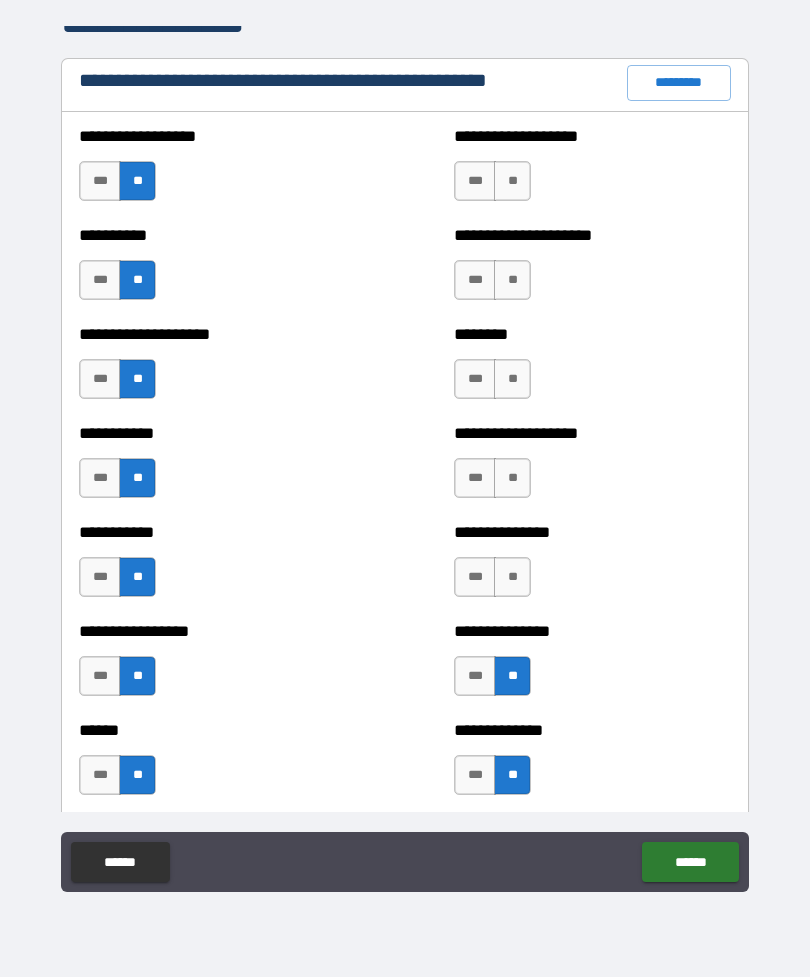 click on "**" at bounding box center [512, 577] 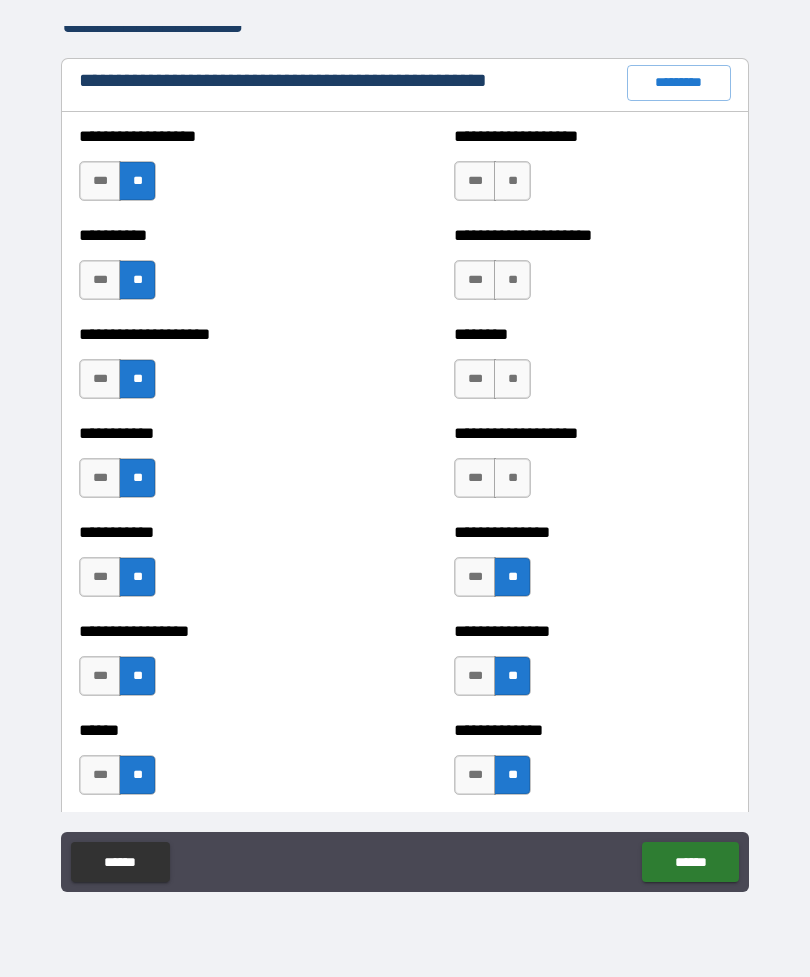 click on "**" at bounding box center (512, 478) 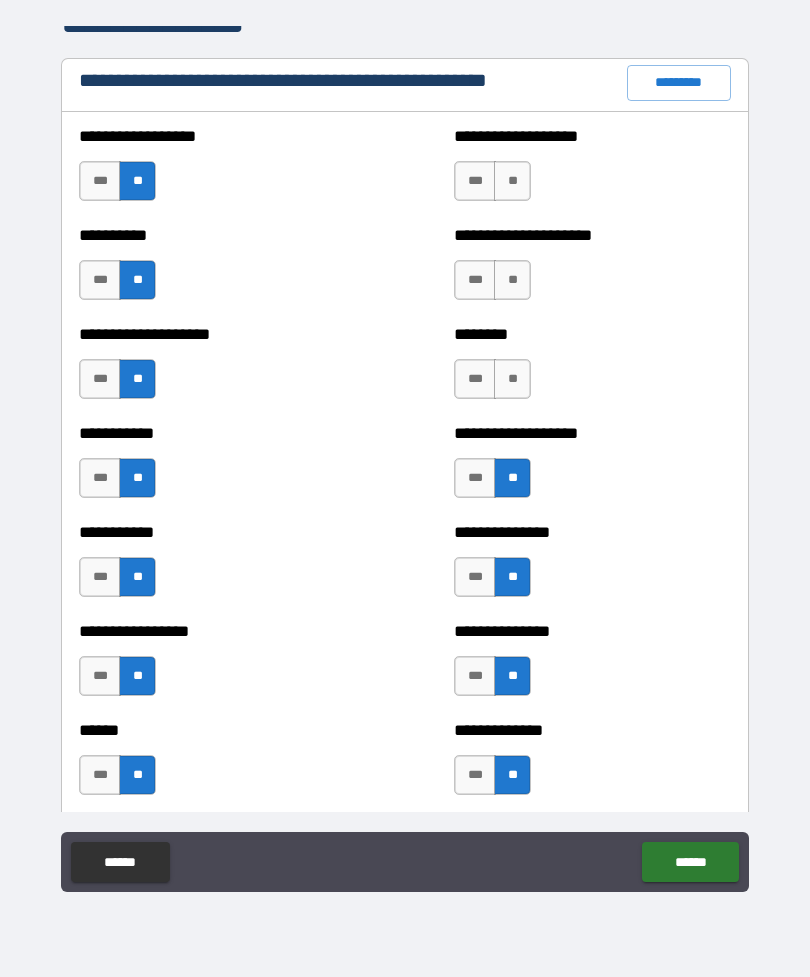 click on "**" at bounding box center [512, 379] 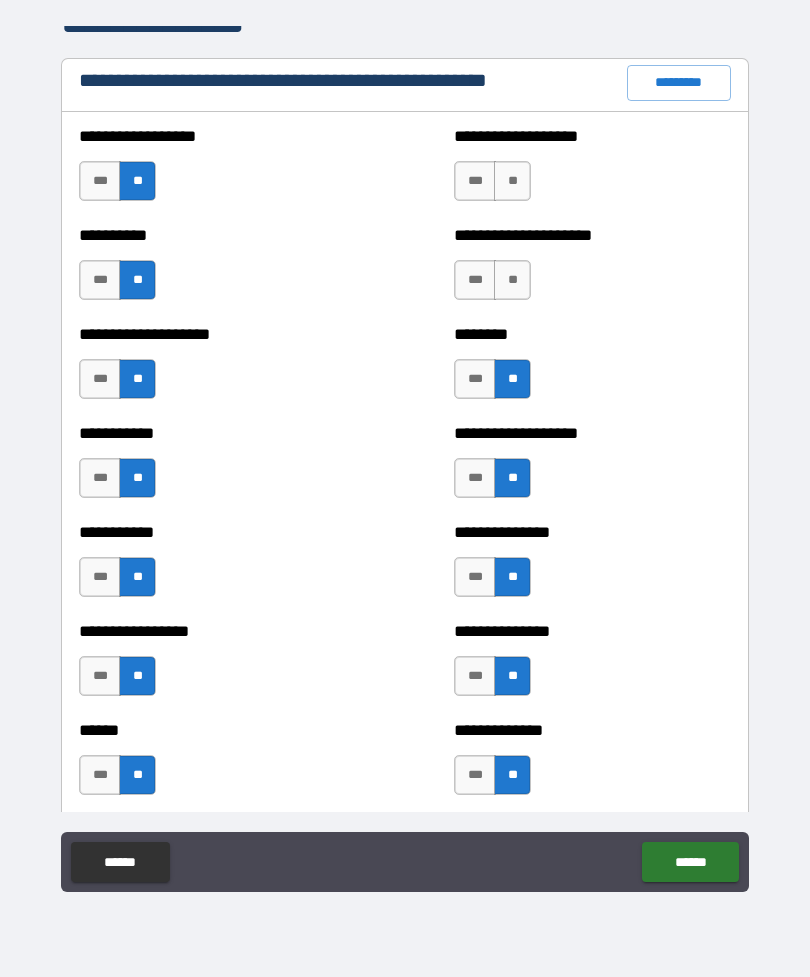 click on "**" at bounding box center (512, 280) 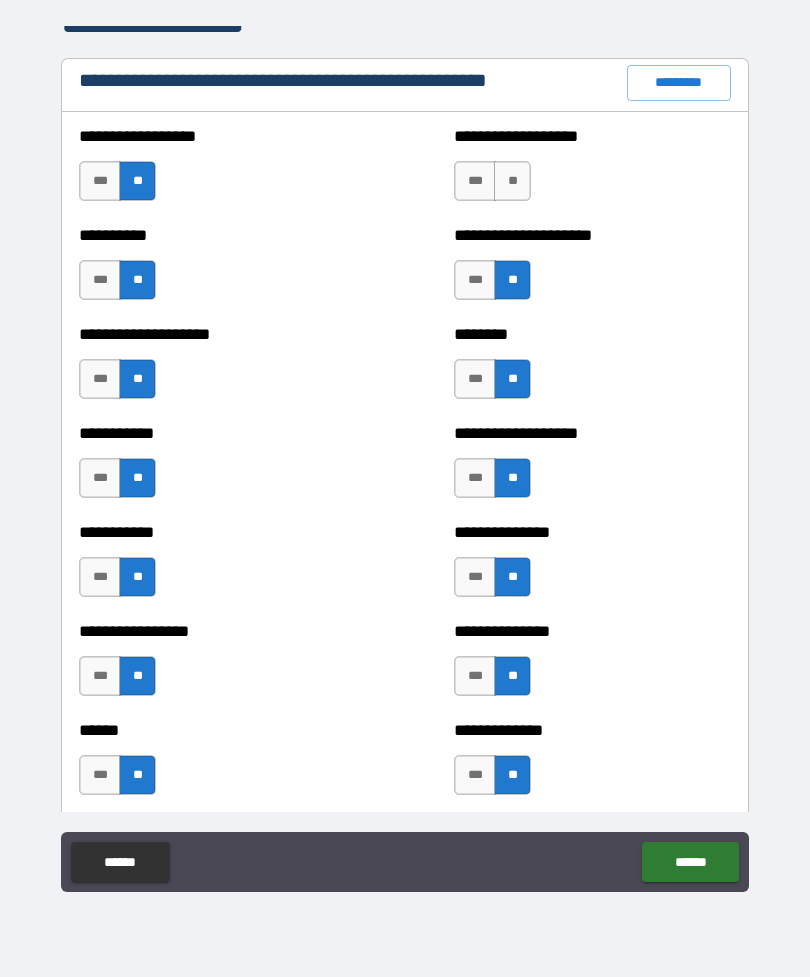 click on "**" at bounding box center [512, 181] 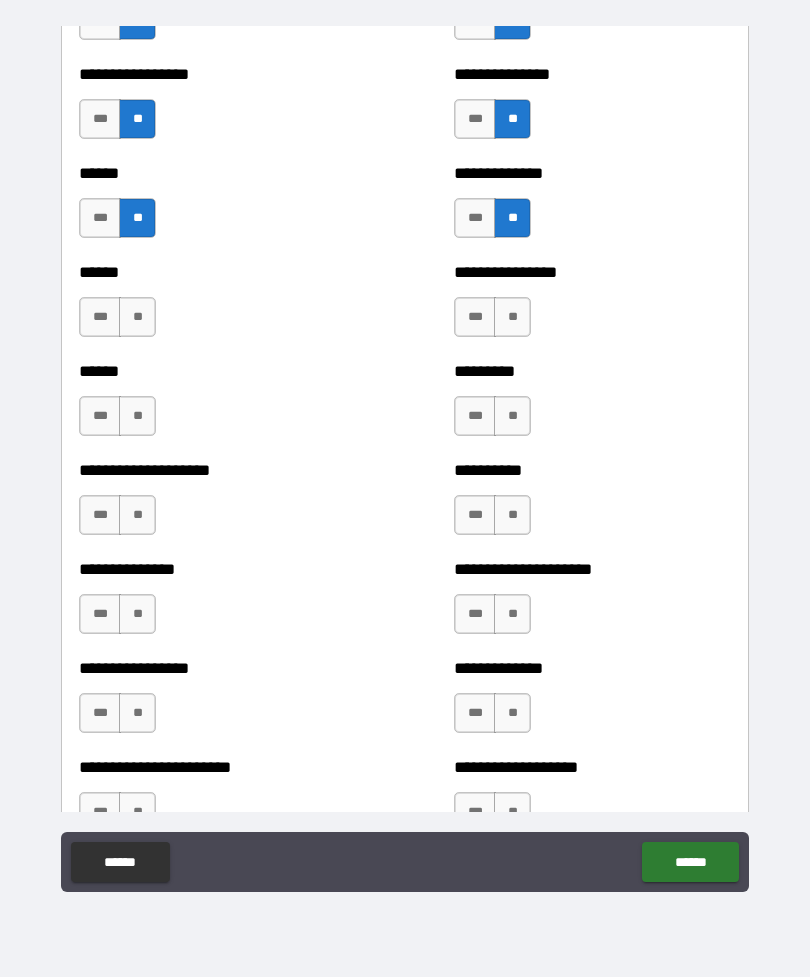 scroll, scrollTop: 2945, scrollLeft: 0, axis: vertical 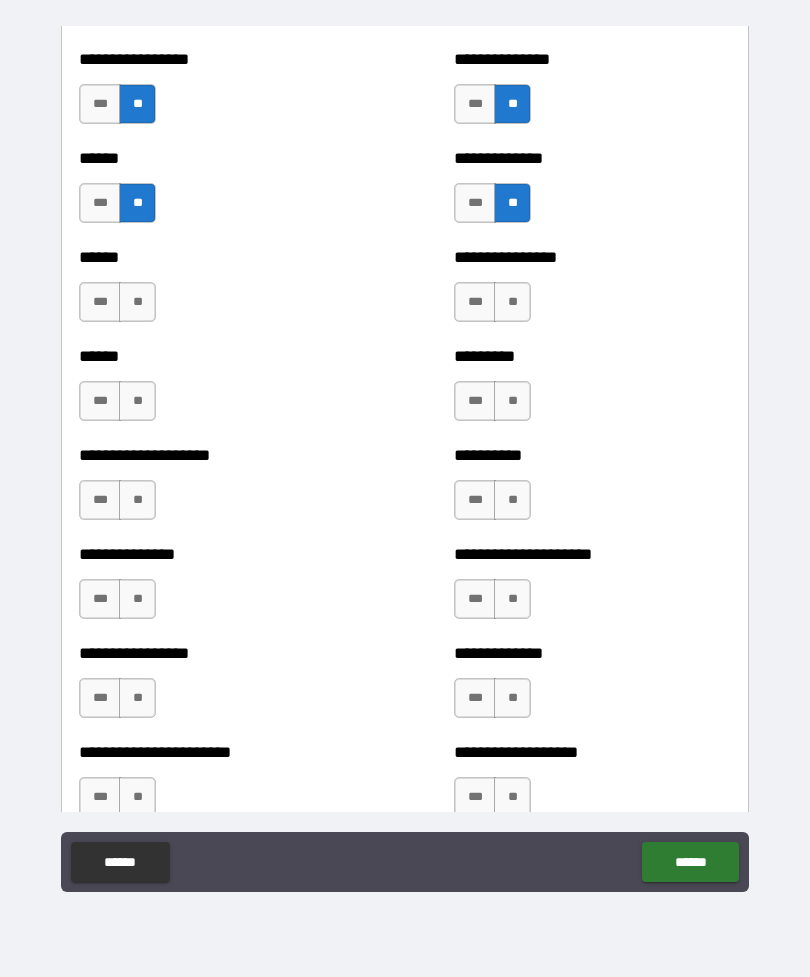 click on "**" at bounding box center (137, 302) 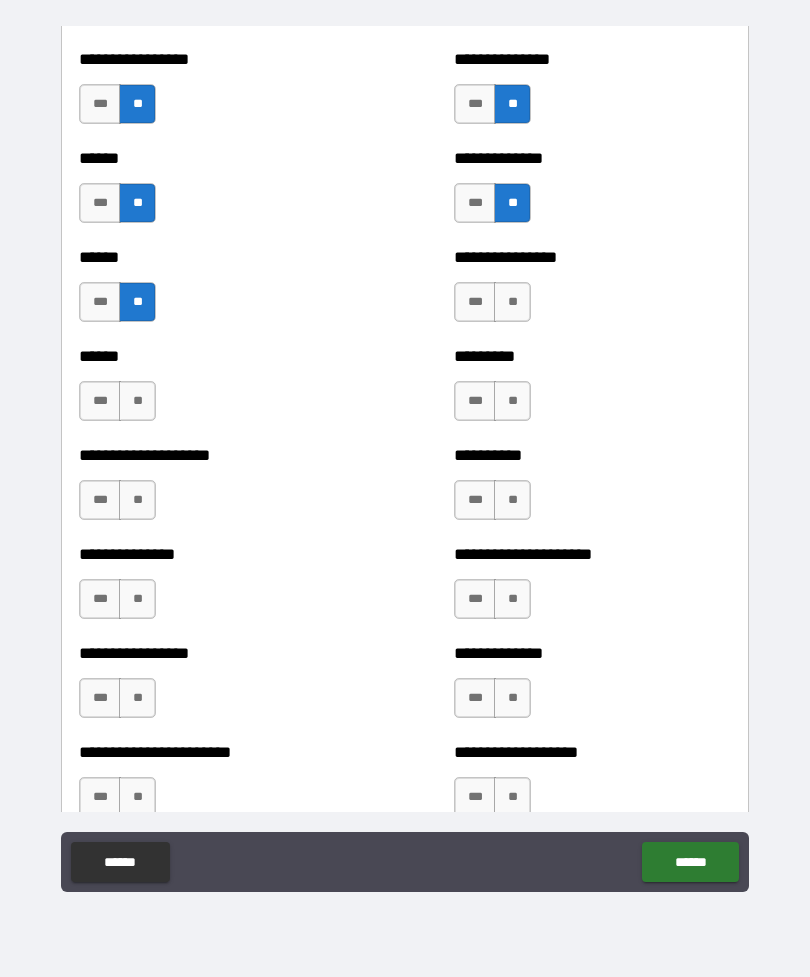click on "**" at bounding box center [137, 401] 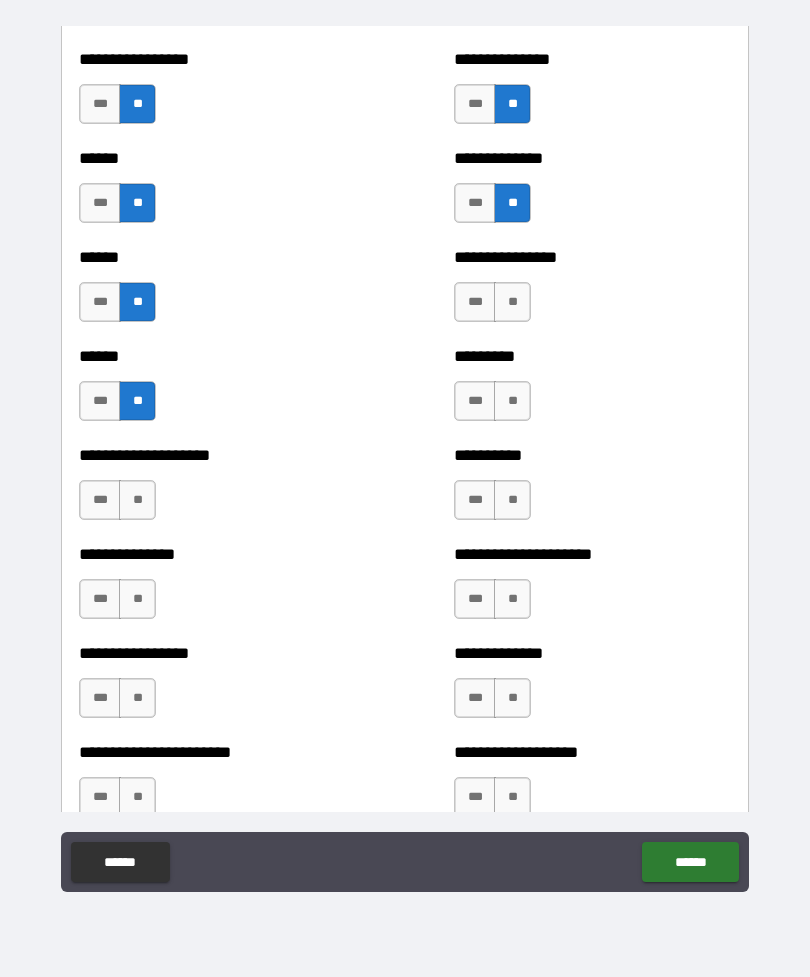 click on "***" at bounding box center (100, 500) 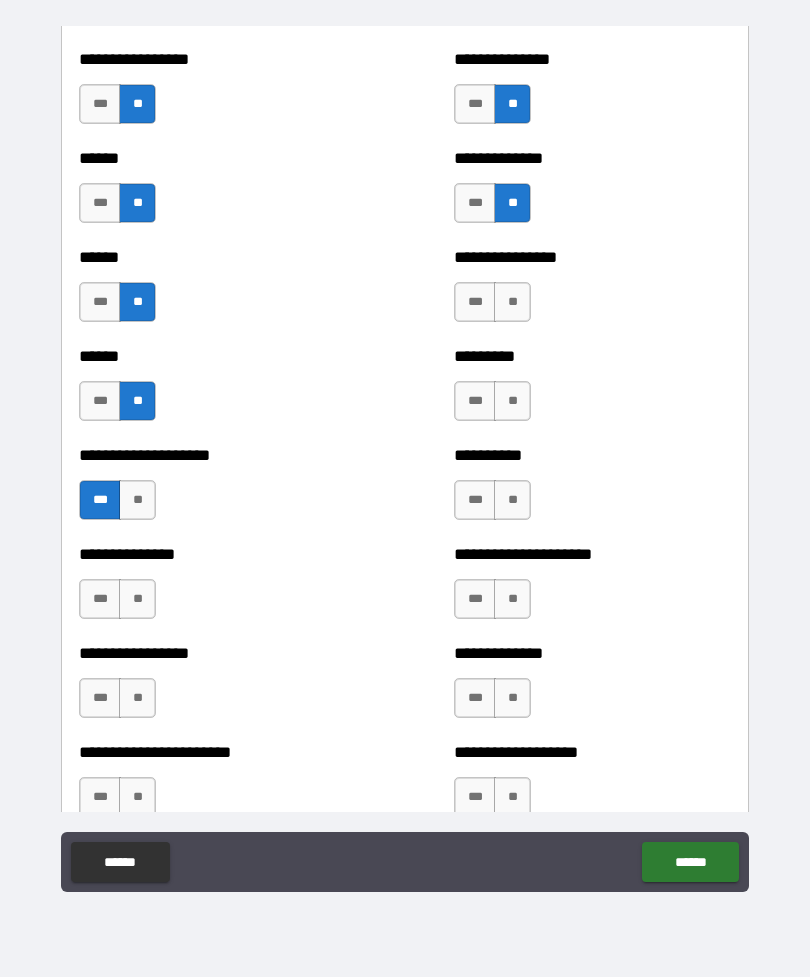 click on "**" at bounding box center (137, 599) 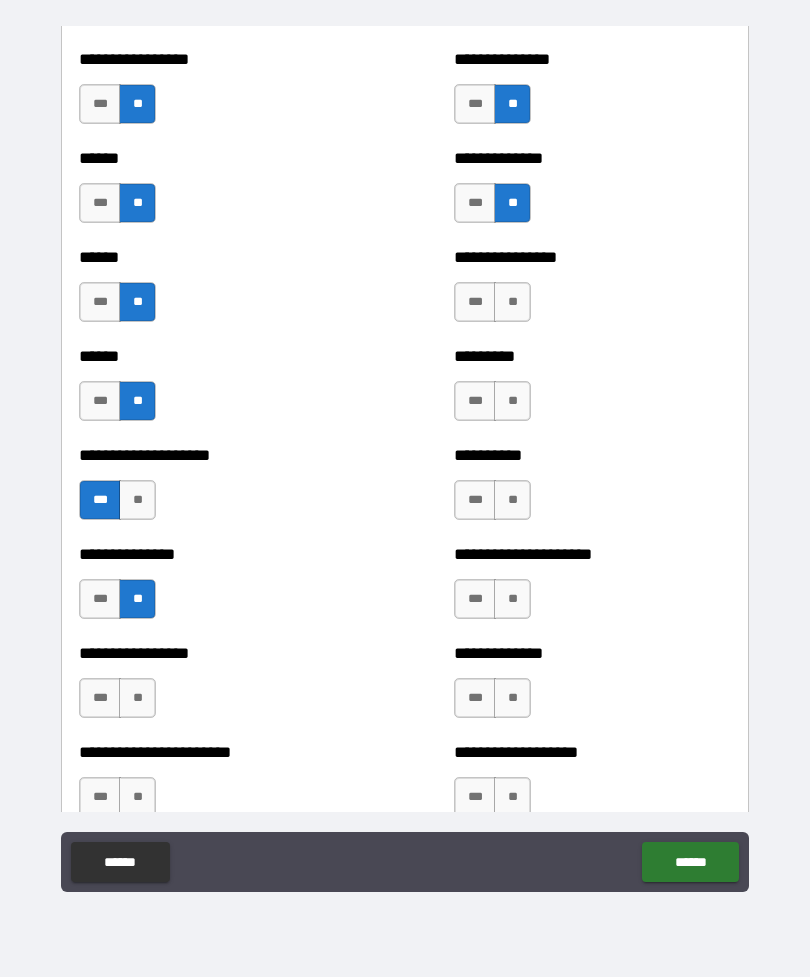 click on "**" at bounding box center [137, 698] 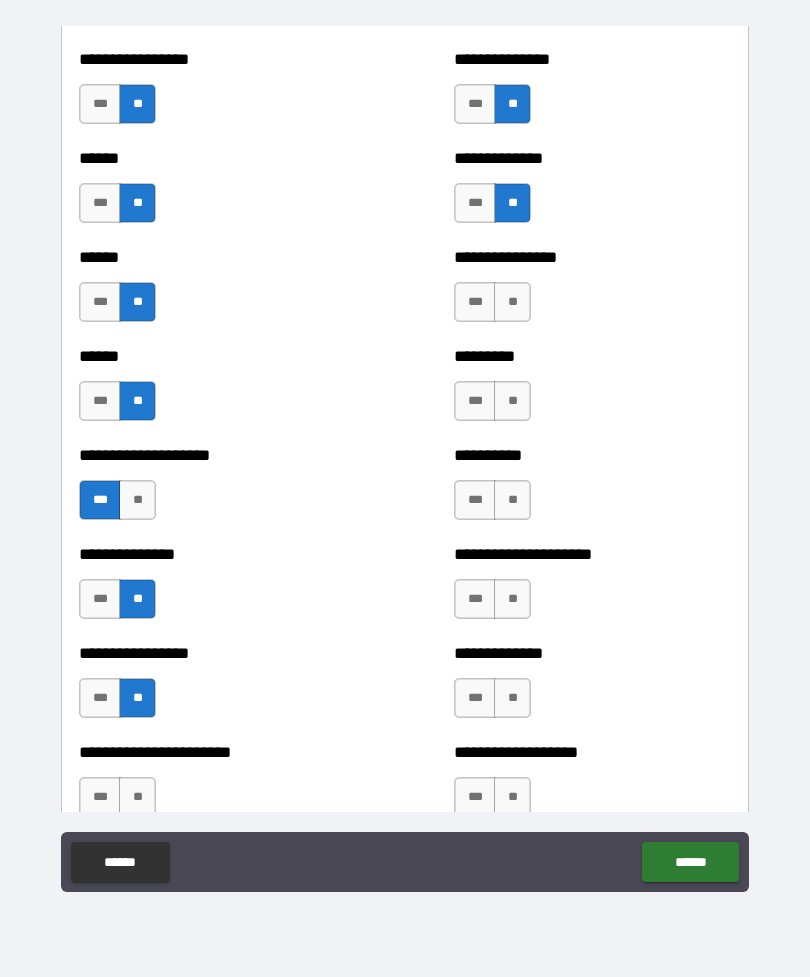 click on "**" at bounding box center [137, 797] 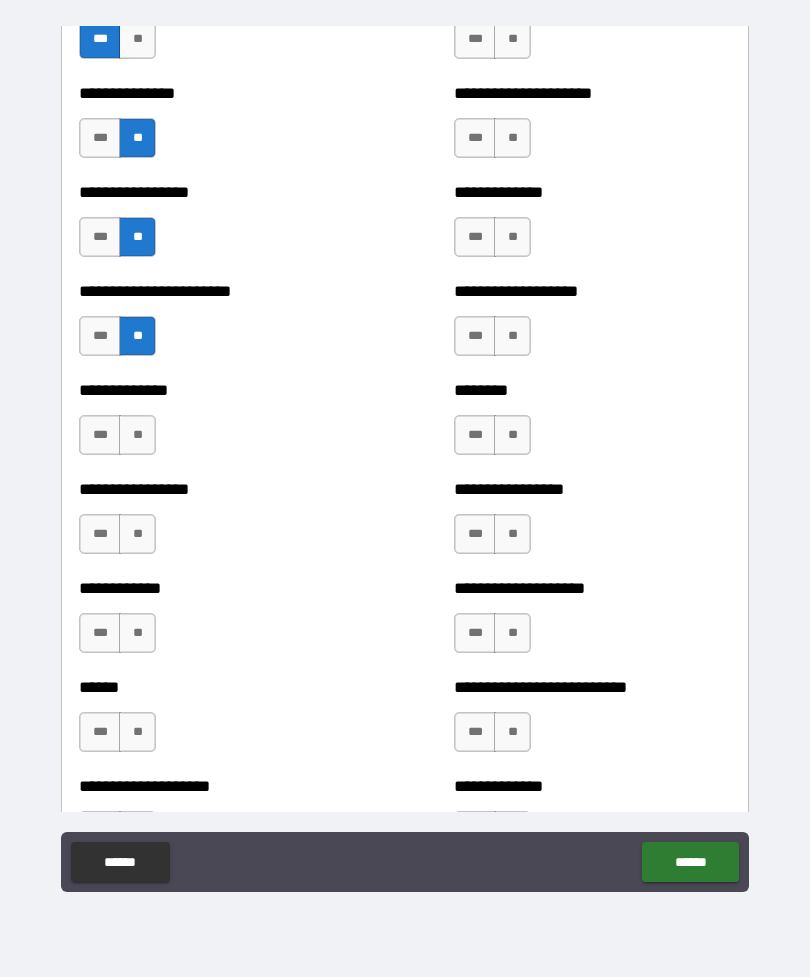 scroll, scrollTop: 3407, scrollLeft: 0, axis: vertical 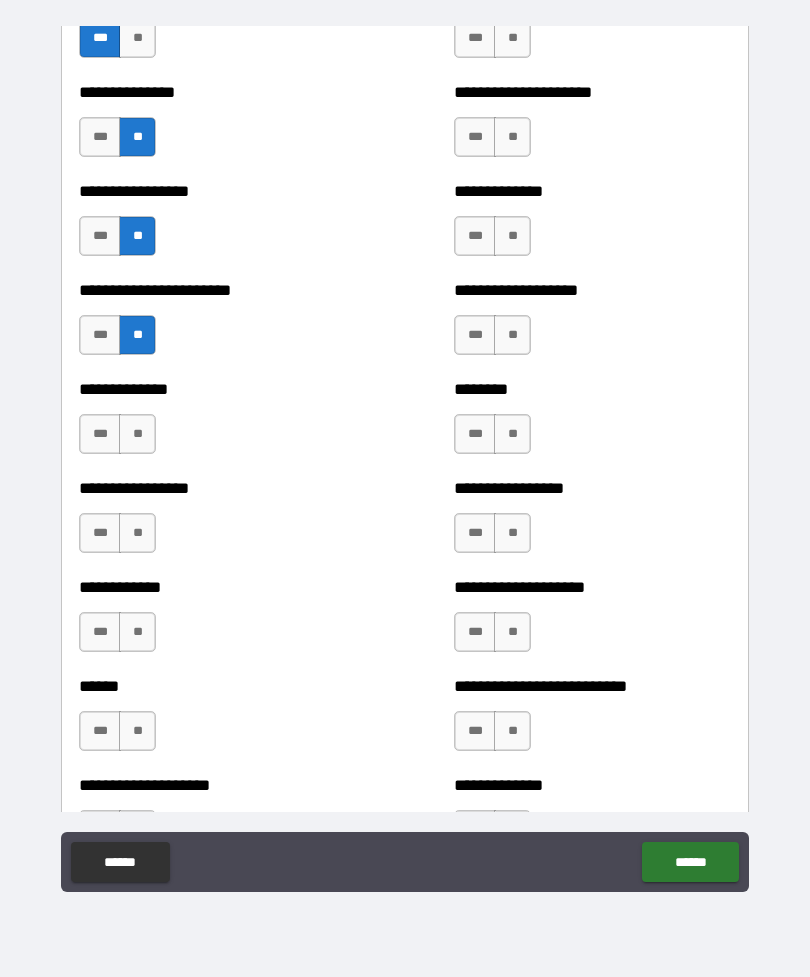 click on "**" at bounding box center [137, 434] 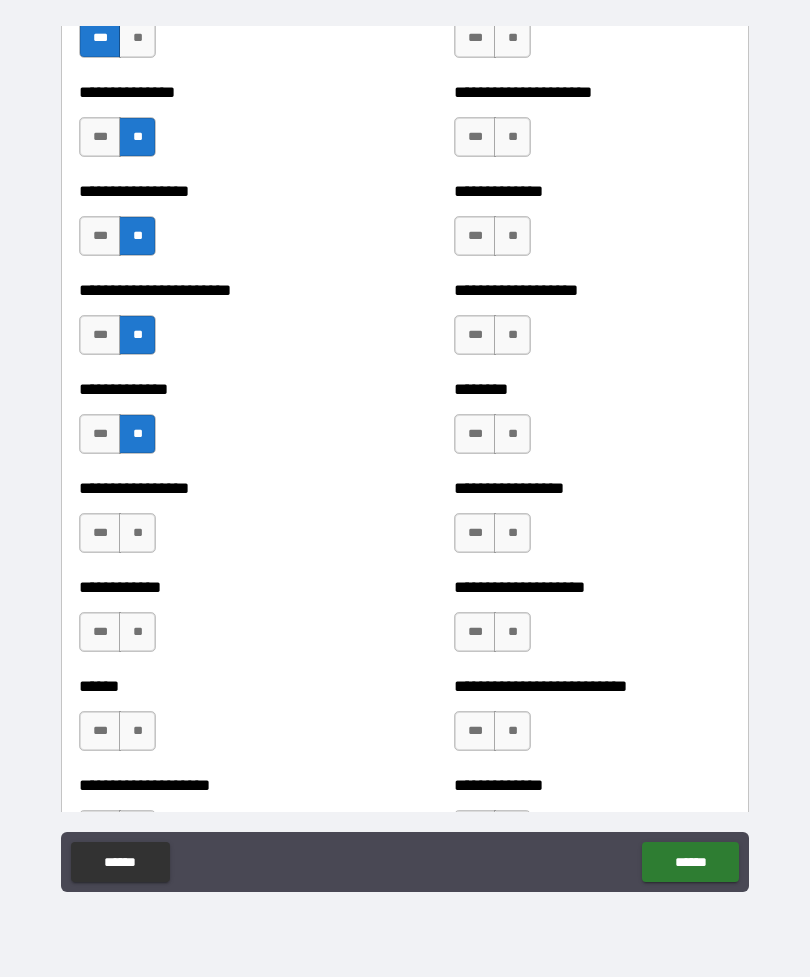 click on "**" at bounding box center [137, 533] 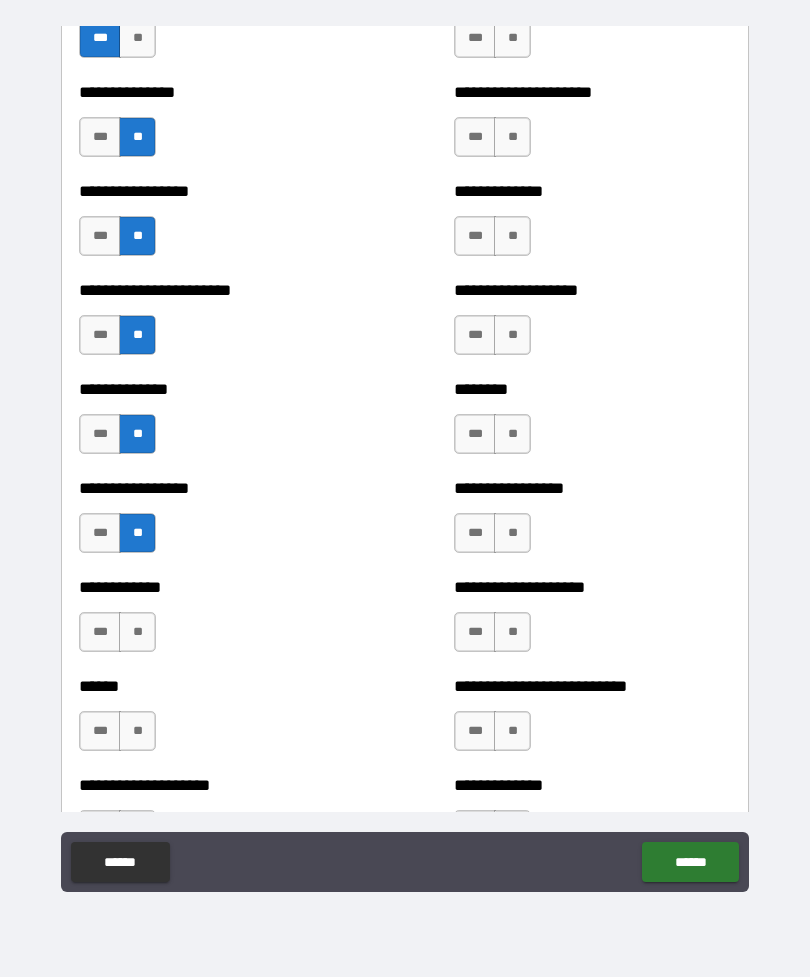 click on "**" at bounding box center (137, 632) 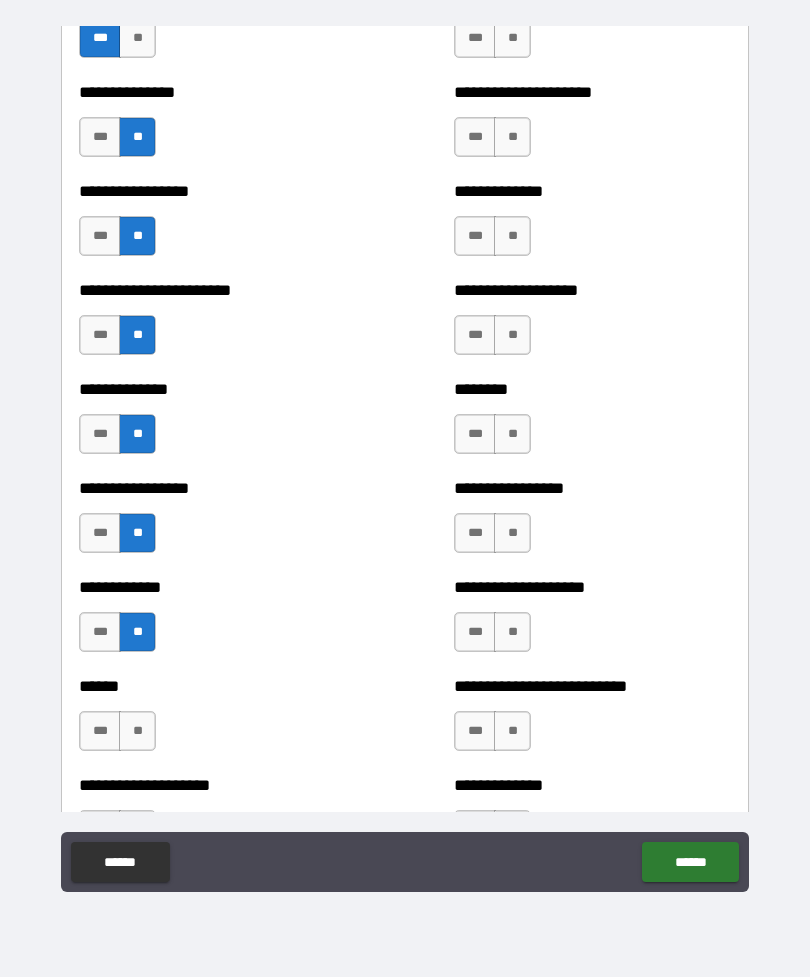 click on "**" at bounding box center (137, 731) 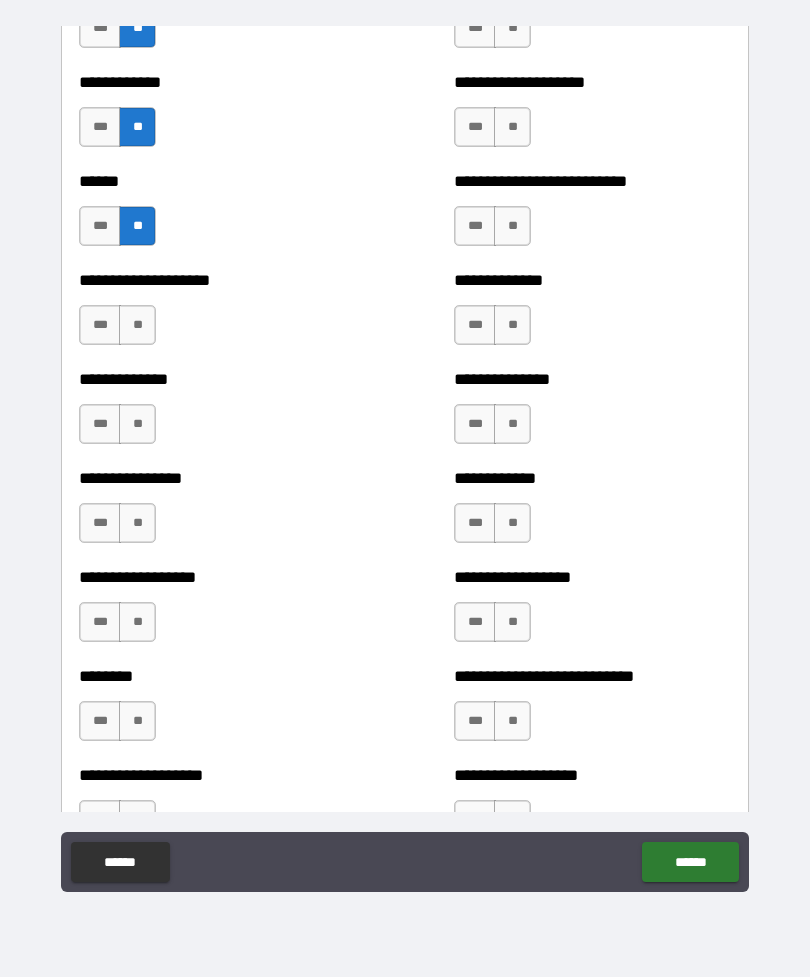 scroll, scrollTop: 3918, scrollLeft: 0, axis: vertical 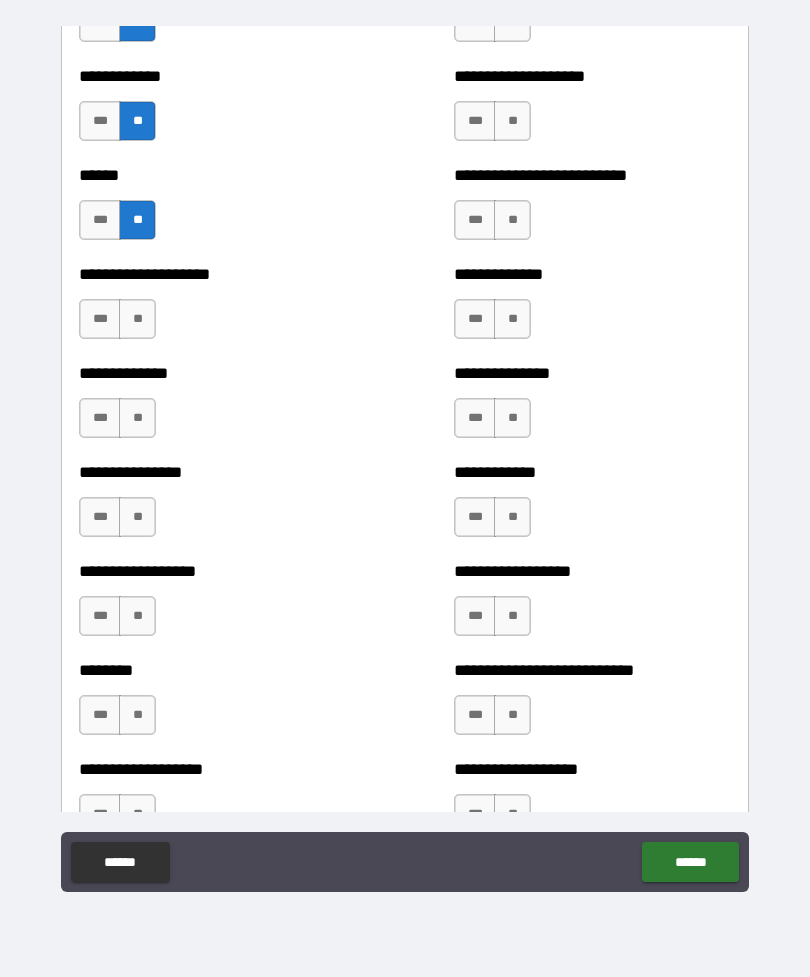 click on "**" at bounding box center [137, 319] 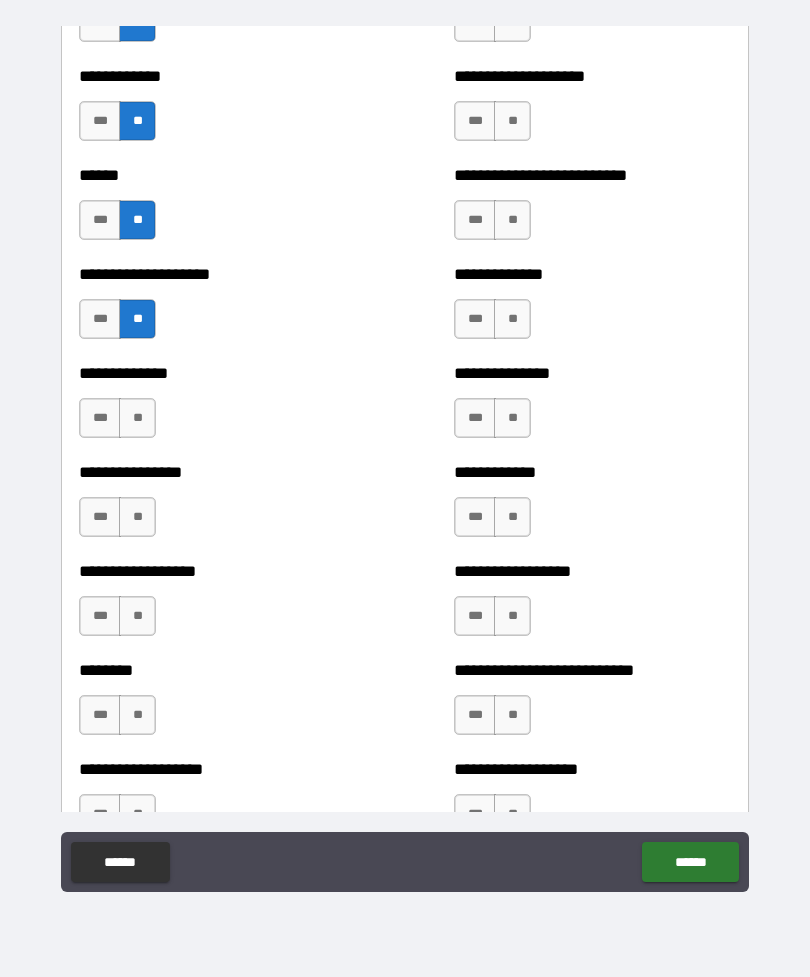 click on "**" at bounding box center (137, 517) 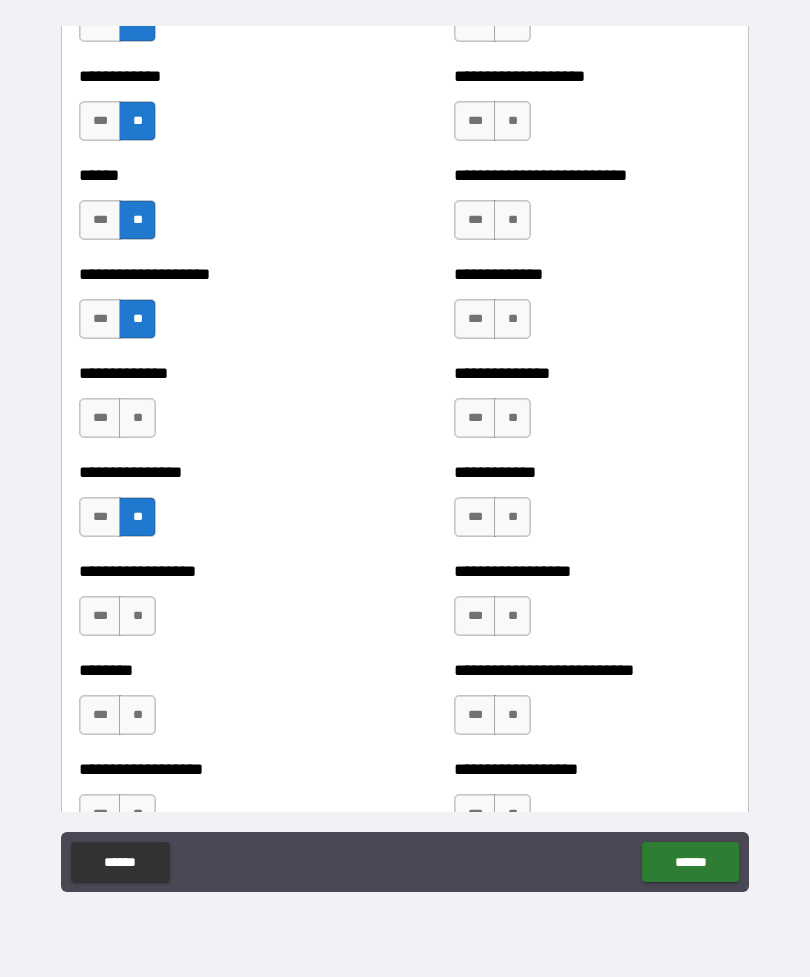 click on "**" at bounding box center (137, 418) 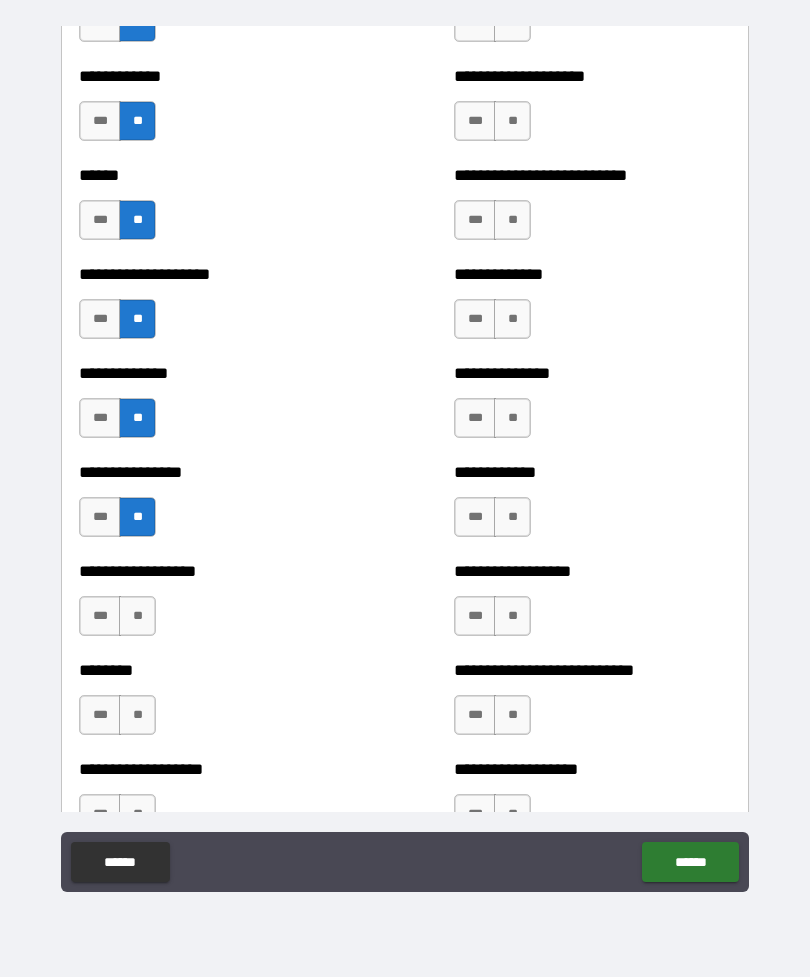 click on "***" at bounding box center [100, 616] 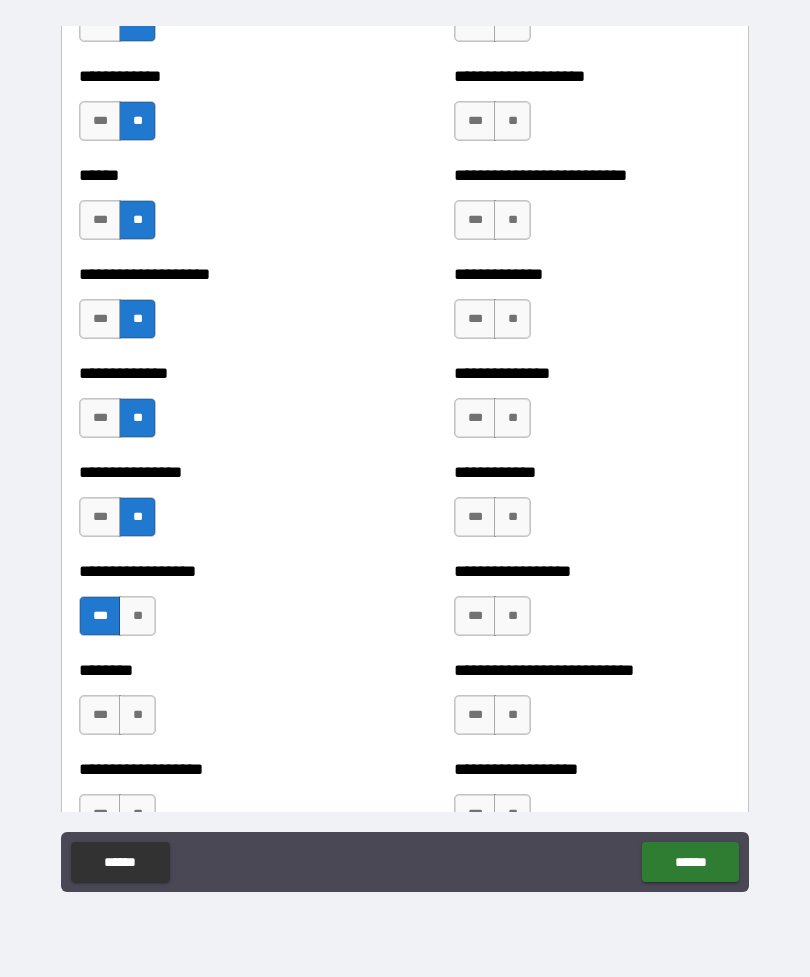 click on "**" at bounding box center (137, 616) 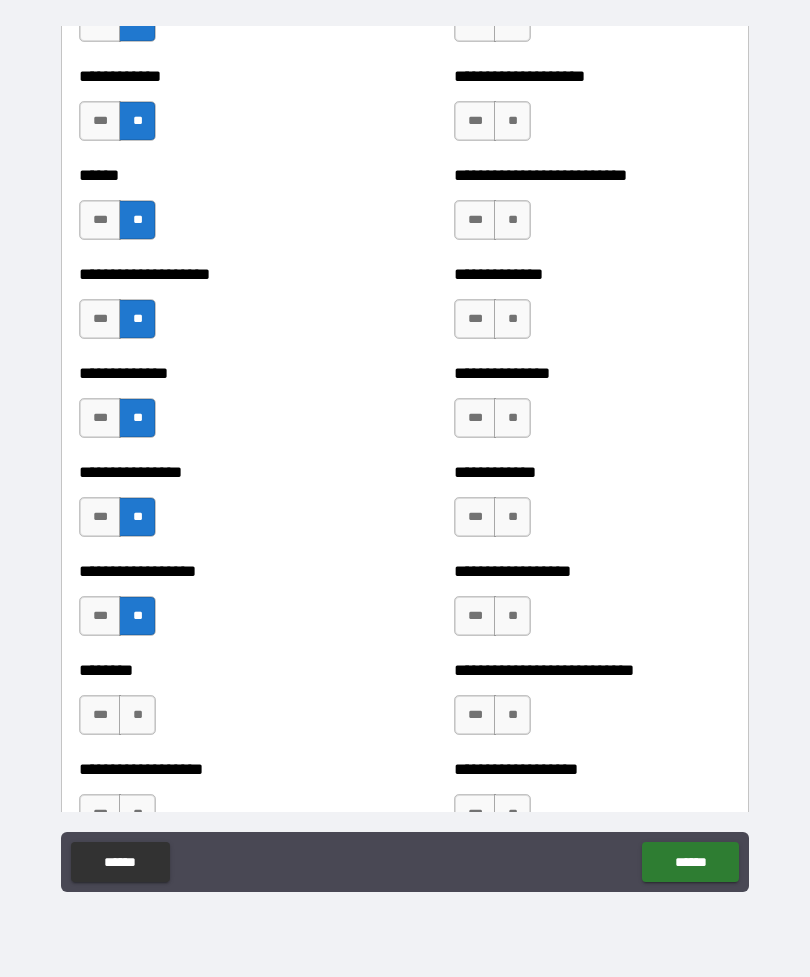 click on "**" at bounding box center (137, 715) 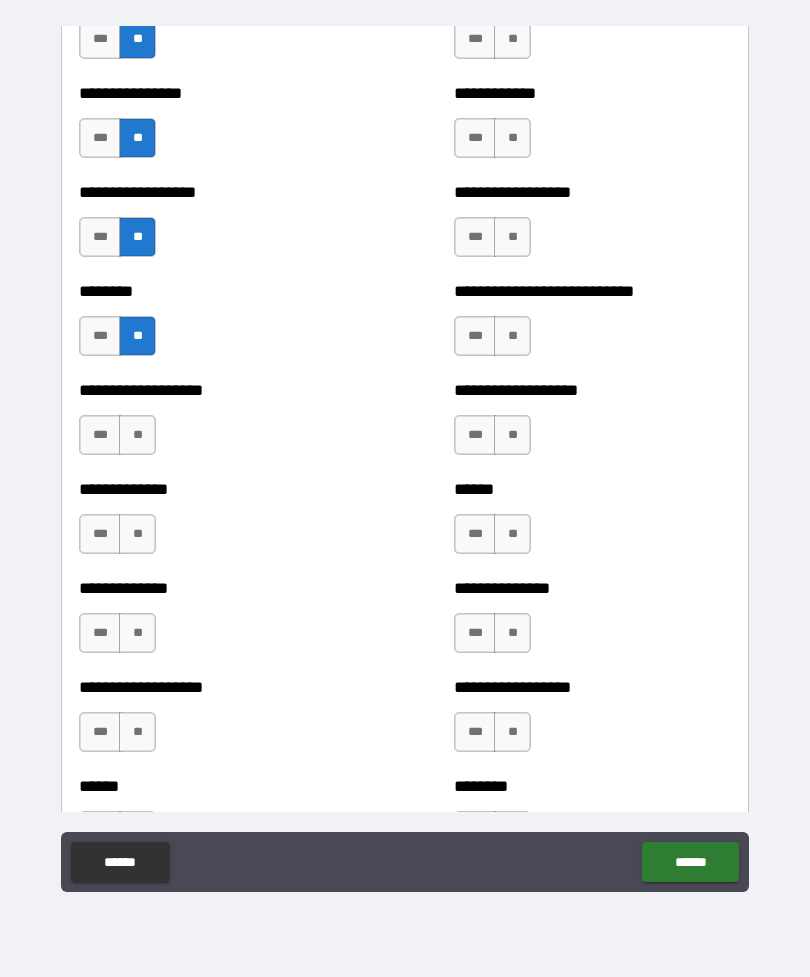 scroll, scrollTop: 4441, scrollLeft: 0, axis: vertical 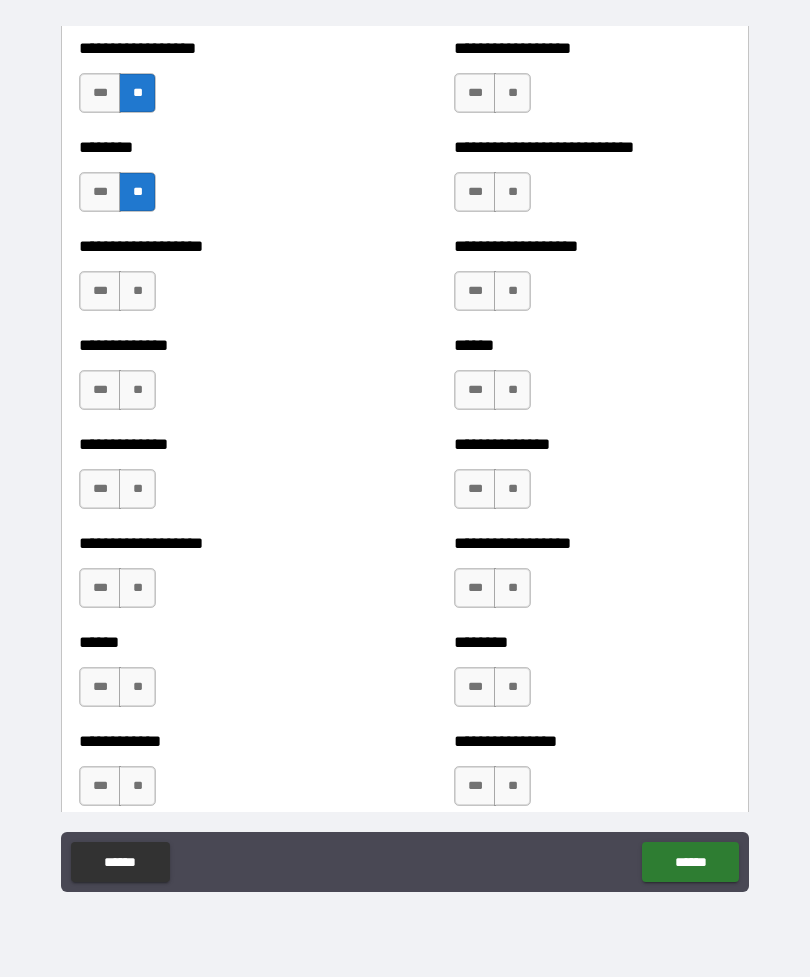 click on "**" at bounding box center [137, 291] 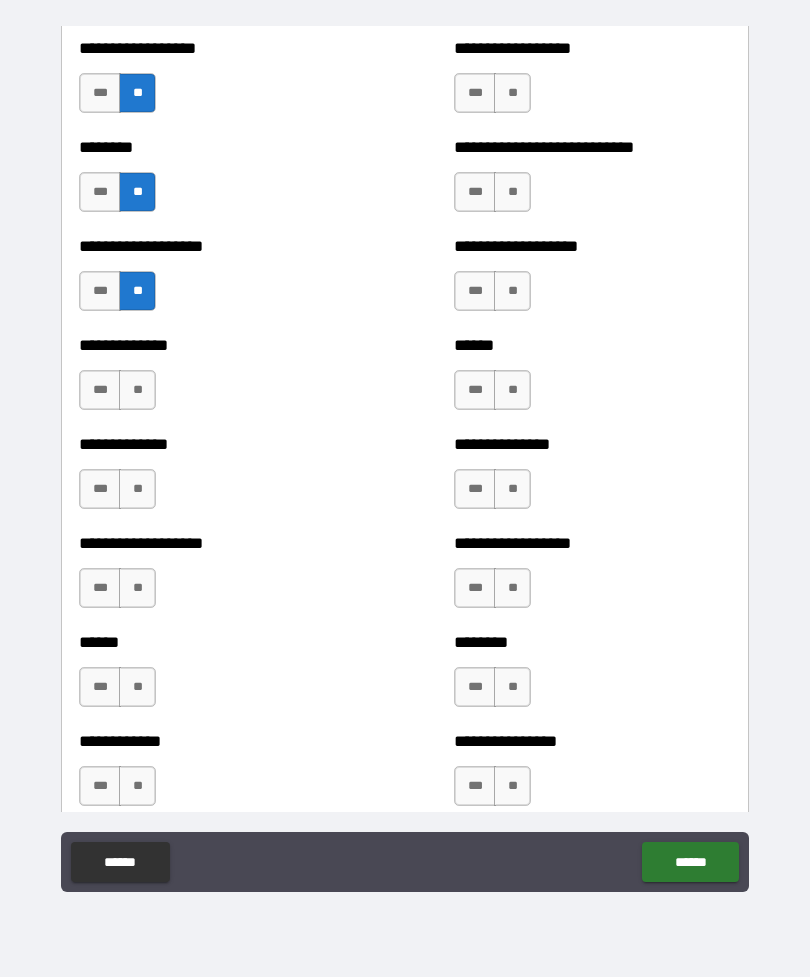 click on "**" at bounding box center (137, 390) 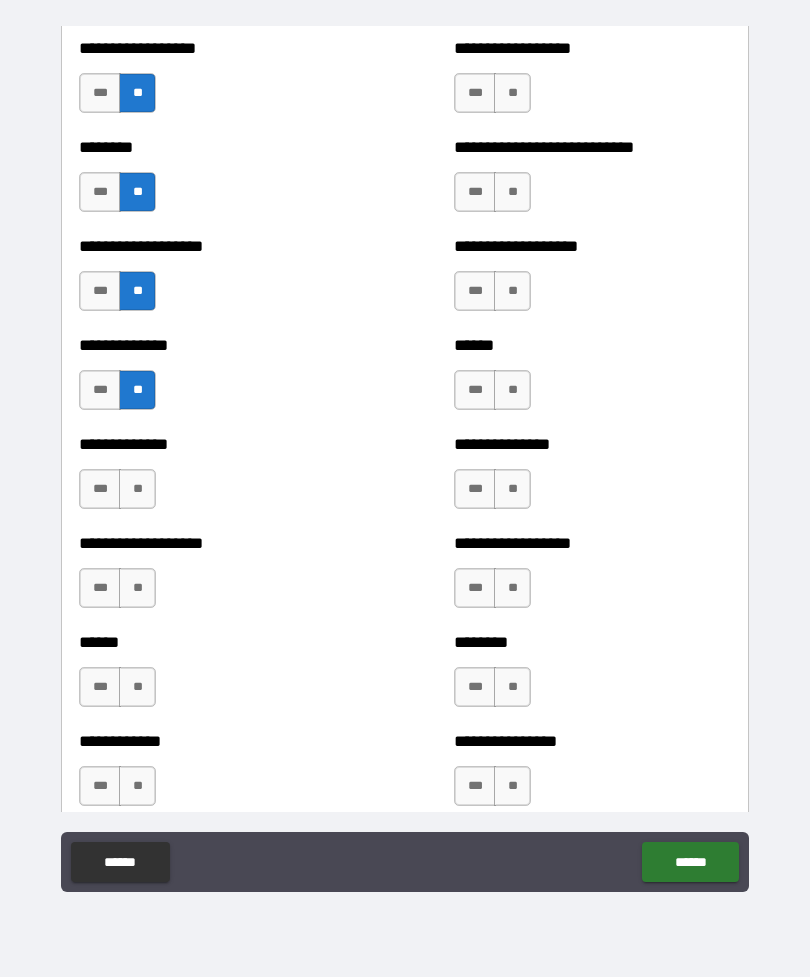 click on "**" at bounding box center (137, 489) 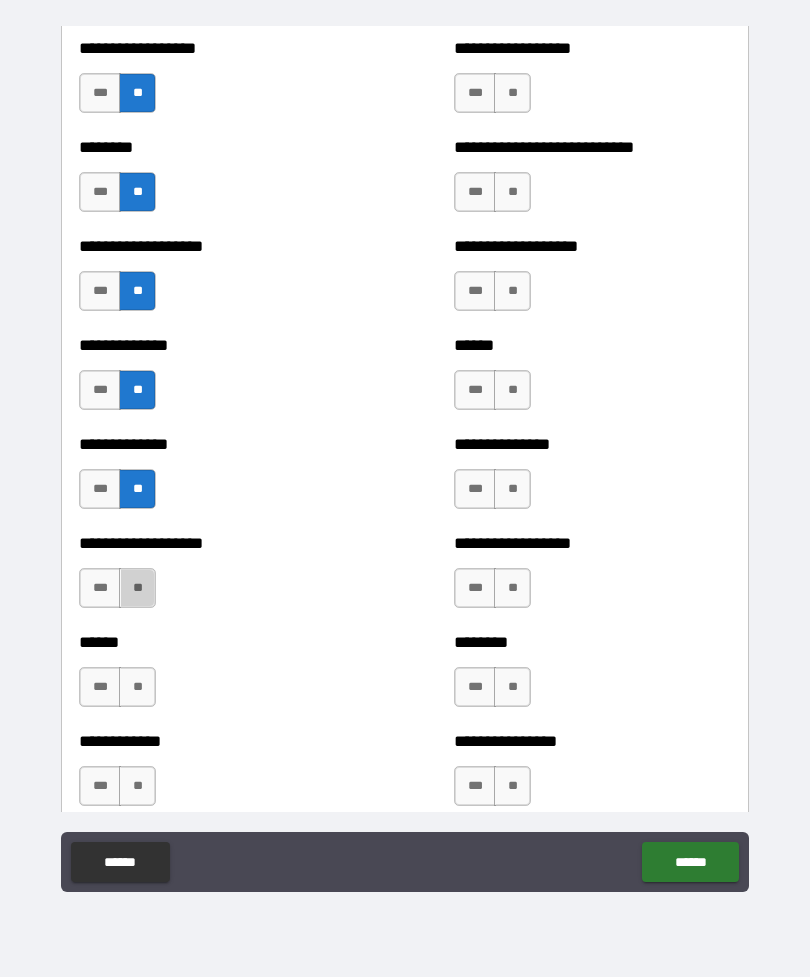 click on "**" at bounding box center [137, 588] 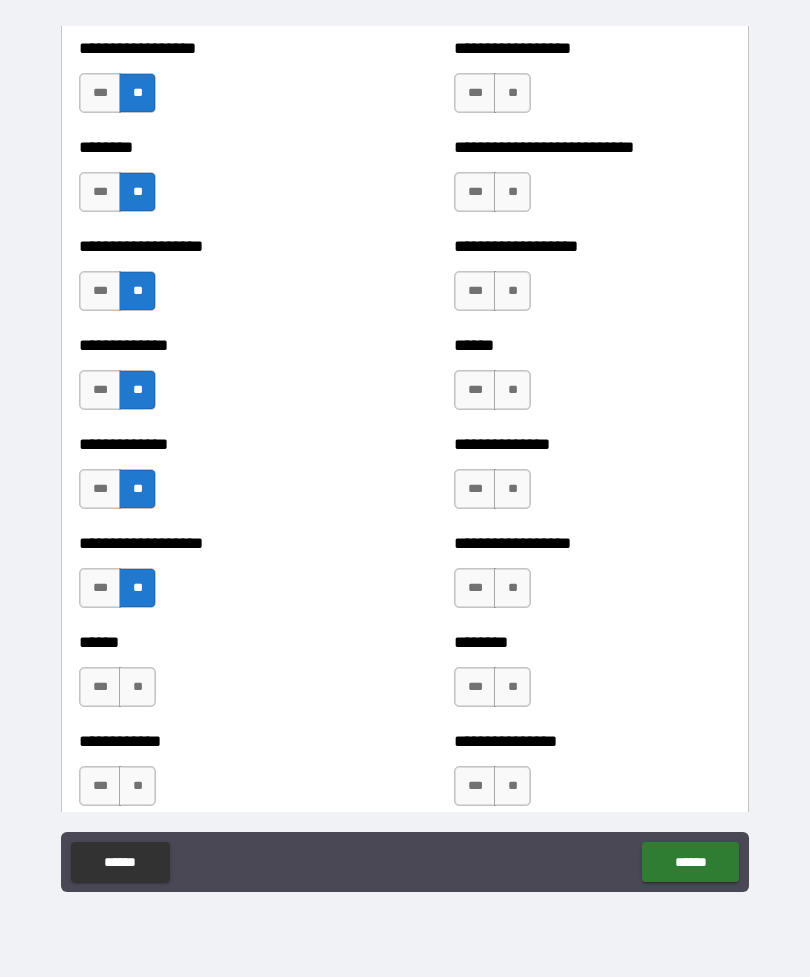 click on "**" at bounding box center [137, 687] 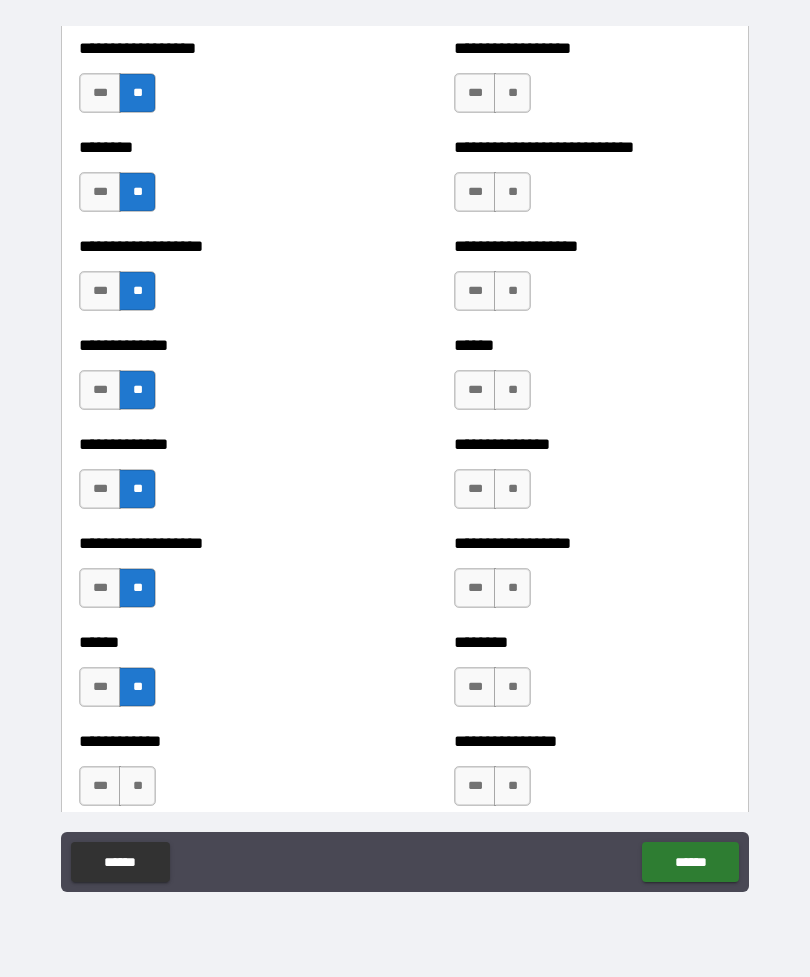 click on "**" at bounding box center [137, 786] 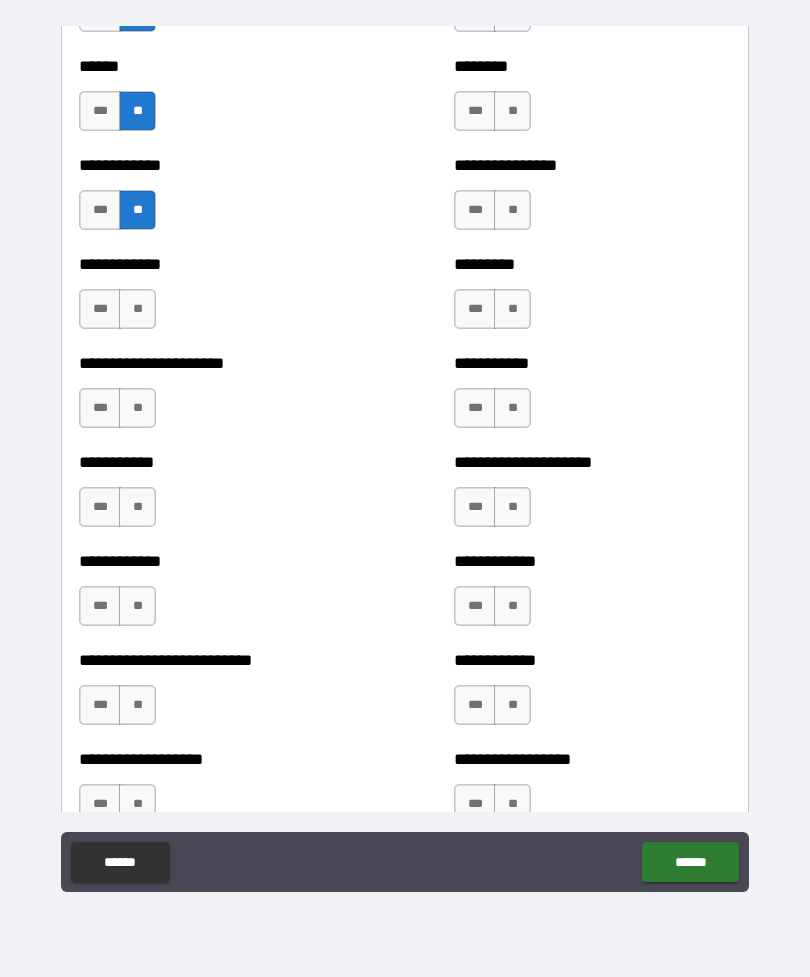 scroll, scrollTop: 5019, scrollLeft: 0, axis: vertical 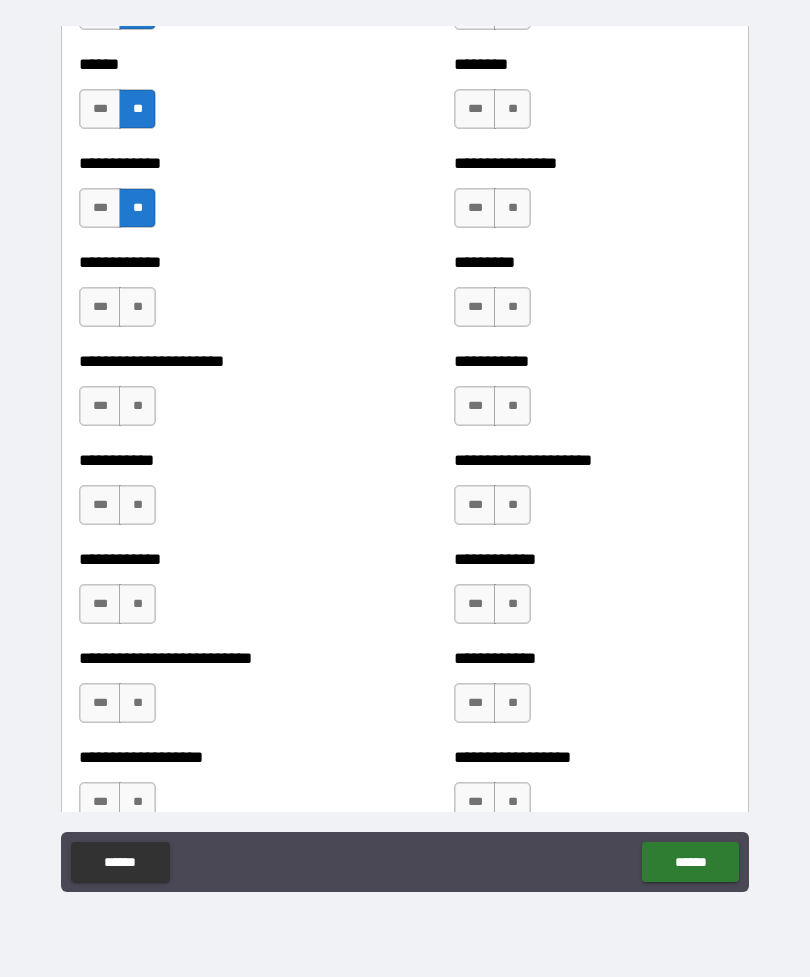 click on "**" at bounding box center [137, 307] 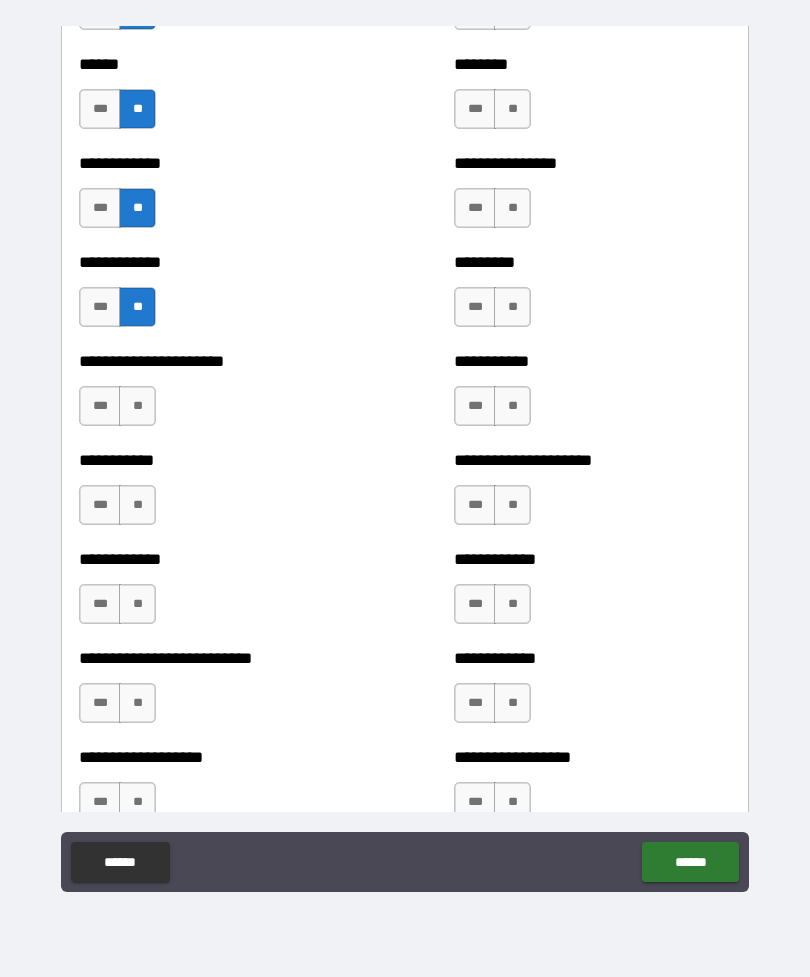 click on "**" at bounding box center (137, 406) 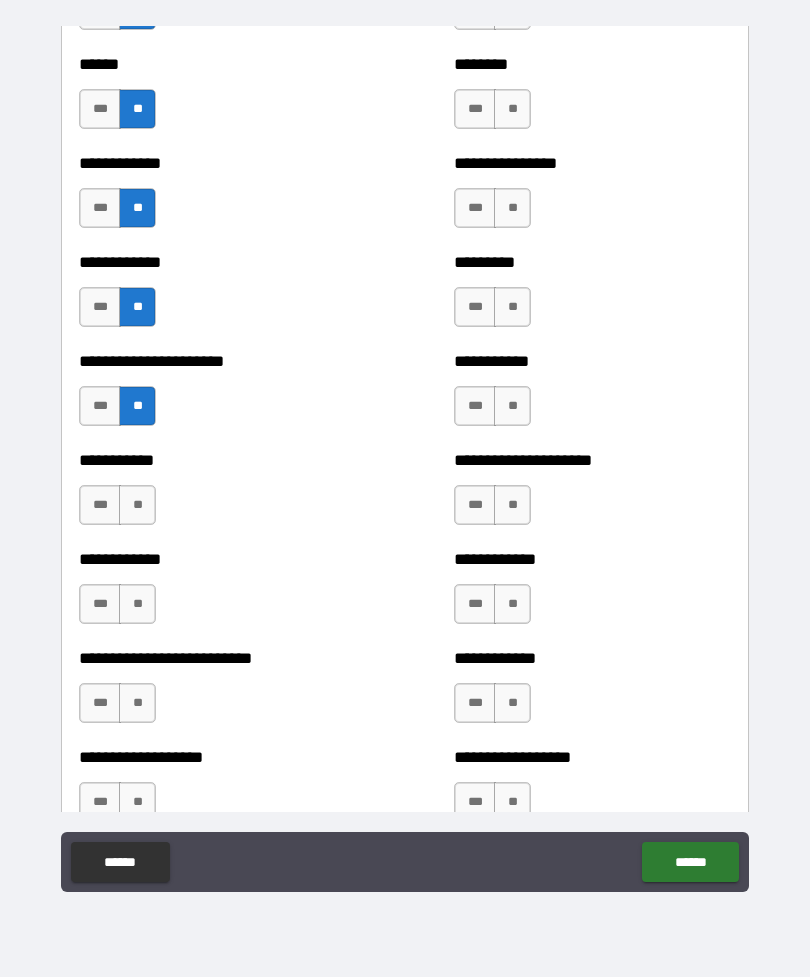 click on "**" at bounding box center [137, 505] 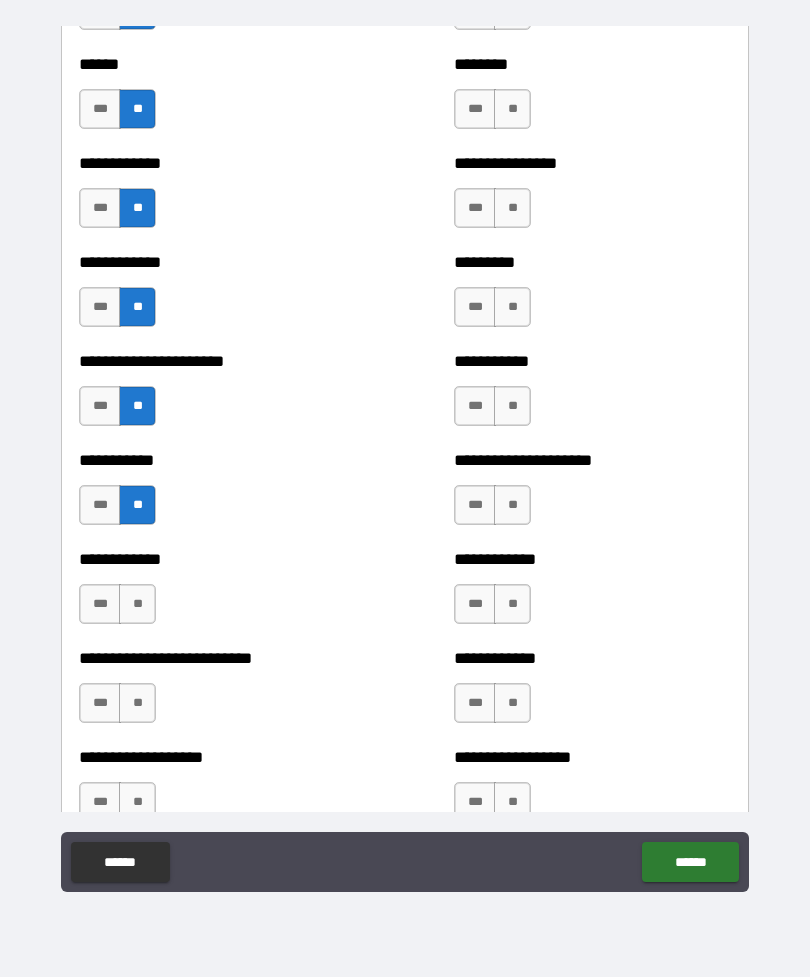 click on "**" at bounding box center (137, 604) 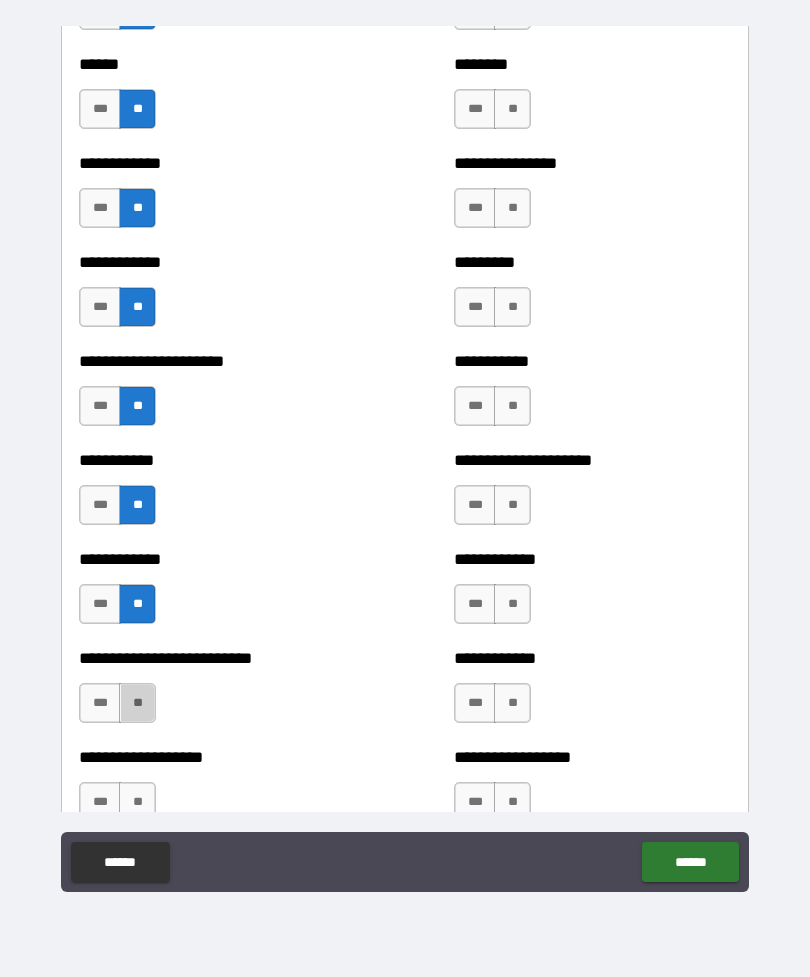 click on "**" at bounding box center [137, 703] 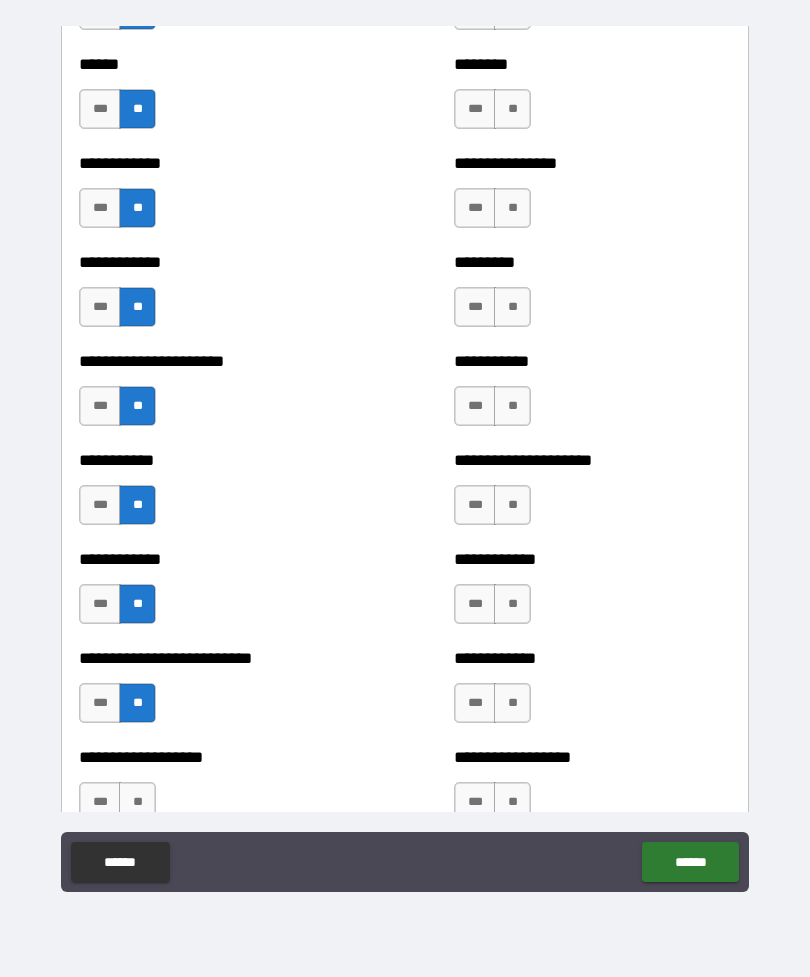 click on "**" at bounding box center (137, 802) 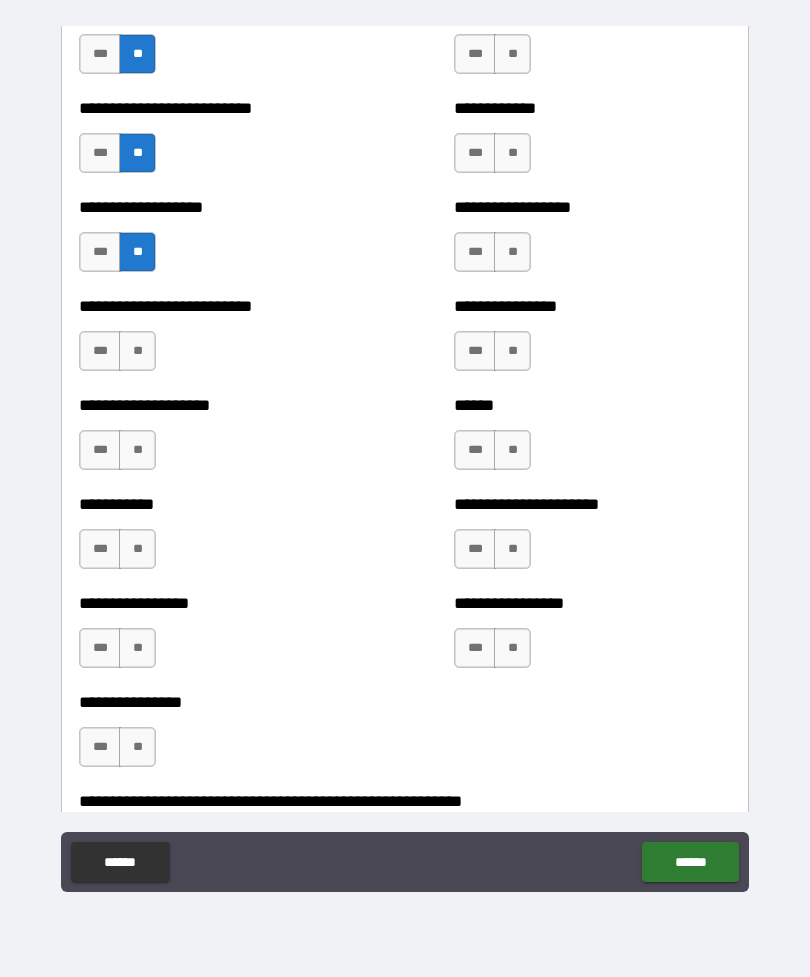 scroll, scrollTop: 5567, scrollLeft: 0, axis: vertical 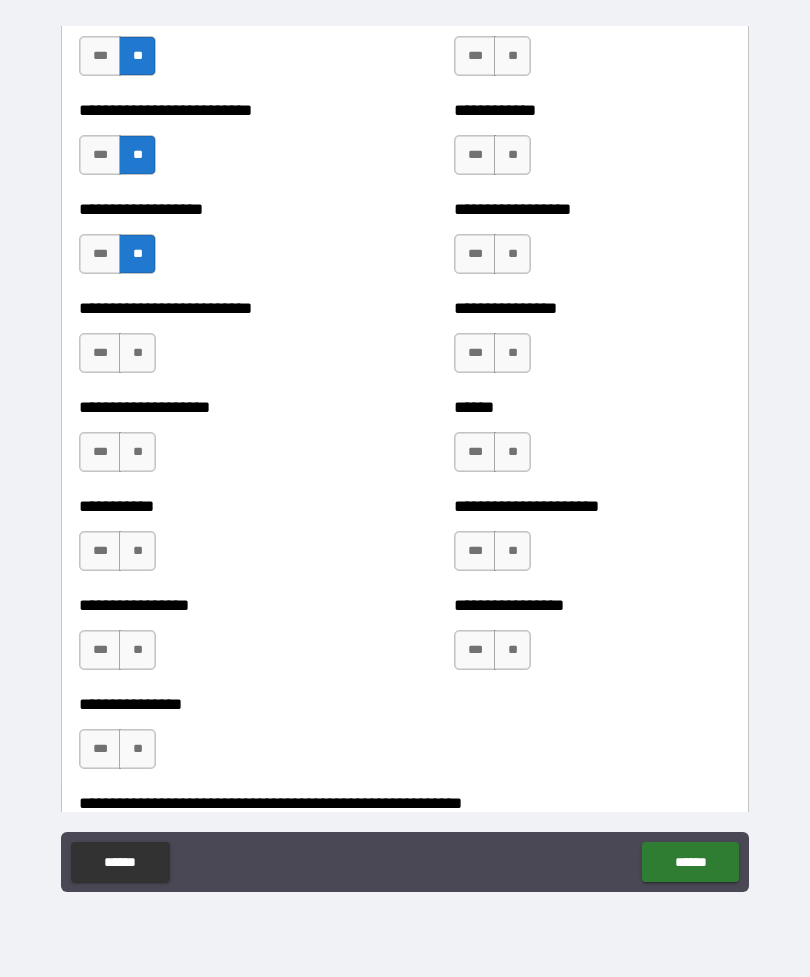 click on "**" at bounding box center (137, 353) 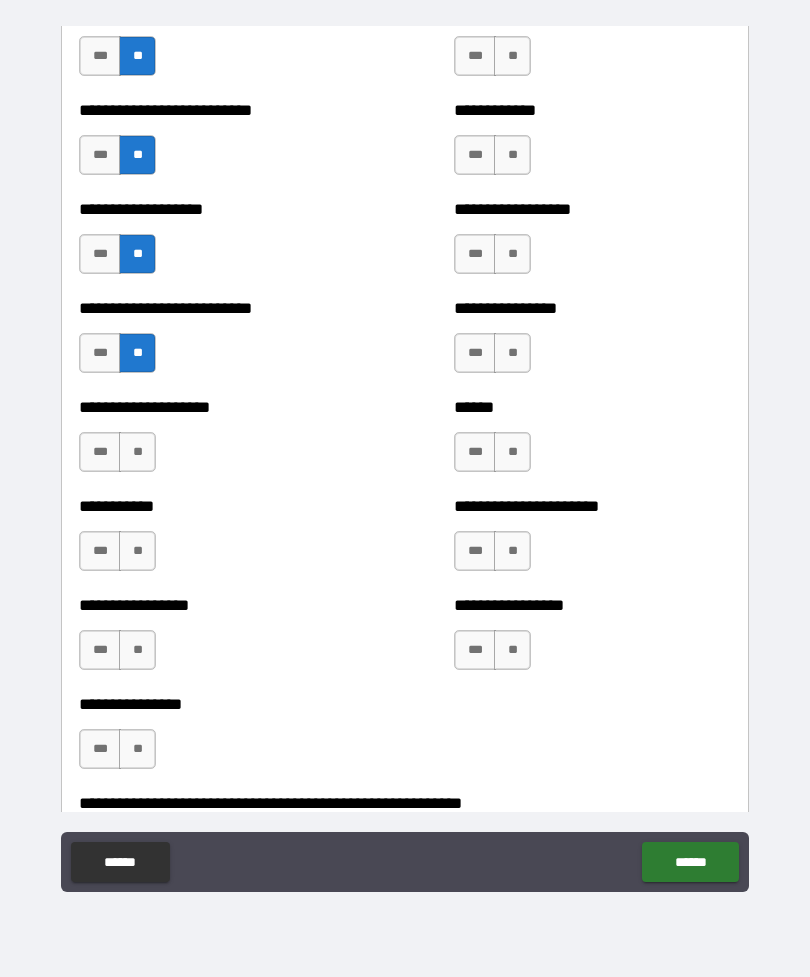 click on "**" at bounding box center [137, 452] 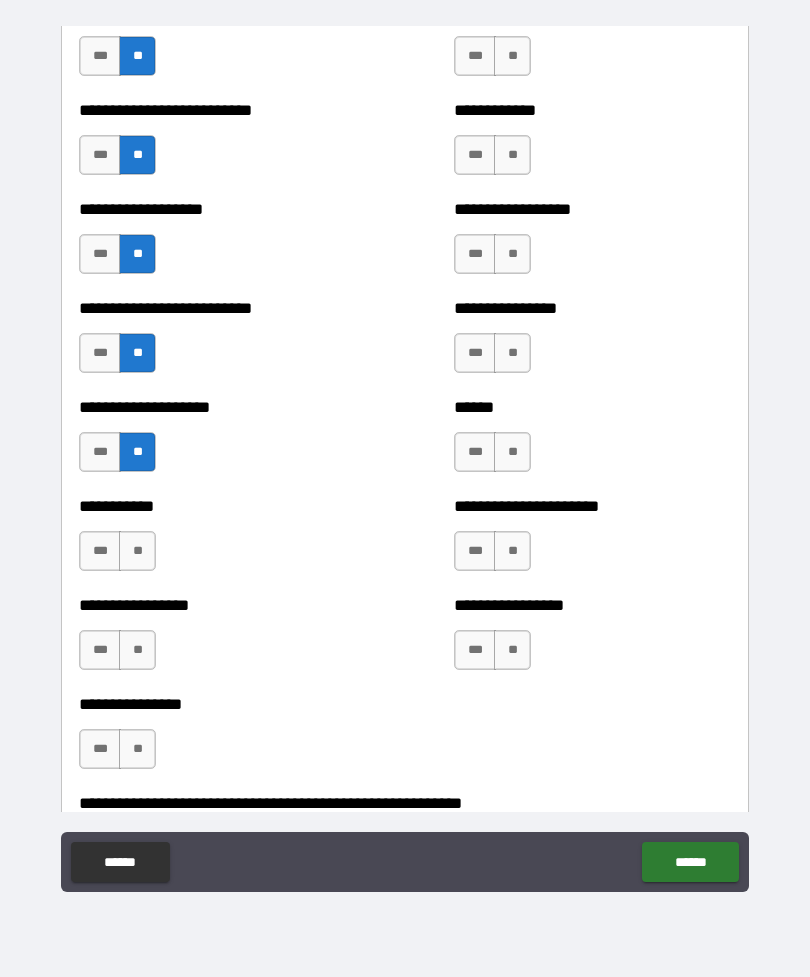 click on "**" at bounding box center [137, 551] 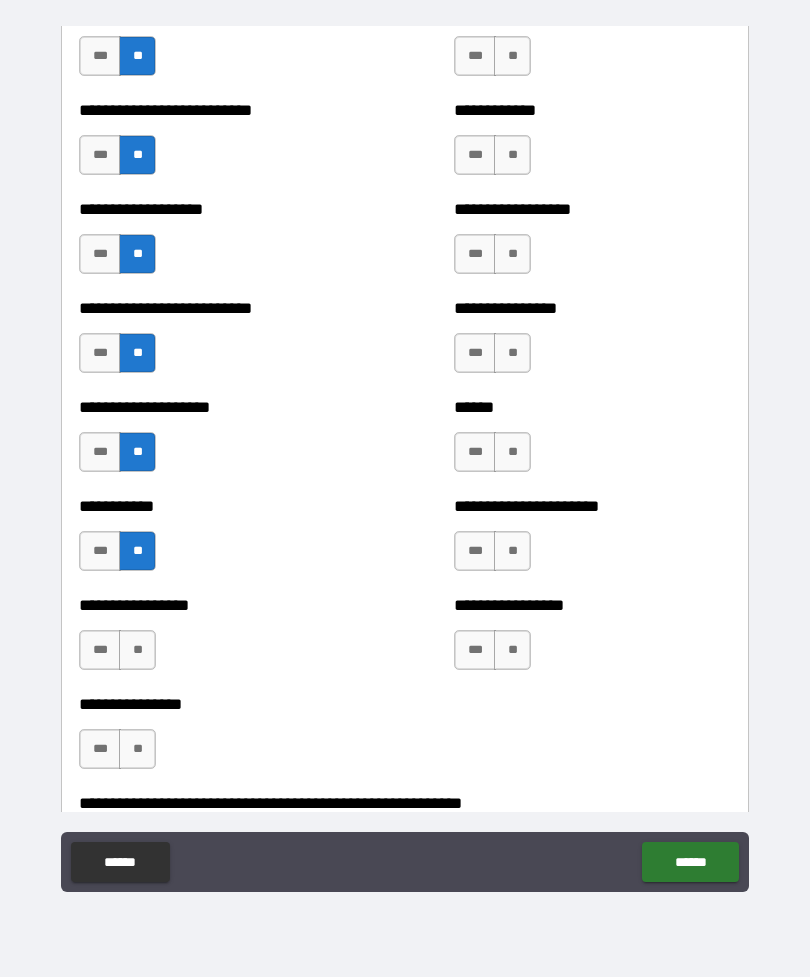 click on "**" at bounding box center [137, 650] 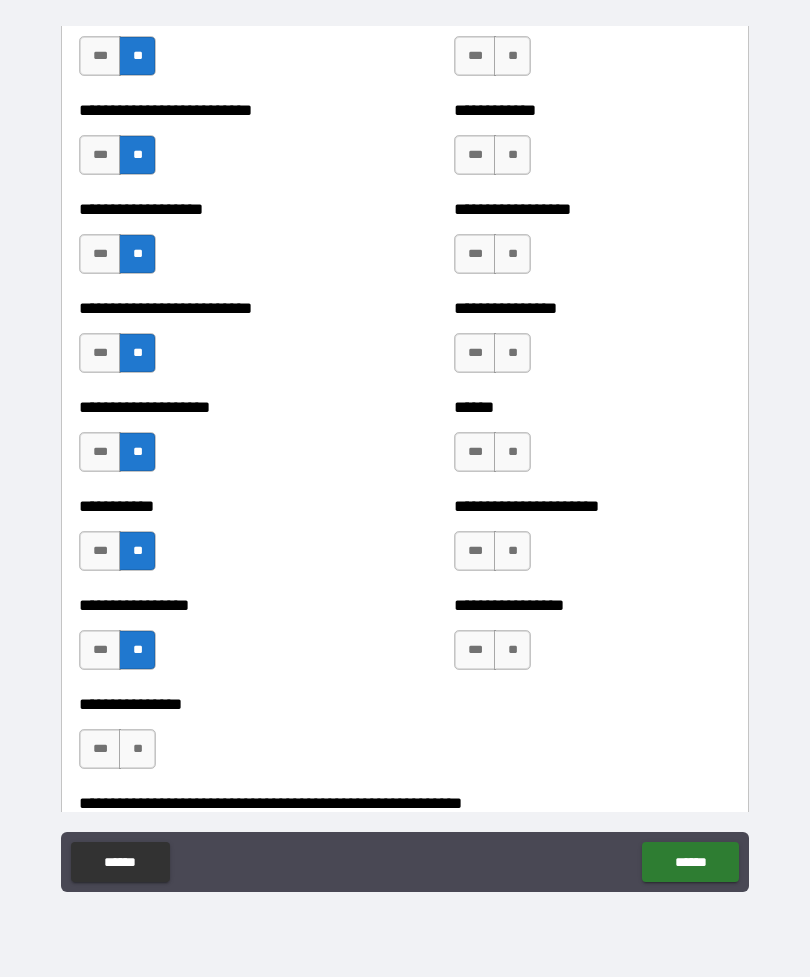 click on "**" at bounding box center [137, 749] 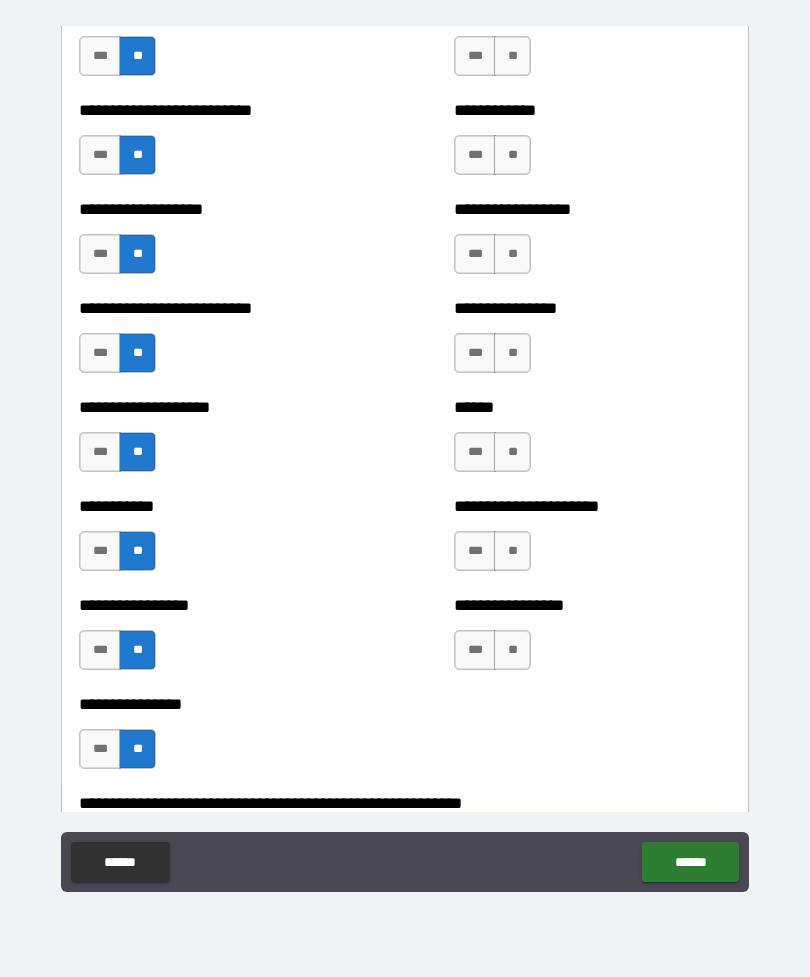 click on "**" at bounding box center (512, 650) 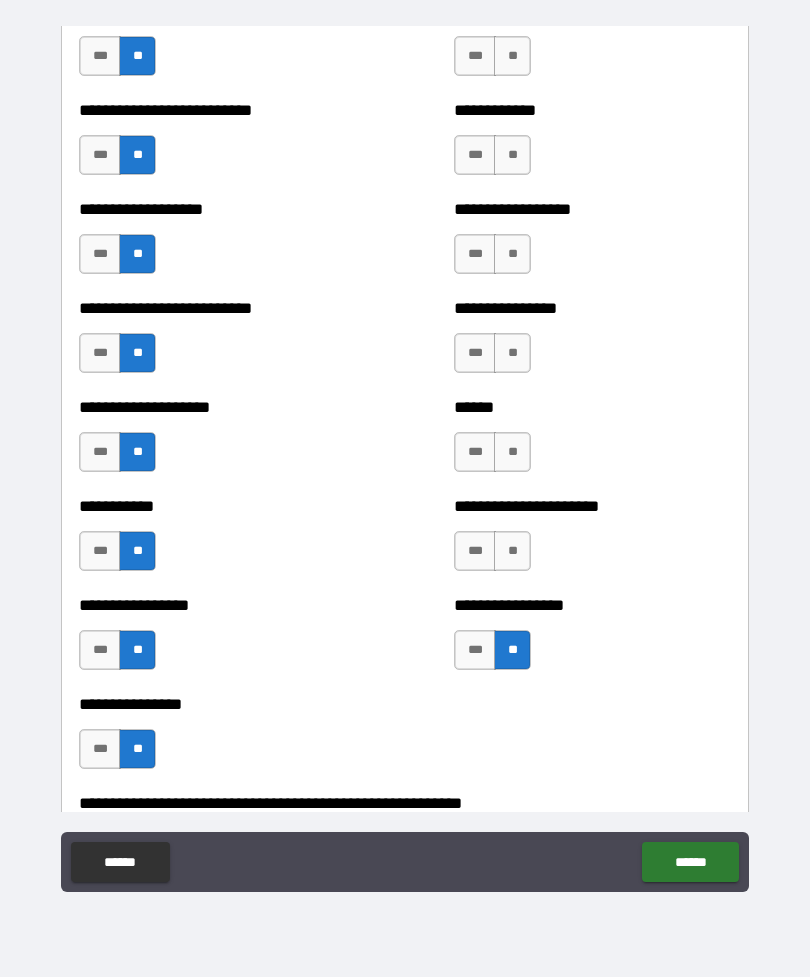 click on "**" at bounding box center (512, 551) 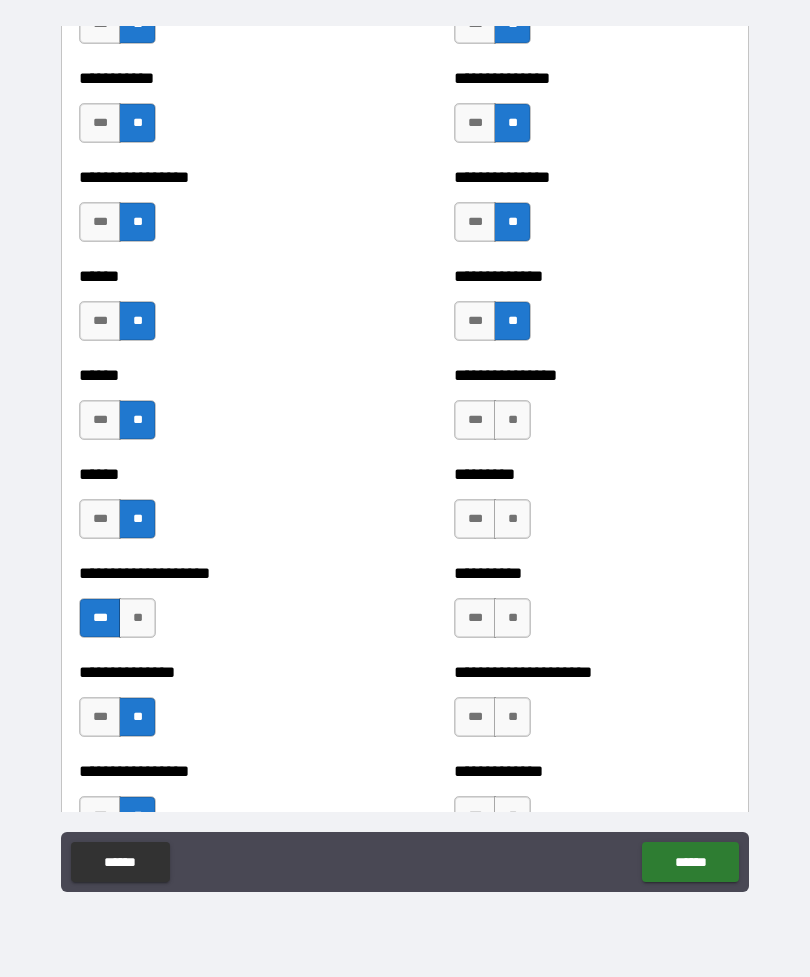 scroll, scrollTop: 2827, scrollLeft: 0, axis: vertical 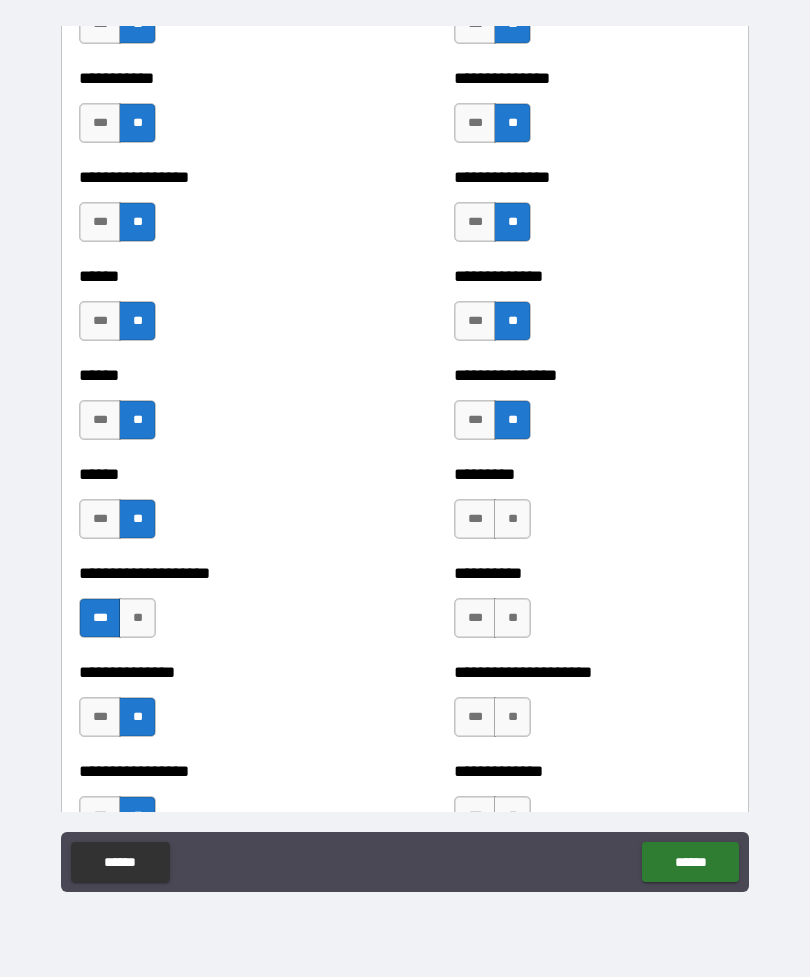 click on "**" at bounding box center [512, 519] 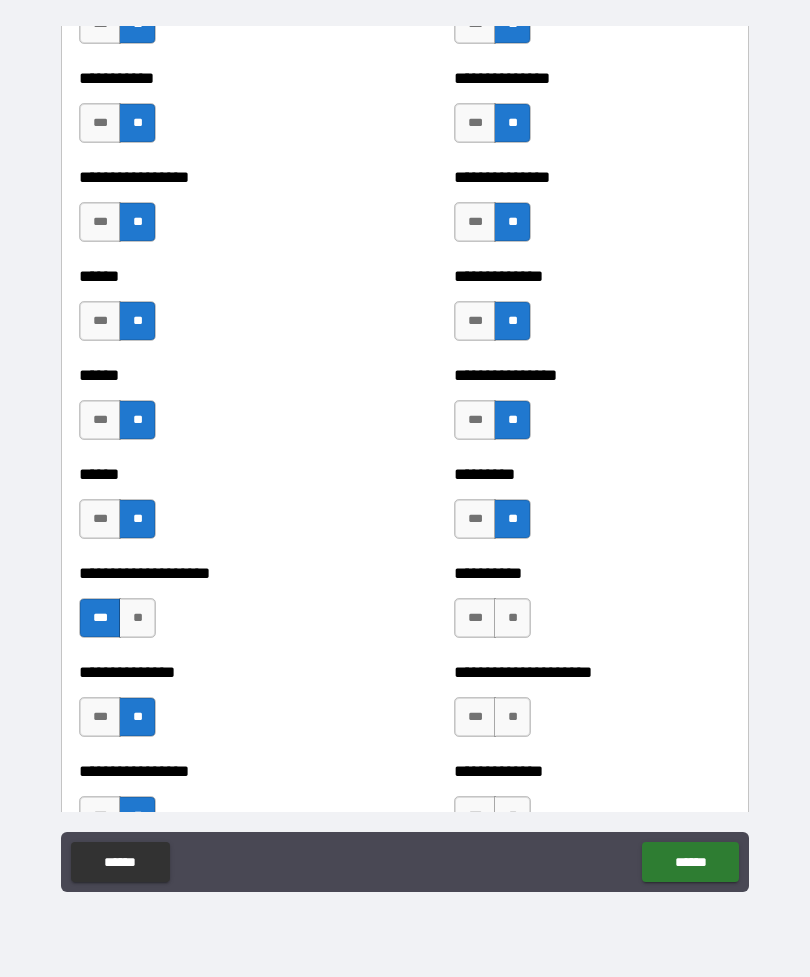 click on "**" at bounding box center (512, 618) 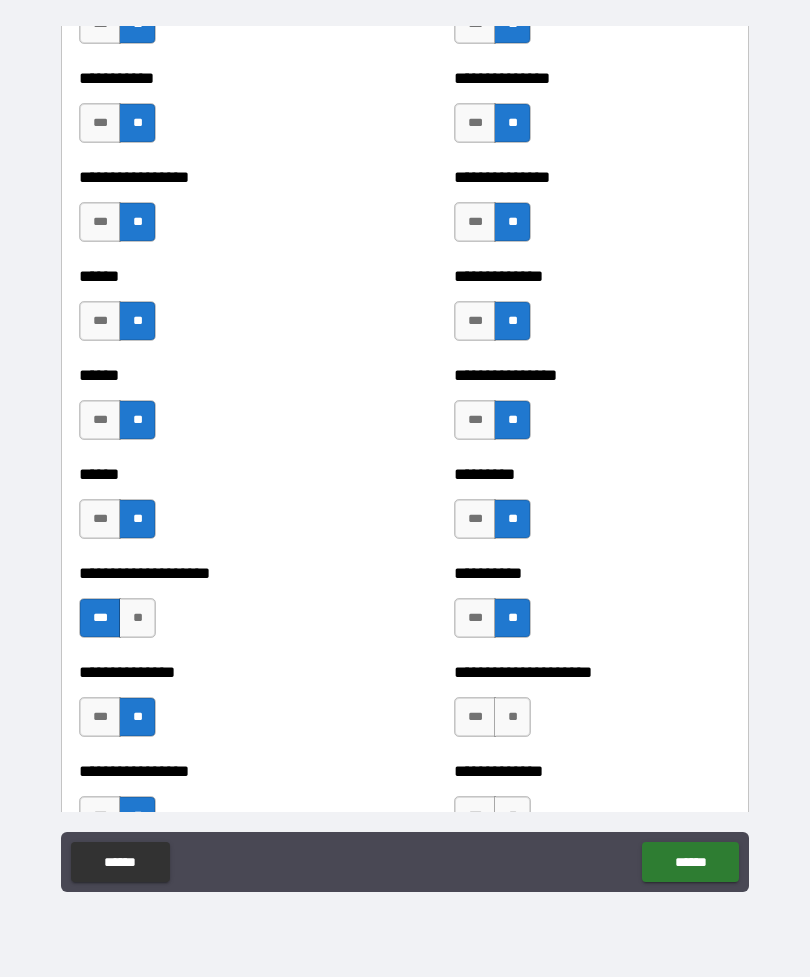 click on "**" at bounding box center (512, 717) 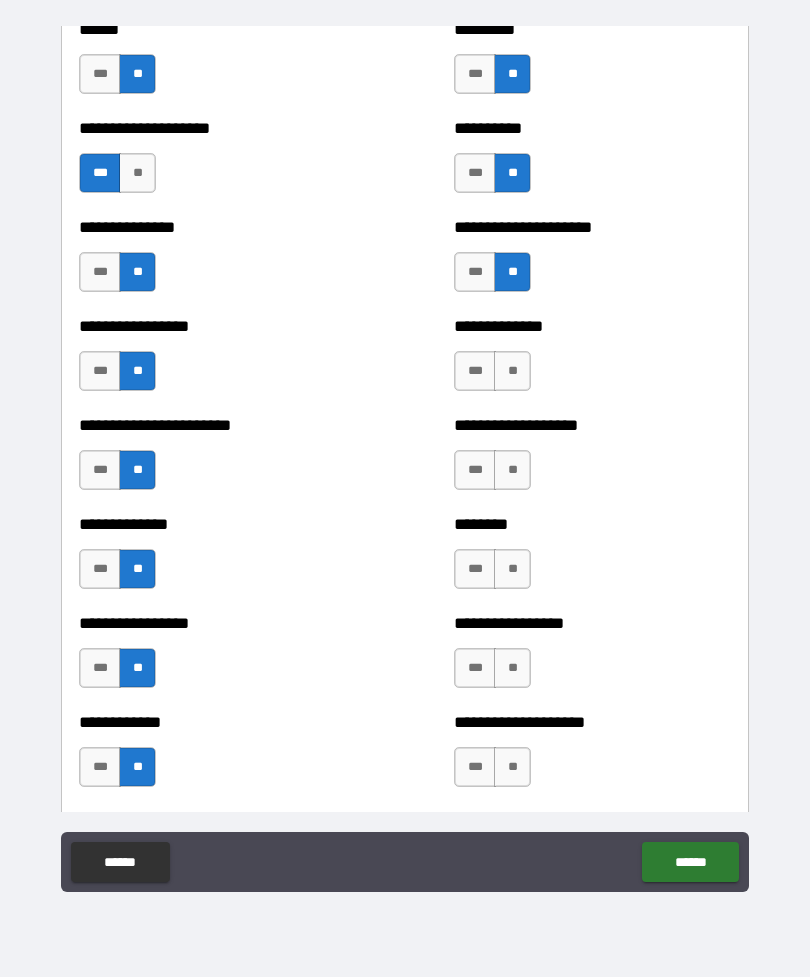 scroll, scrollTop: 3271, scrollLeft: 0, axis: vertical 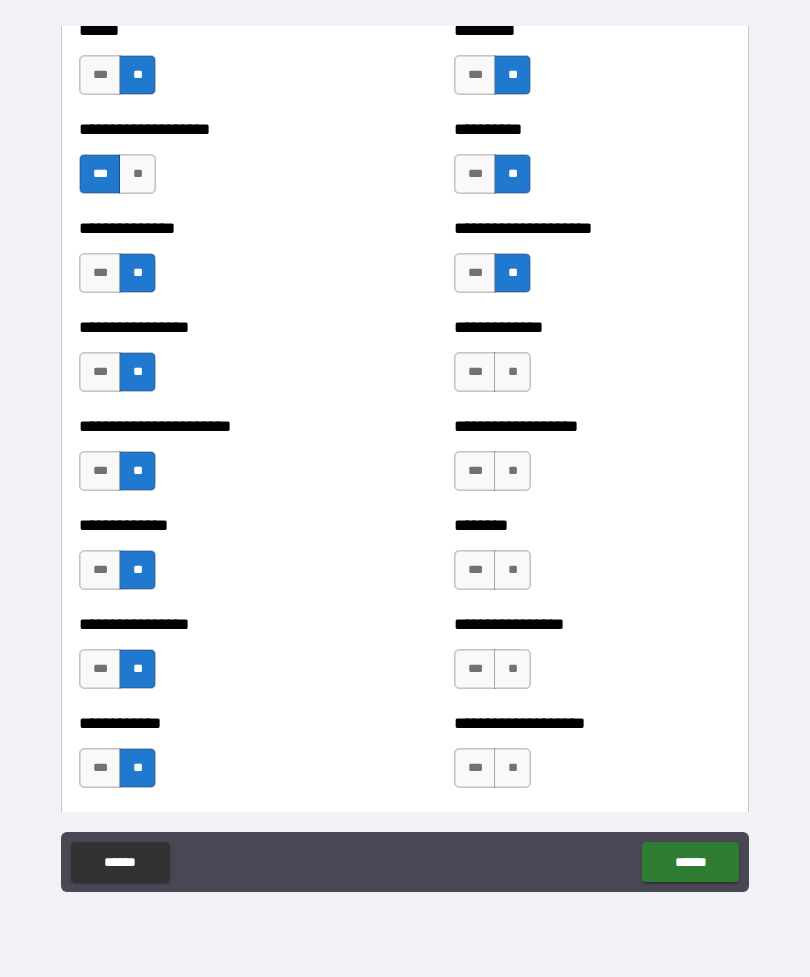 click on "**" at bounding box center [512, 372] 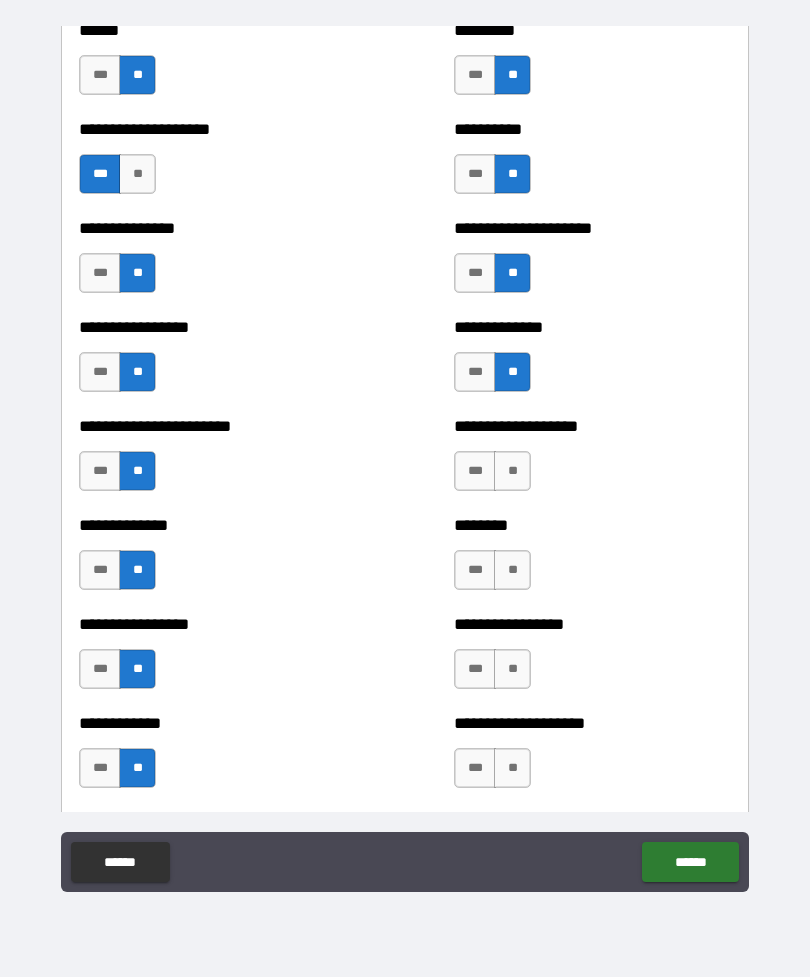 click on "**" at bounding box center [512, 471] 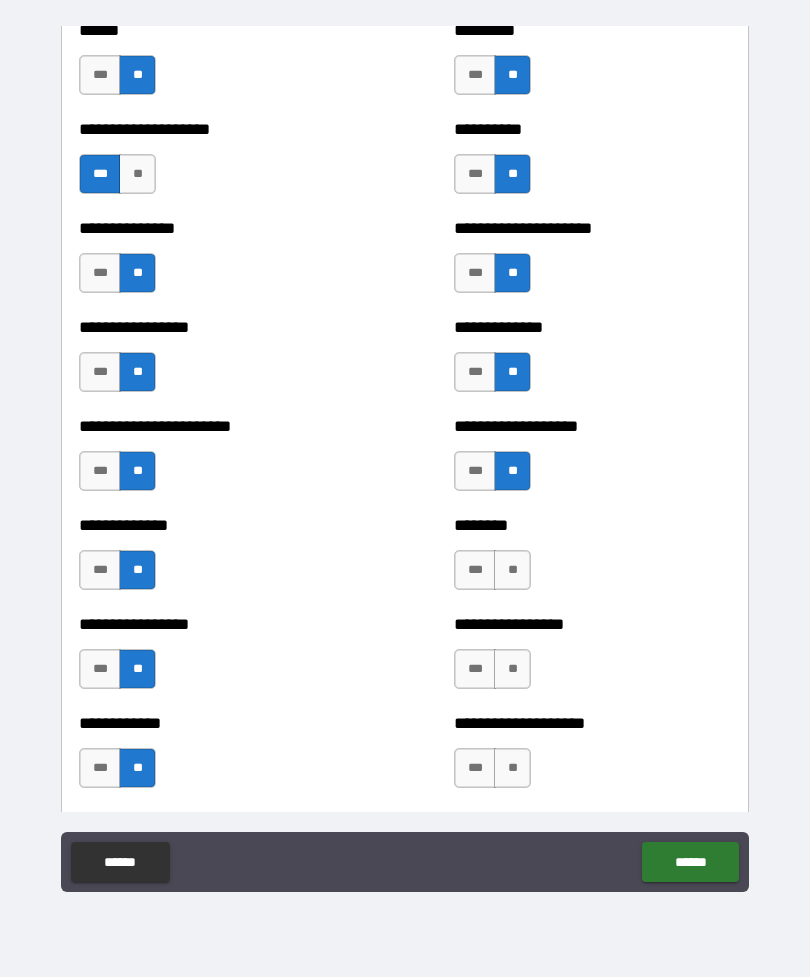 click on "**" at bounding box center [512, 570] 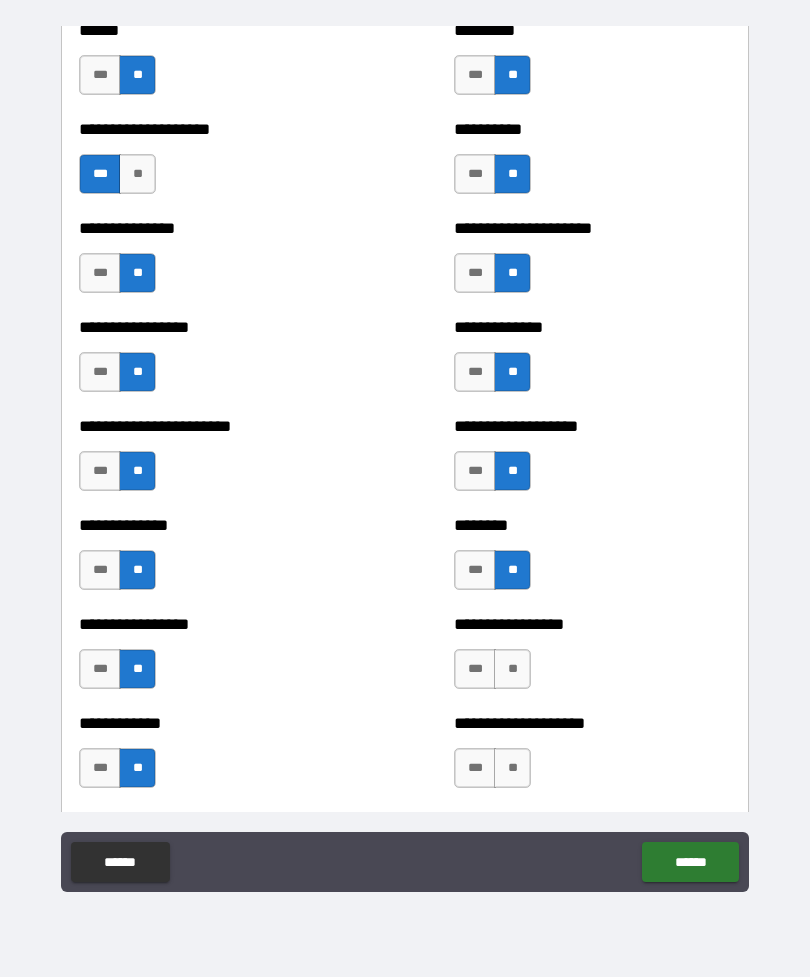 click on "**" at bounding box center [512, 669] 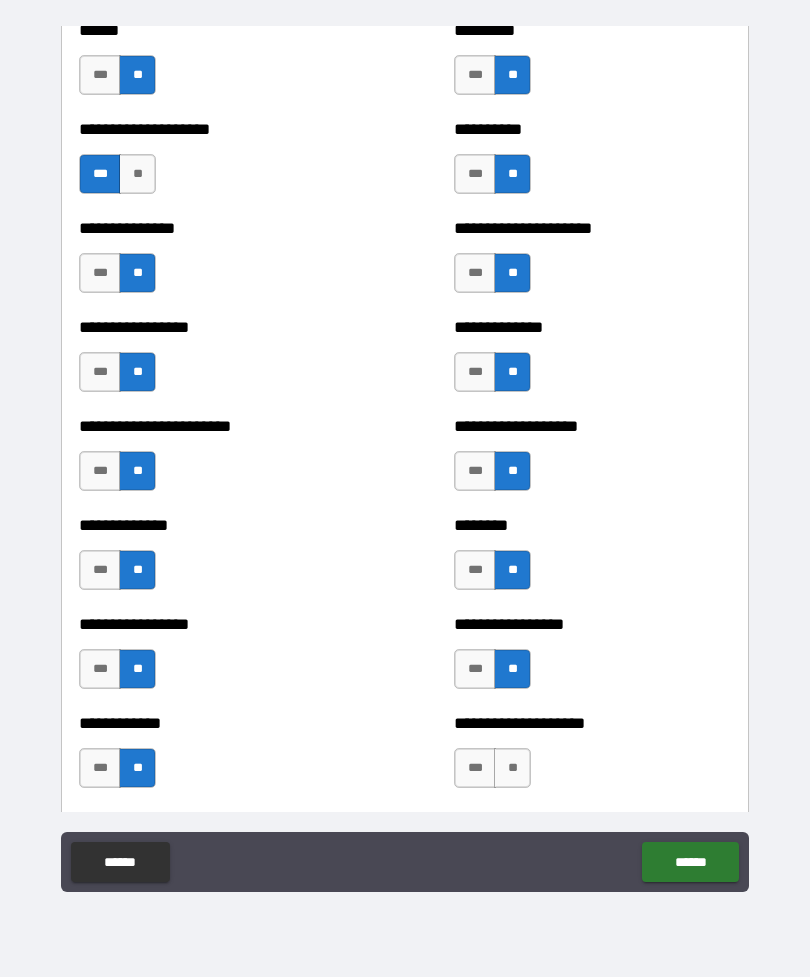 click on "**" at bounding box center [512, 669] 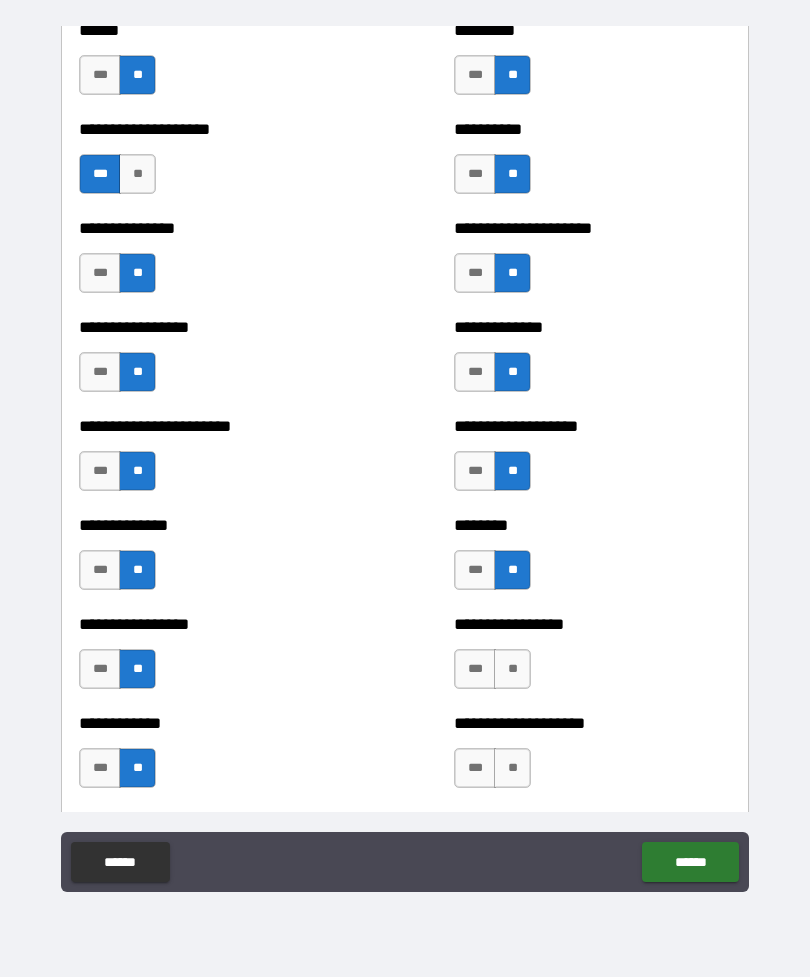 click on "**" at bounding box center [512, 768] 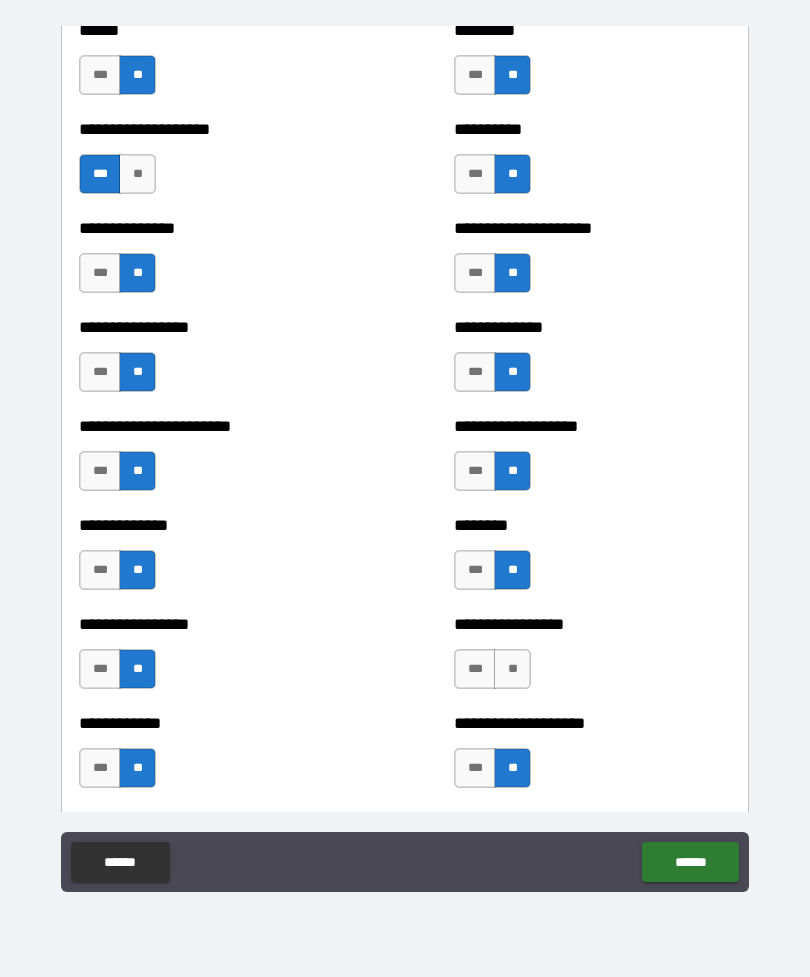 click on "**" at bounding box center (512, 669) 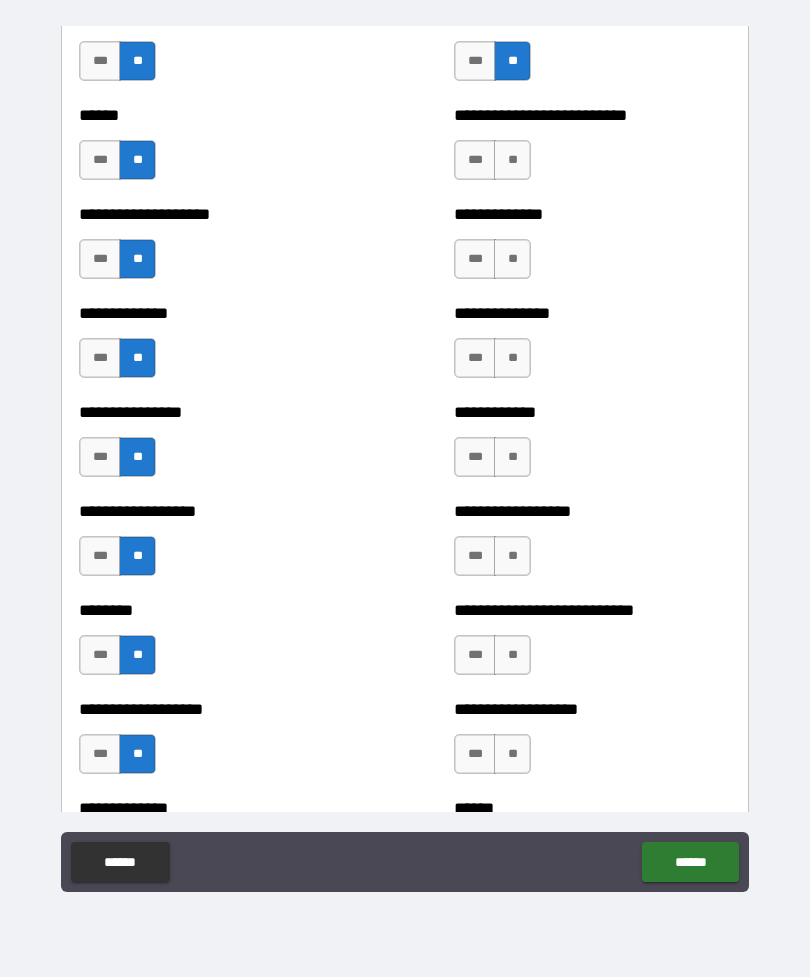 scroll, scrollTop: 3976, scrollLeft: 0, axis: vertical 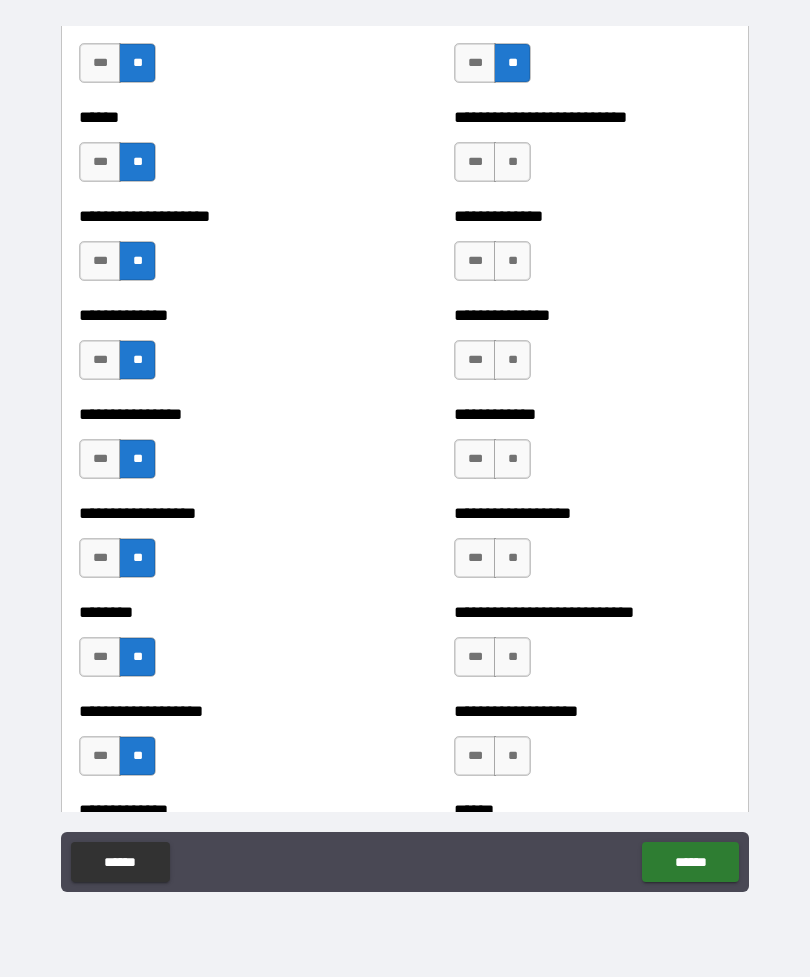 click on "**" at bounding box center (512, 162) 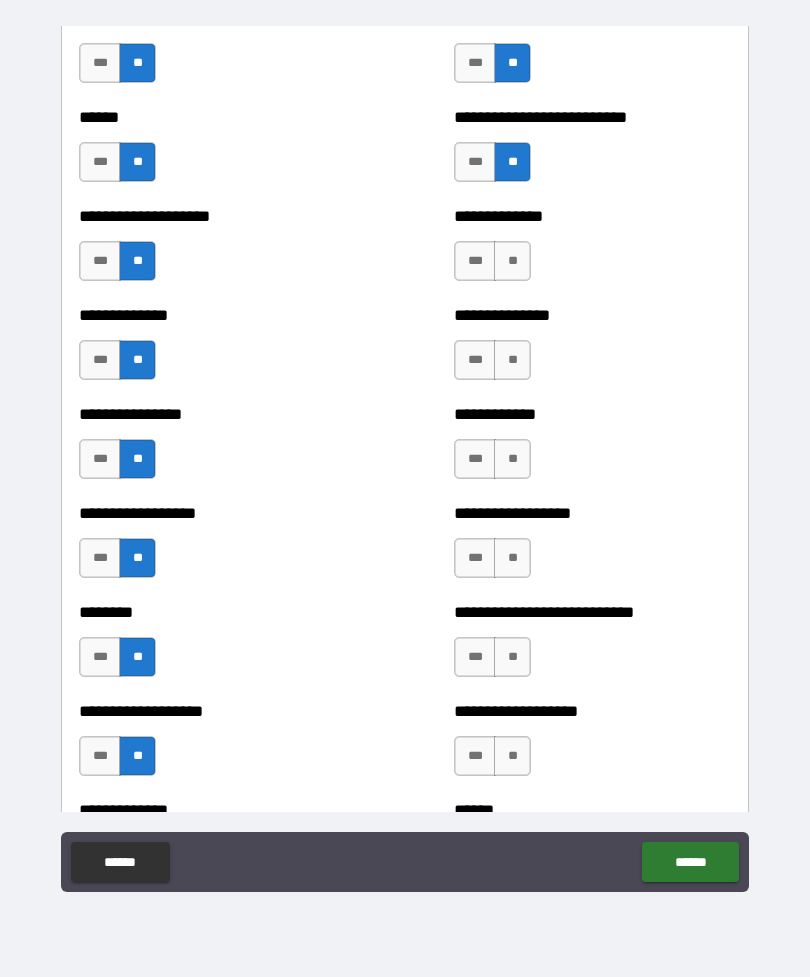 click on "**" at bounding box center [512, 261] 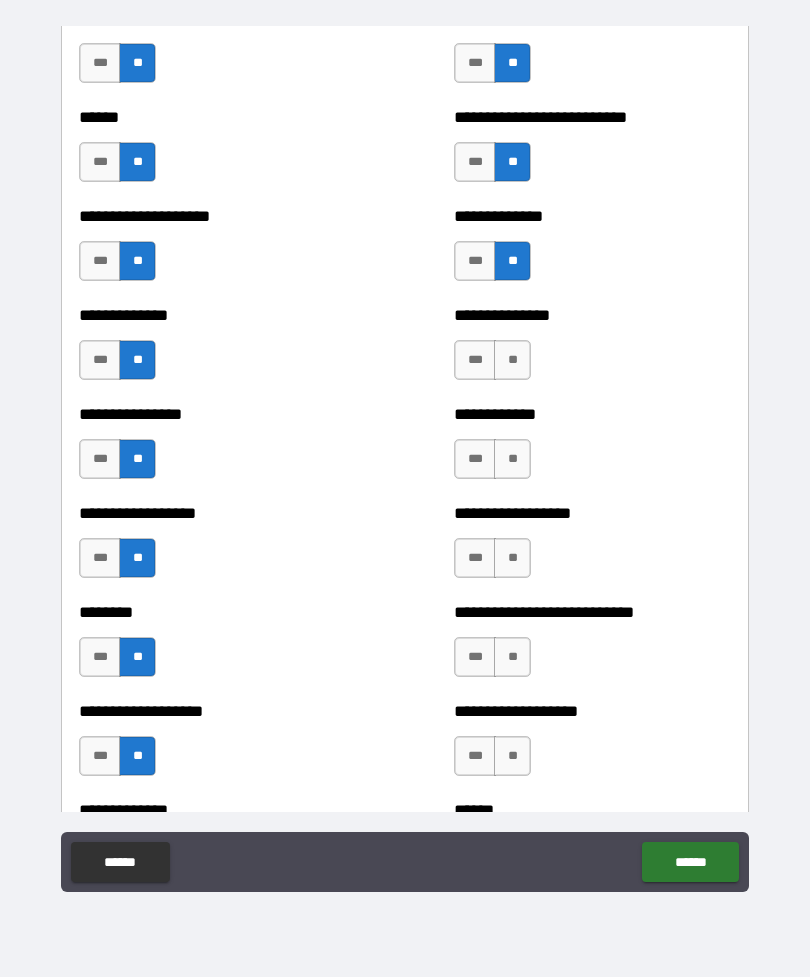 click on "**" at bounding box center (512, 360) 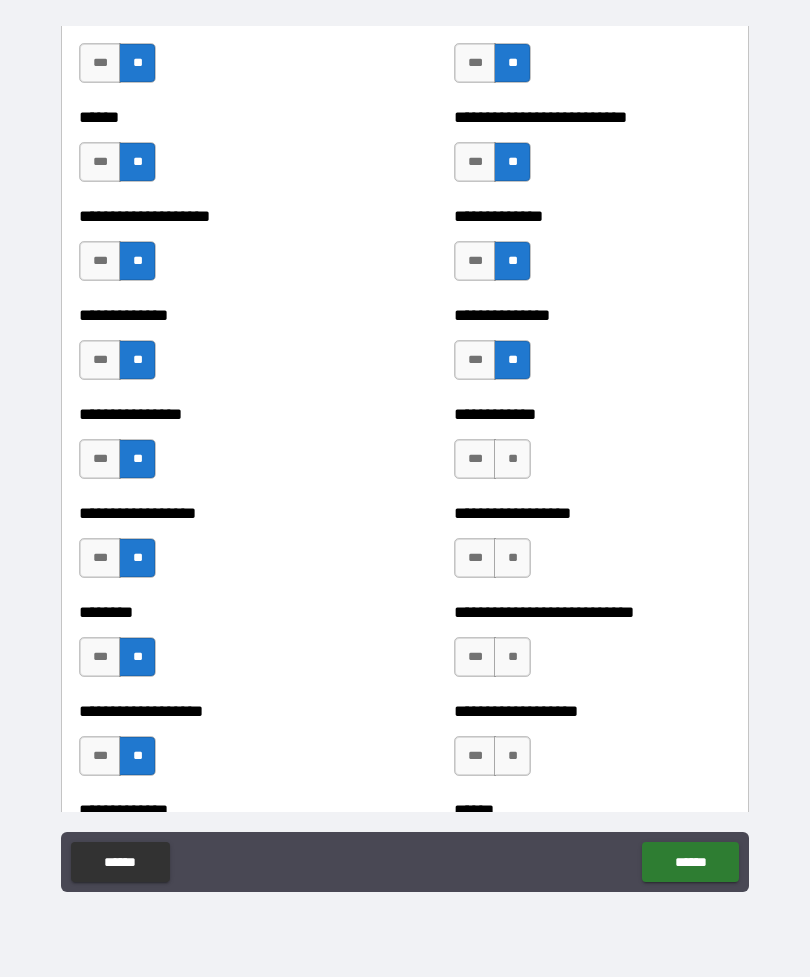 click on "**" at bounding box center [512, 459] 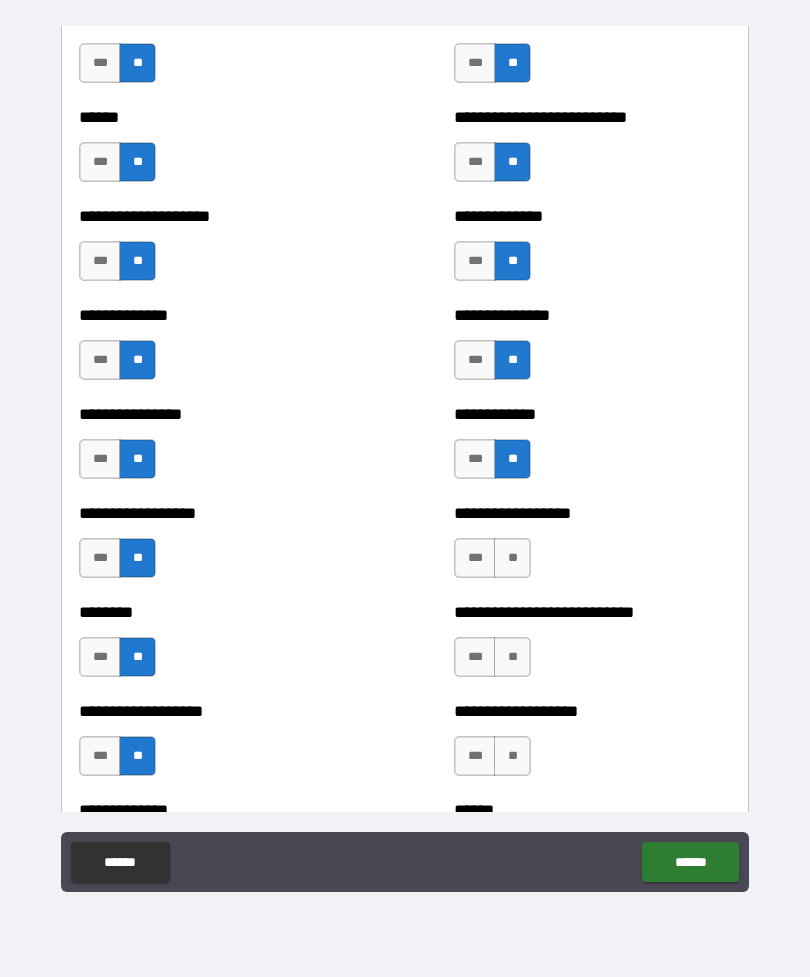 click on "**" at bounding box center [512, 558] 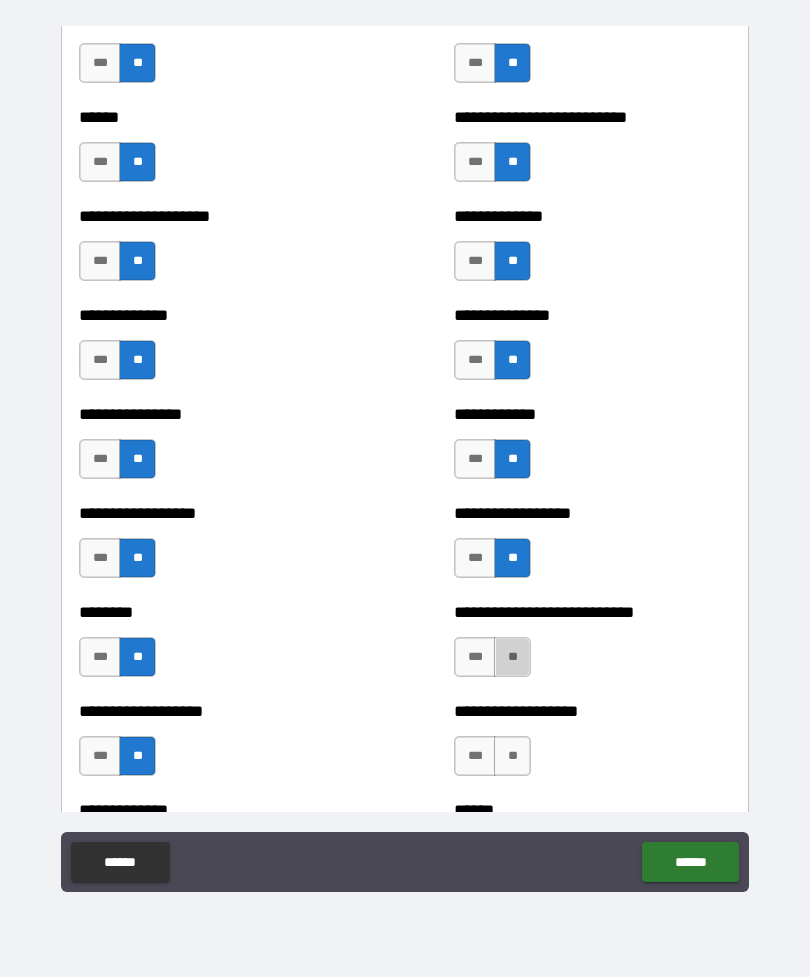 click on "**" at bounding box center (512, 657) 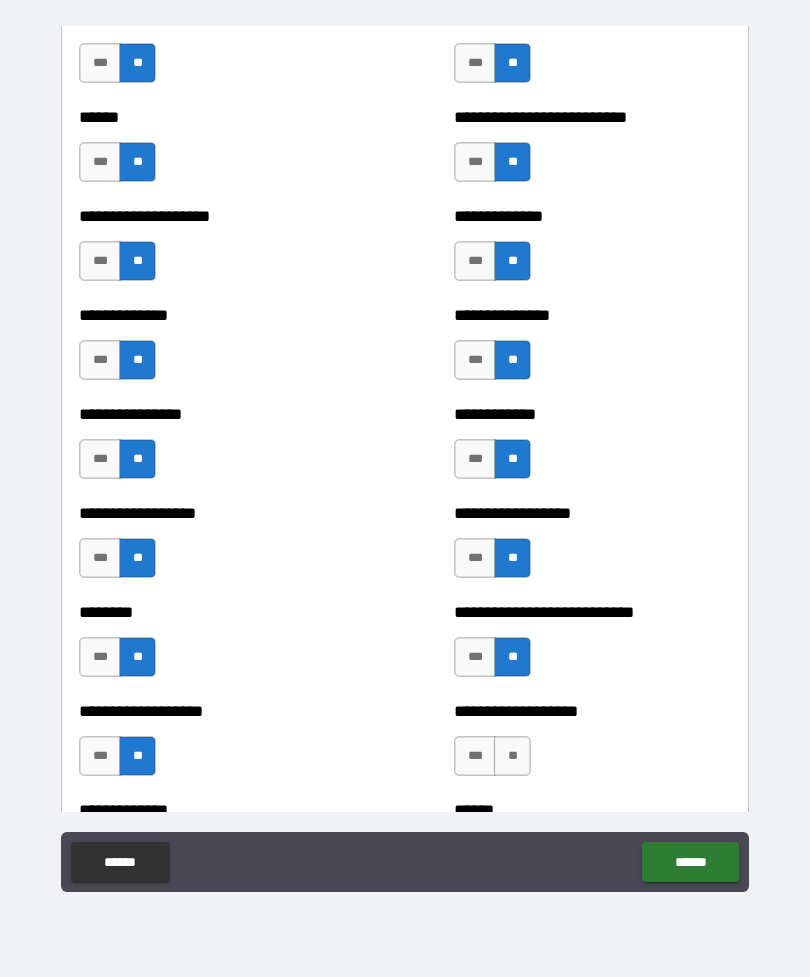 click on "**" at bounding box center [512, 756] 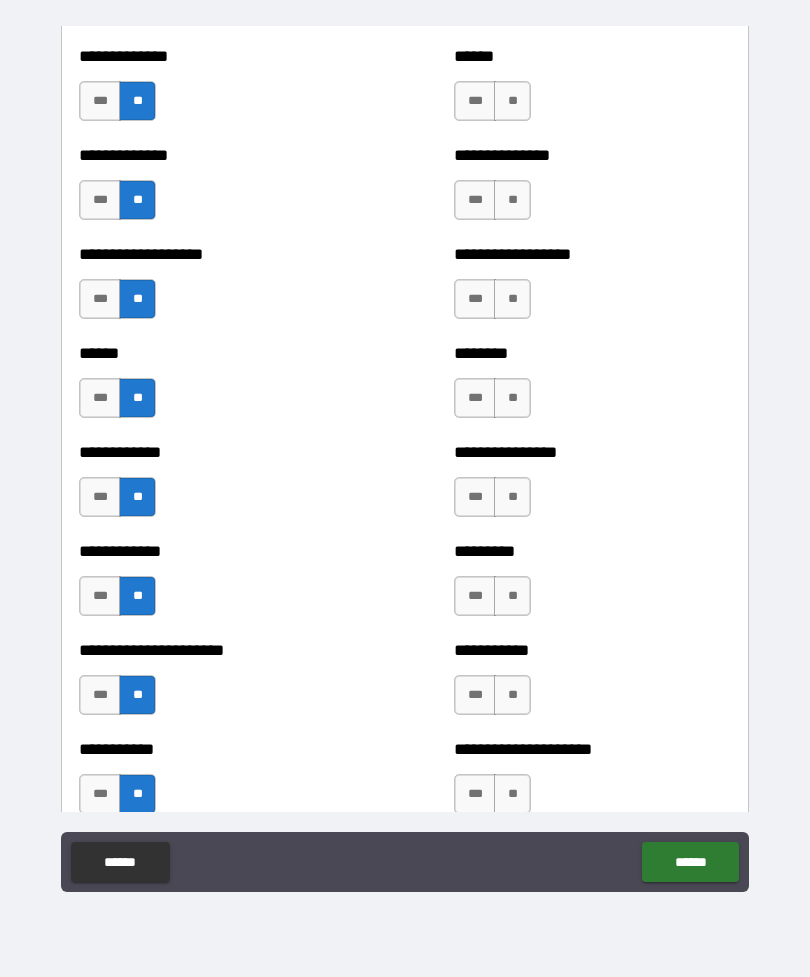 scroll, scrollTop: 4740, scrollLeft: 0, axis: vertical 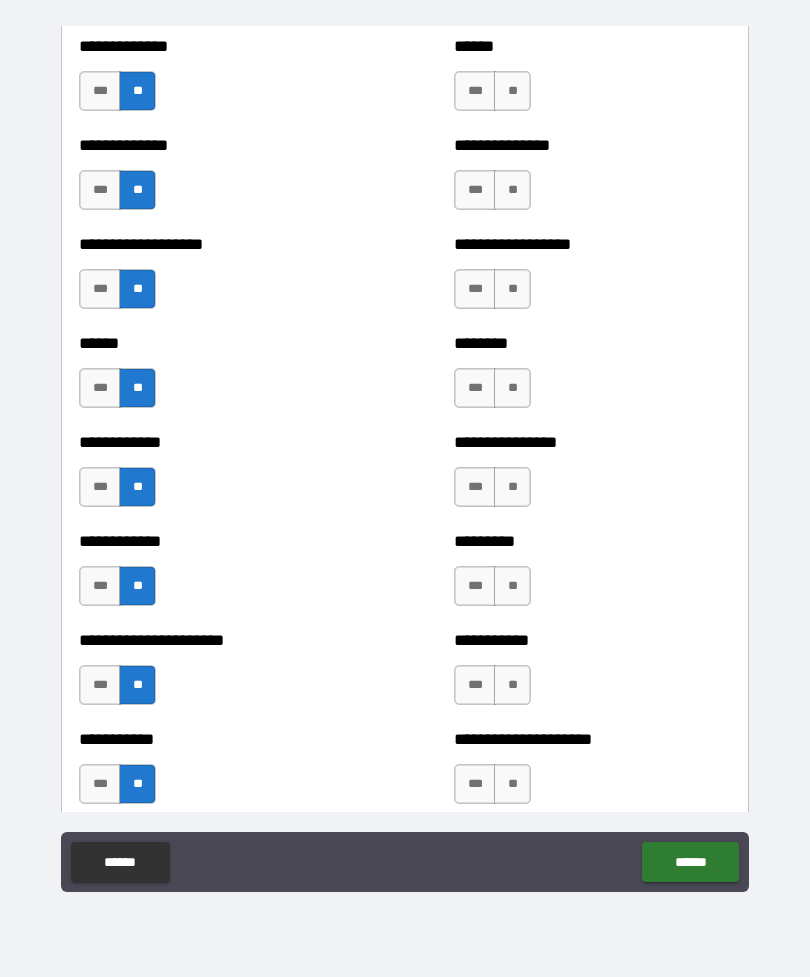 click on "**" at bounding box center [512, 91] 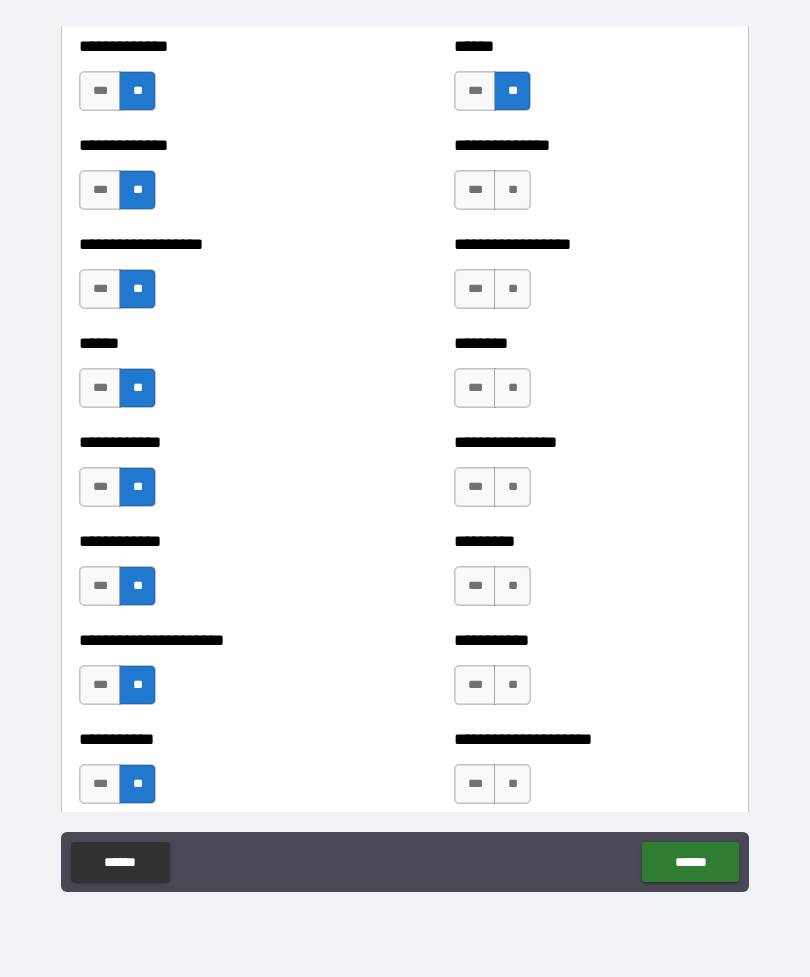 click on "**" at bounding box center [512, 190] 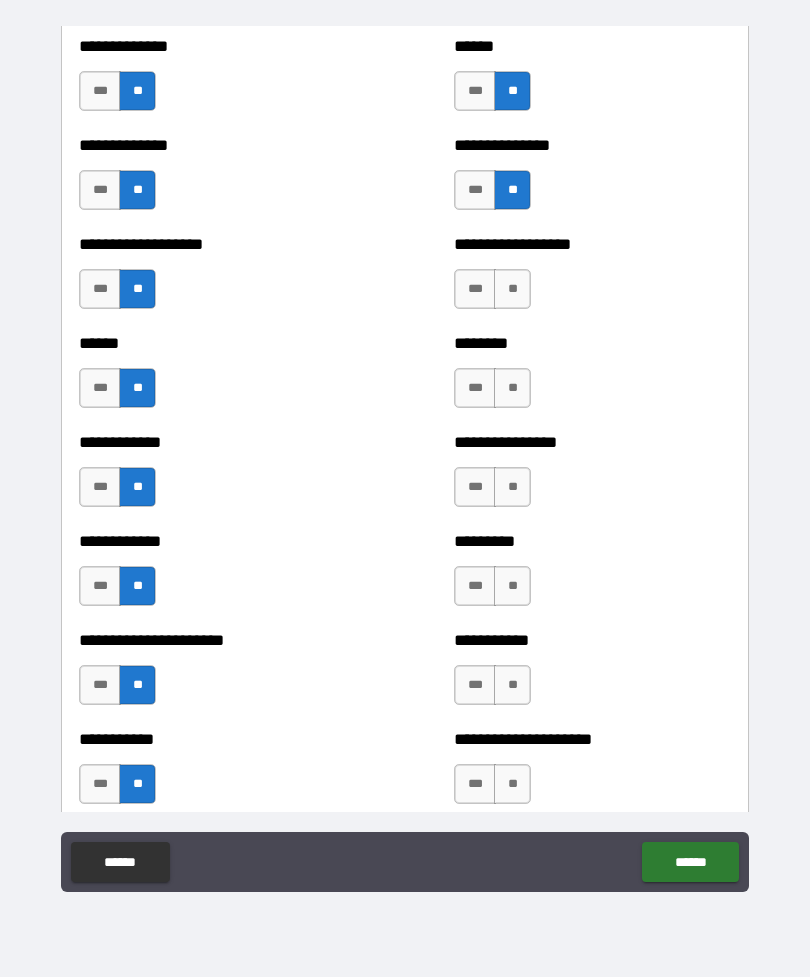 click on "**" at bounding box center (512, 289) 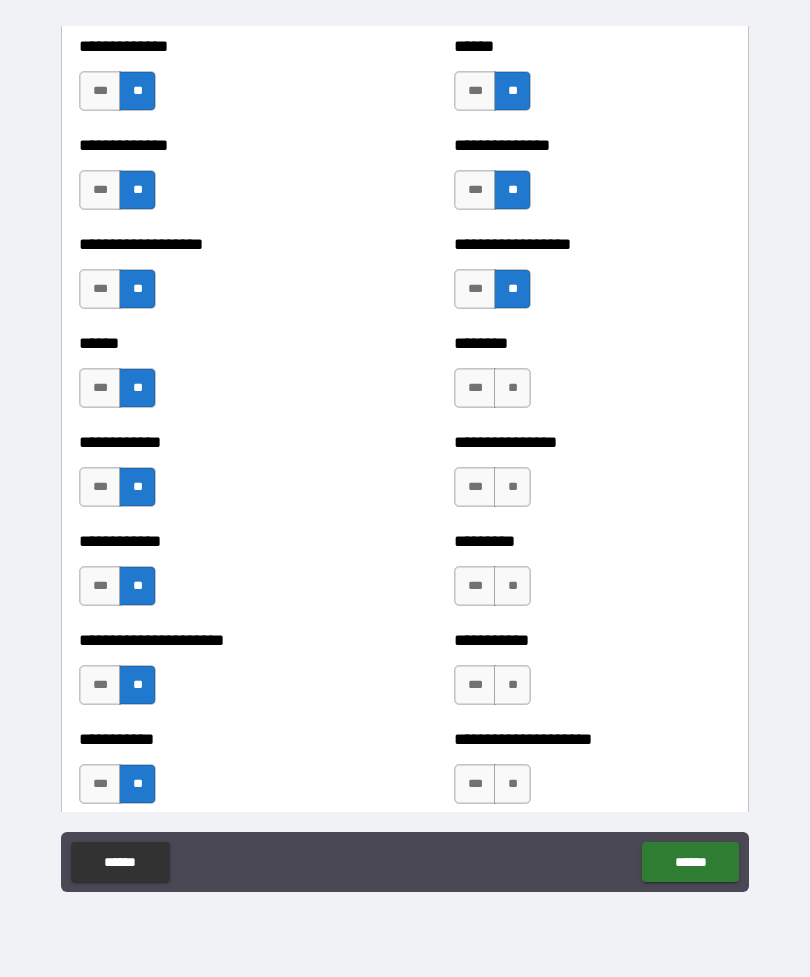 click on "**" at bounding box center [512, 388] 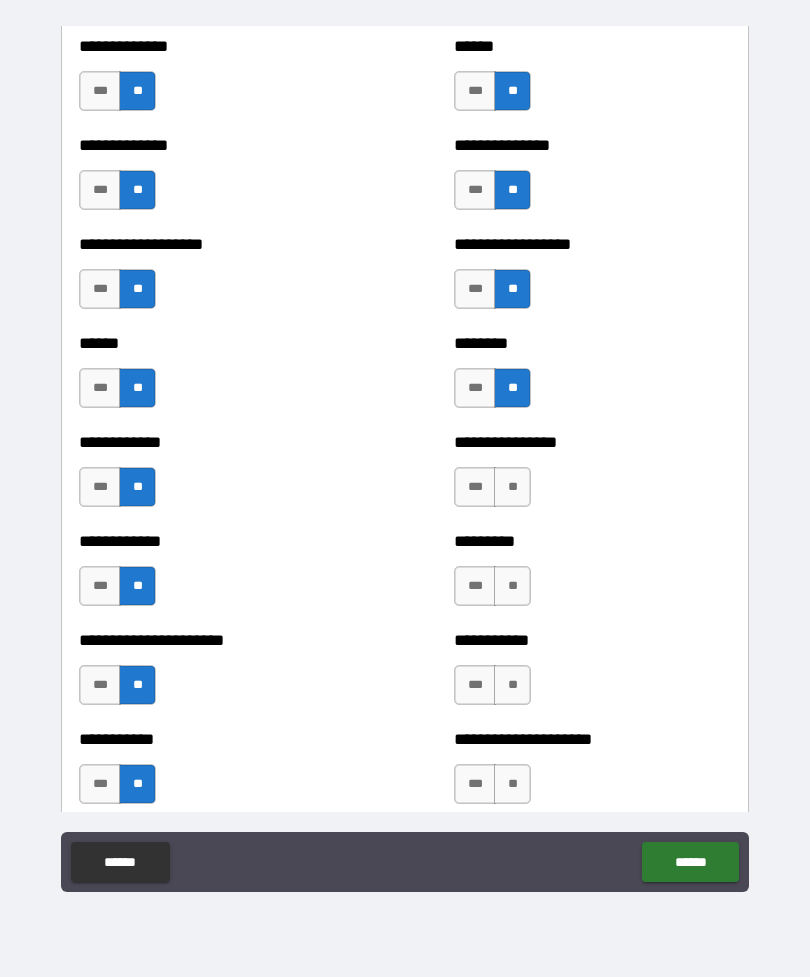 click on "**" at bounding box center [512, 487] 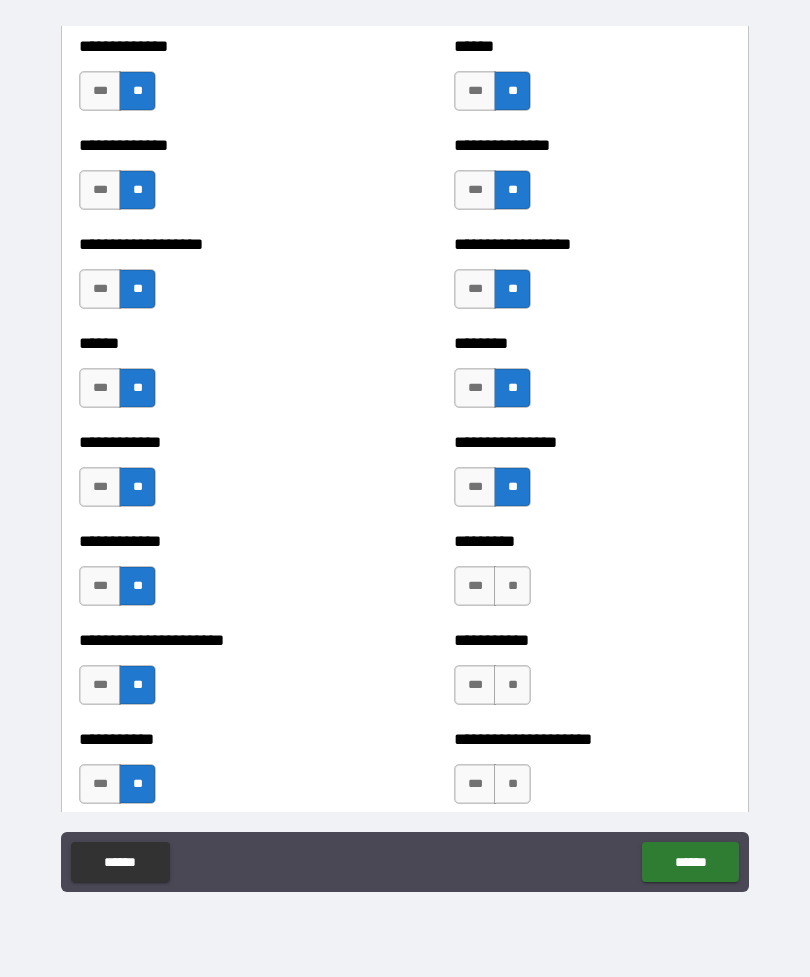 click on "**" at bounding box center [512, 586] 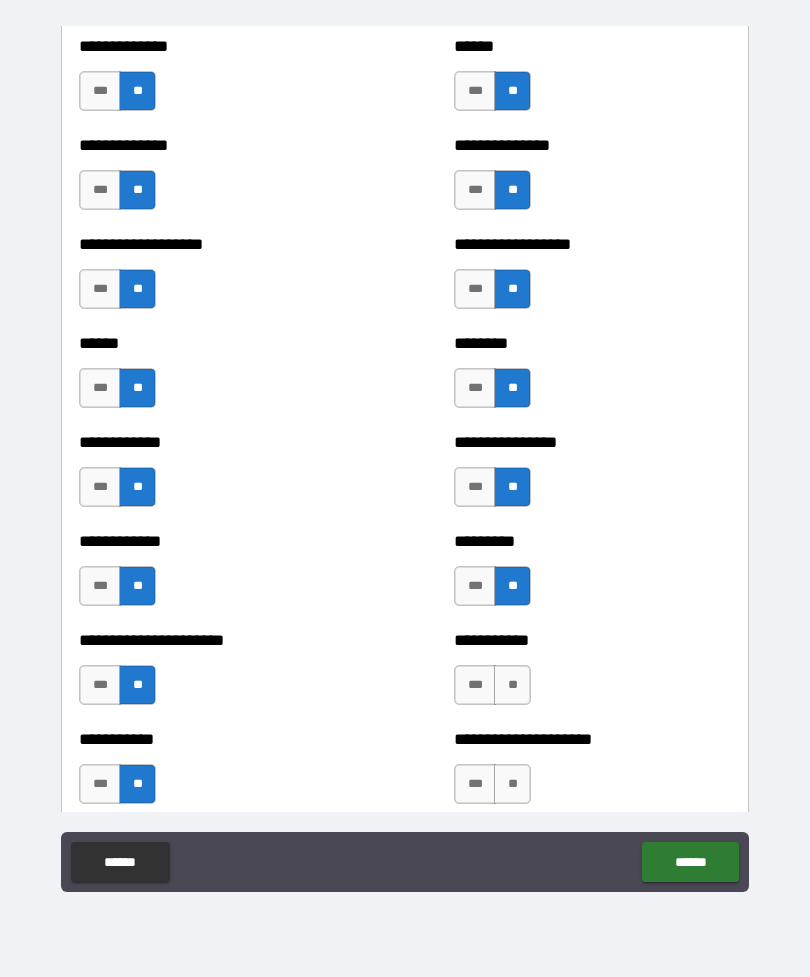 click on "**" at bounding box center [512, 685] 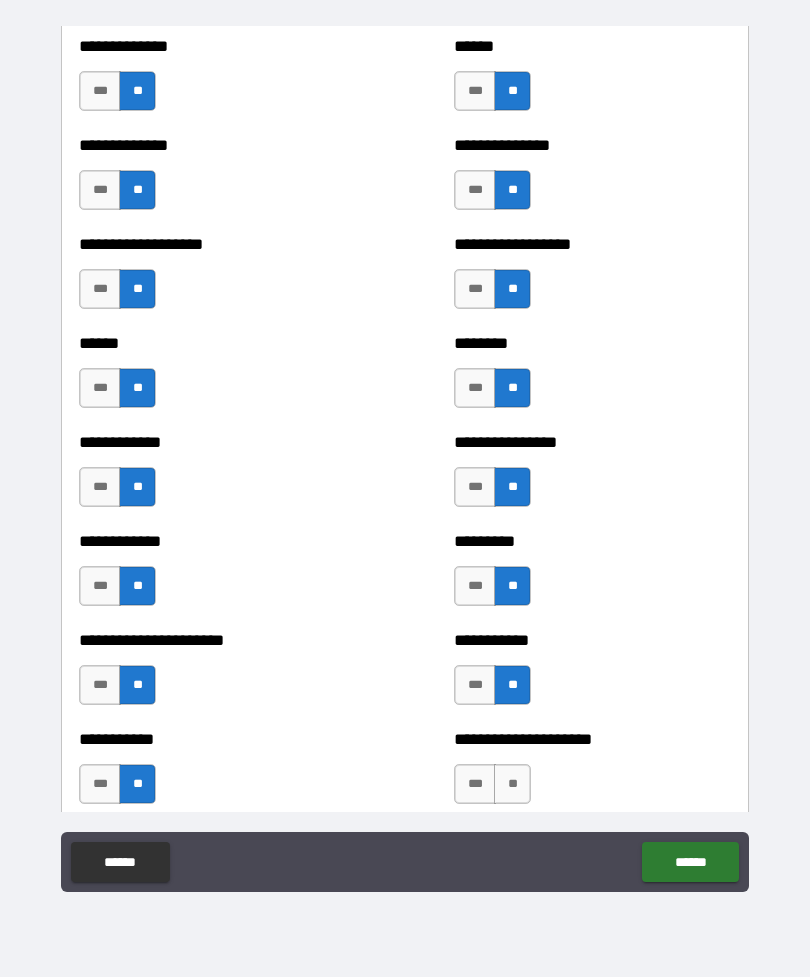click on "**" at bounding box center (512, 784) 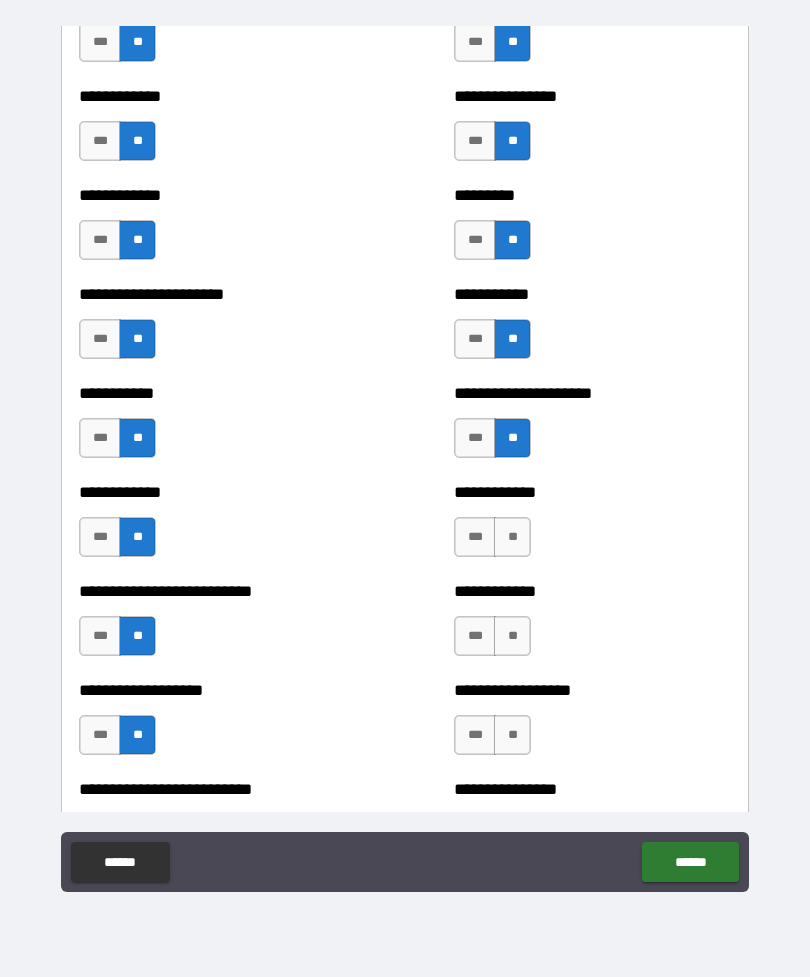 scroll, scrollTop: 5272, scrollLeft: 0, axis: vertical 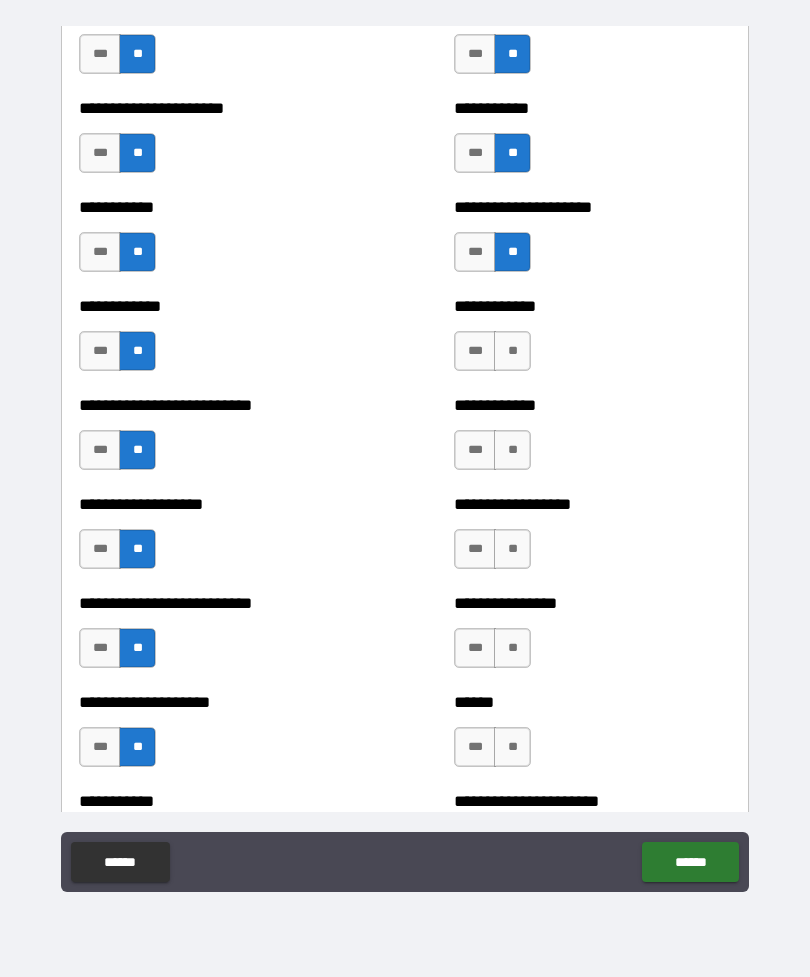 click on "**" at bounding box center (512, 351) 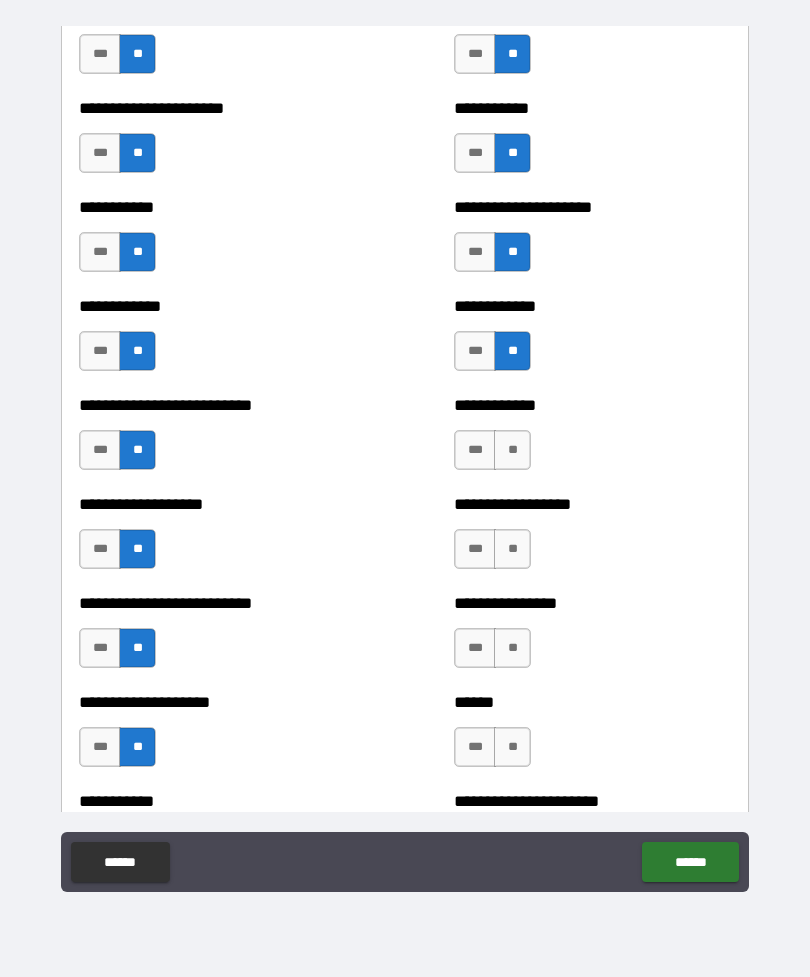 click on "**" at bounding box center [512, 450] 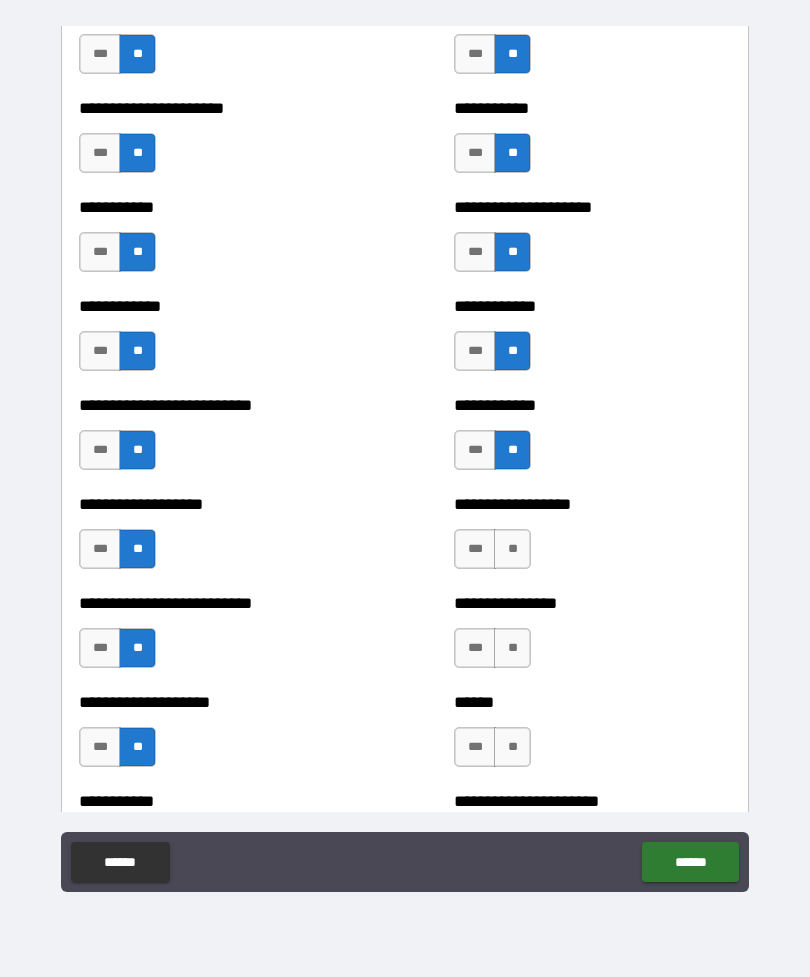 click on "**" at bounding box center [512, 549] 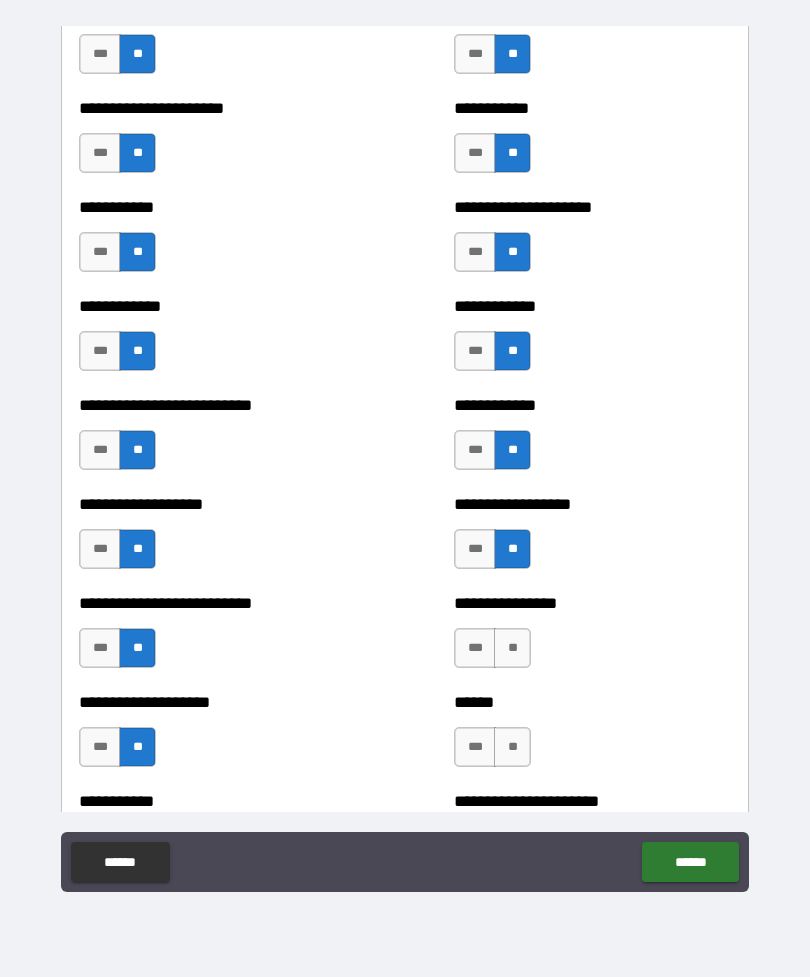 click on "**" at bounding box center (512, 648) 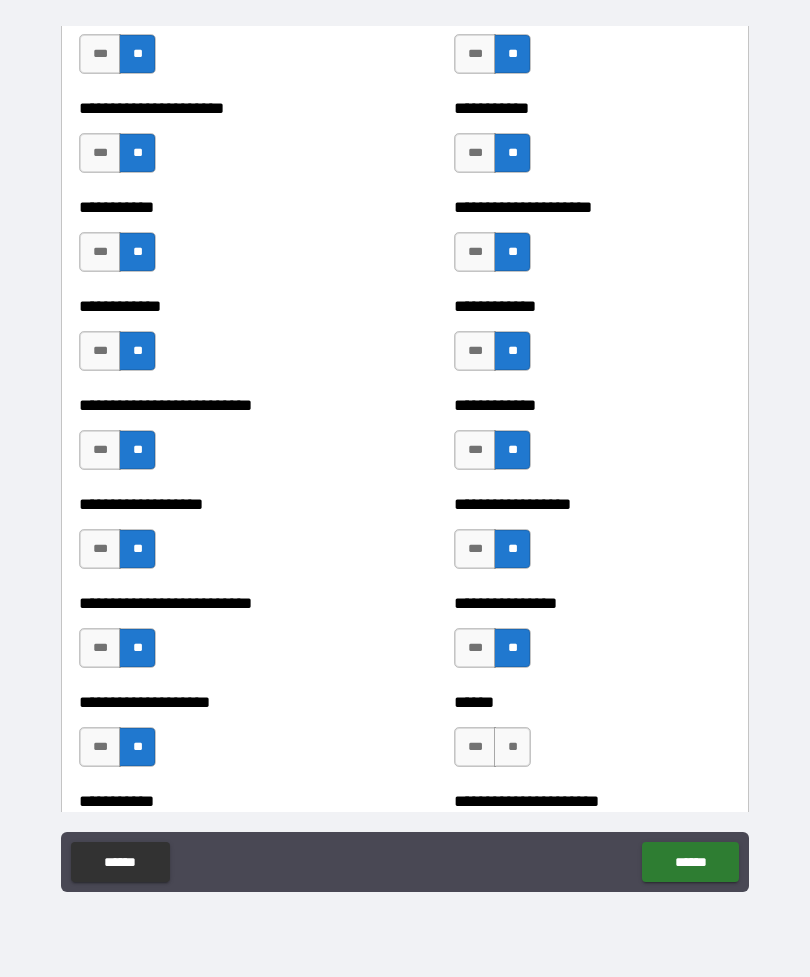 click on "**" at bounding box center [512, 747] 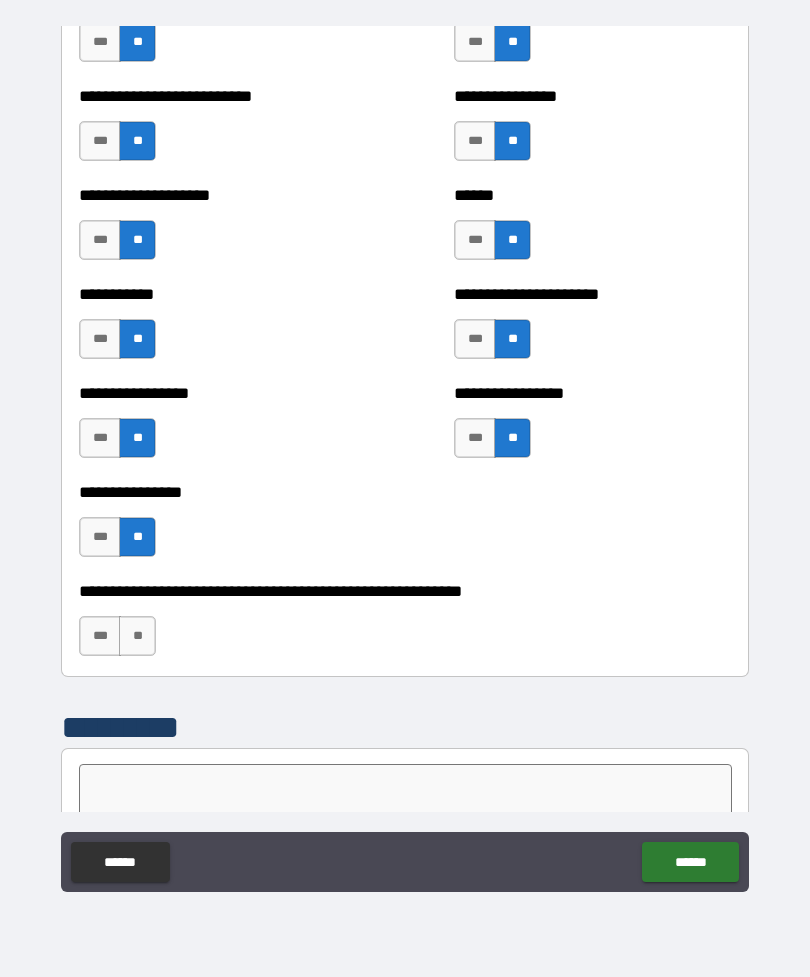 scroll, scrollTop: 5781, scrollLeft: 0, axis: vertical 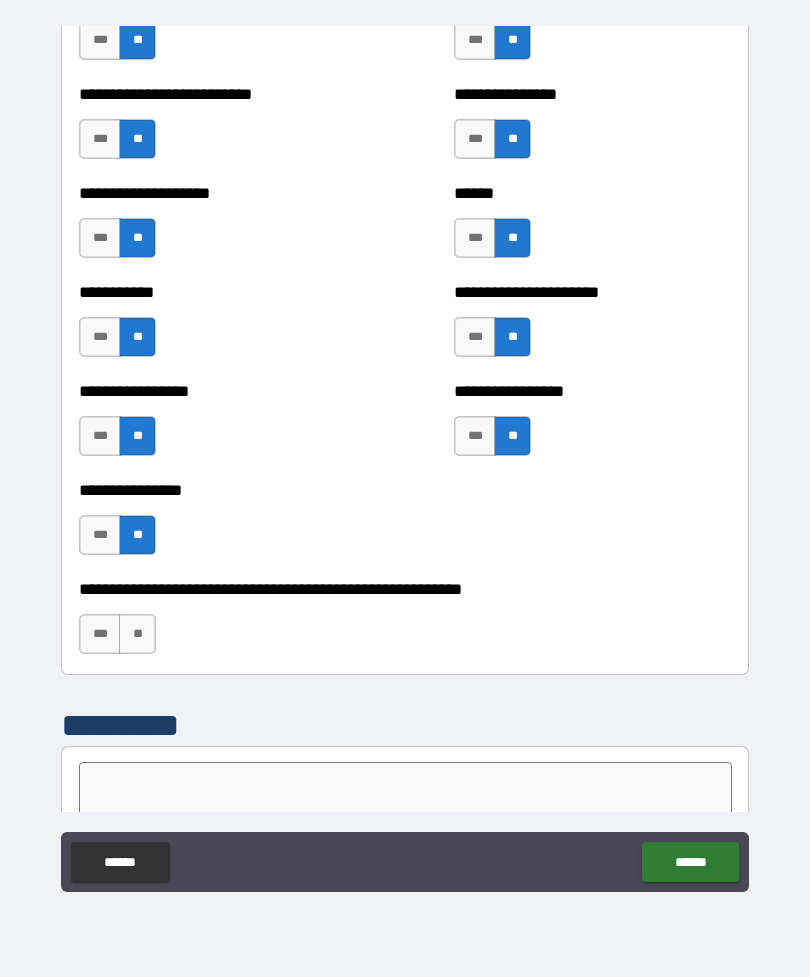 click on "**" at bounding box center (137, 634) 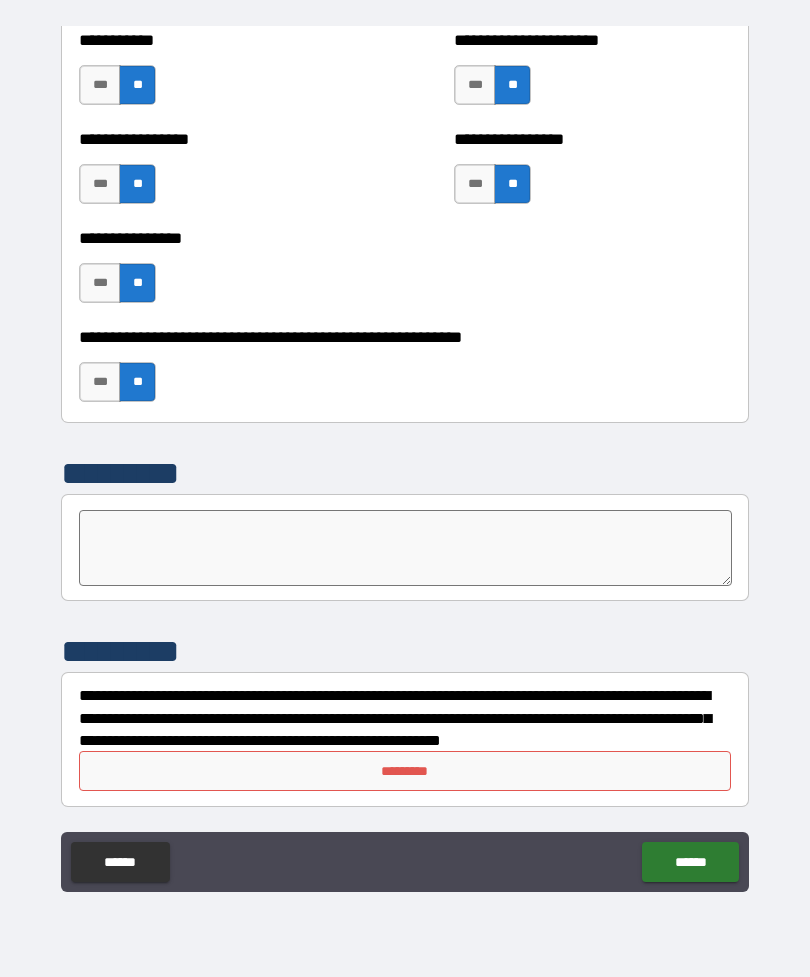 scroll, scrollTop: 6033, scrollLeft: 0, axis: vertical 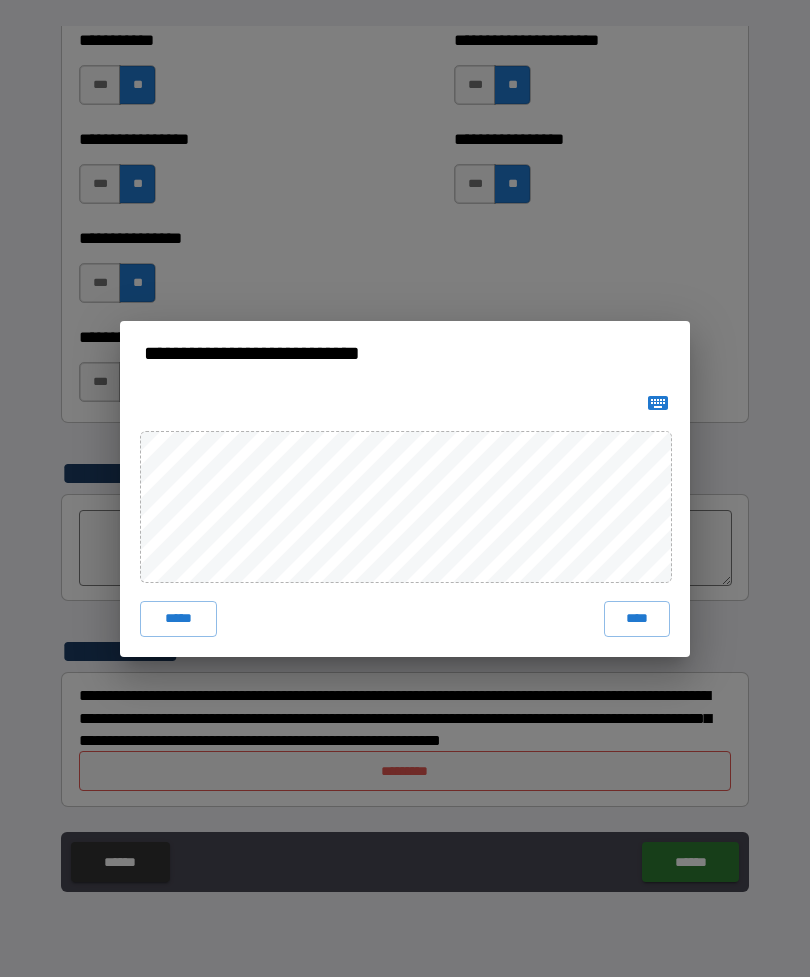 click on "****" at bounding box center (637, 619) 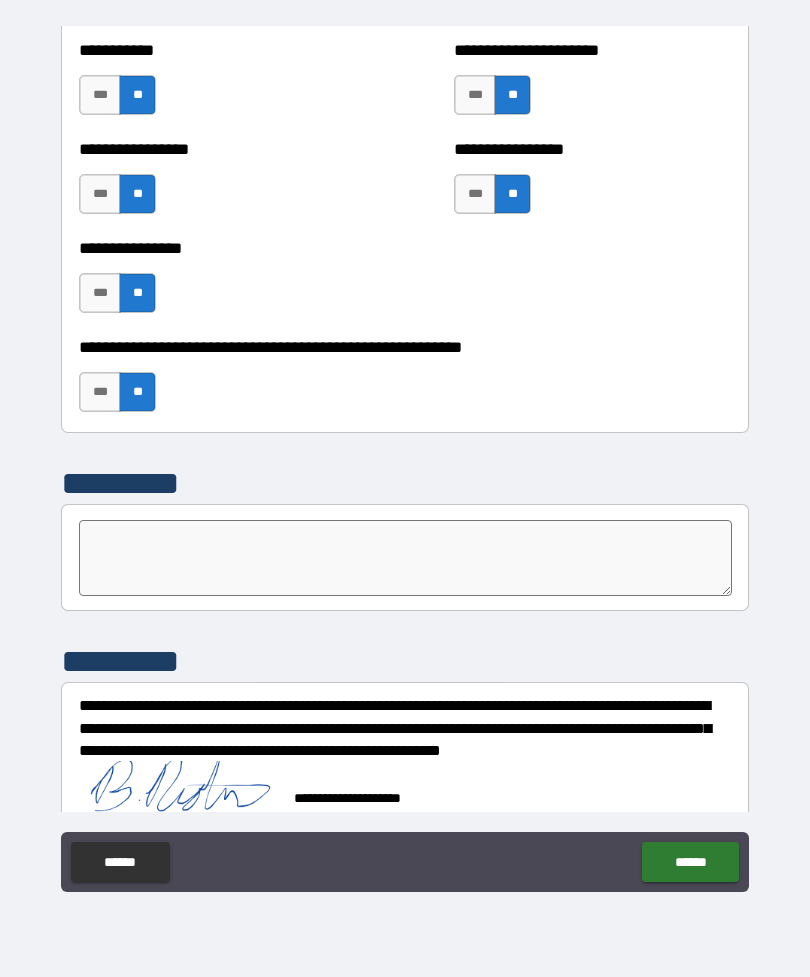 click on "******" at bounding box center (690, 862) 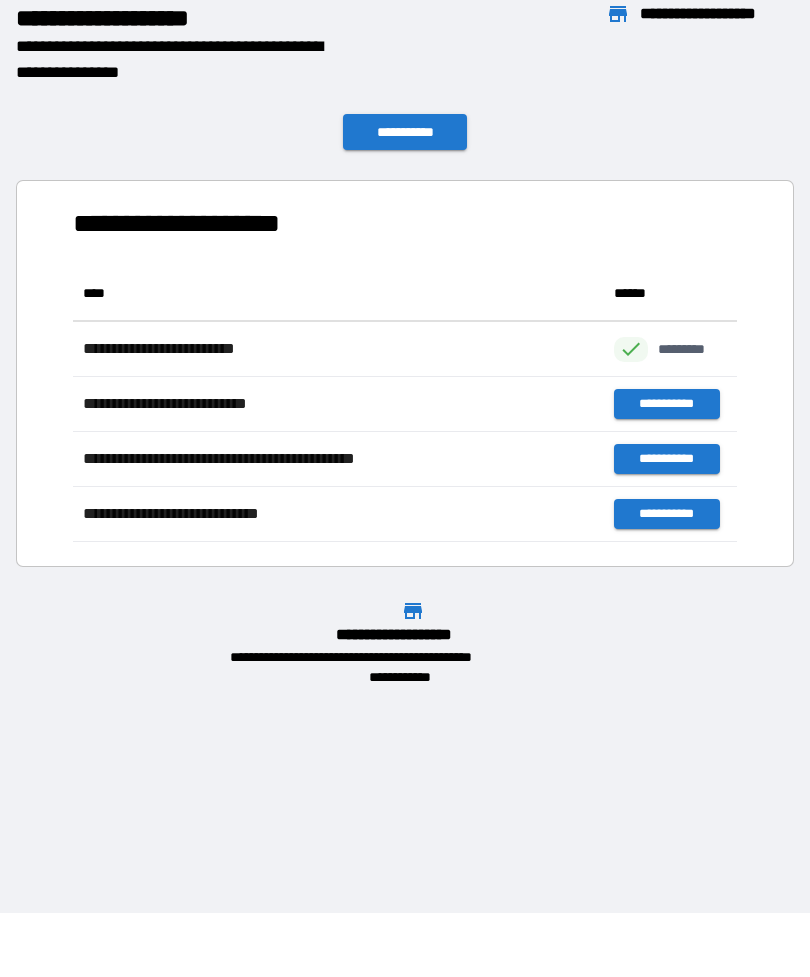 scroll, scrollTop: 1, scrollLeft: 1, axis: both 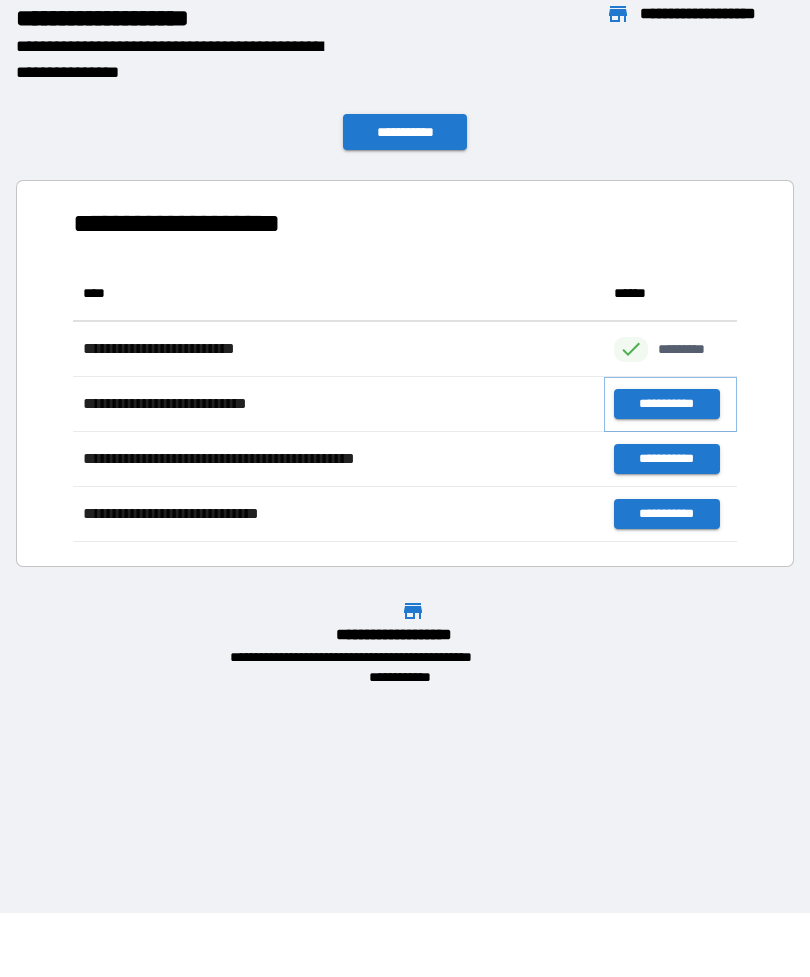 click on "**********" at bounding box center (666, 404) 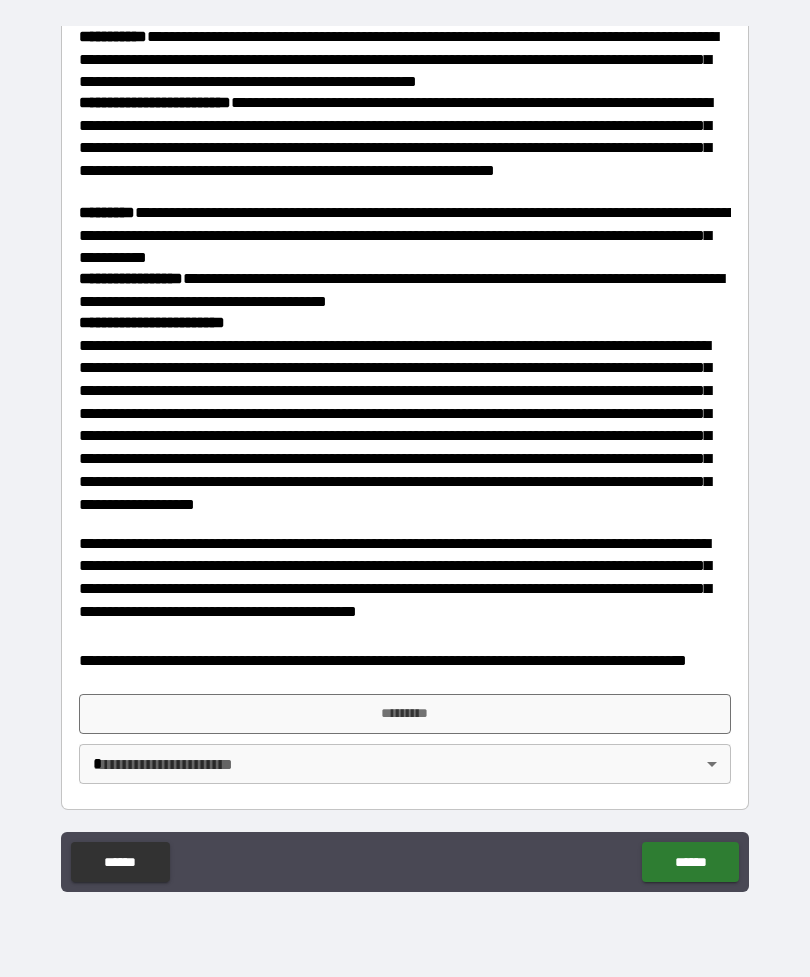 scroll, scrollTop: 2036, scrollLeft: 0, axis: vertical 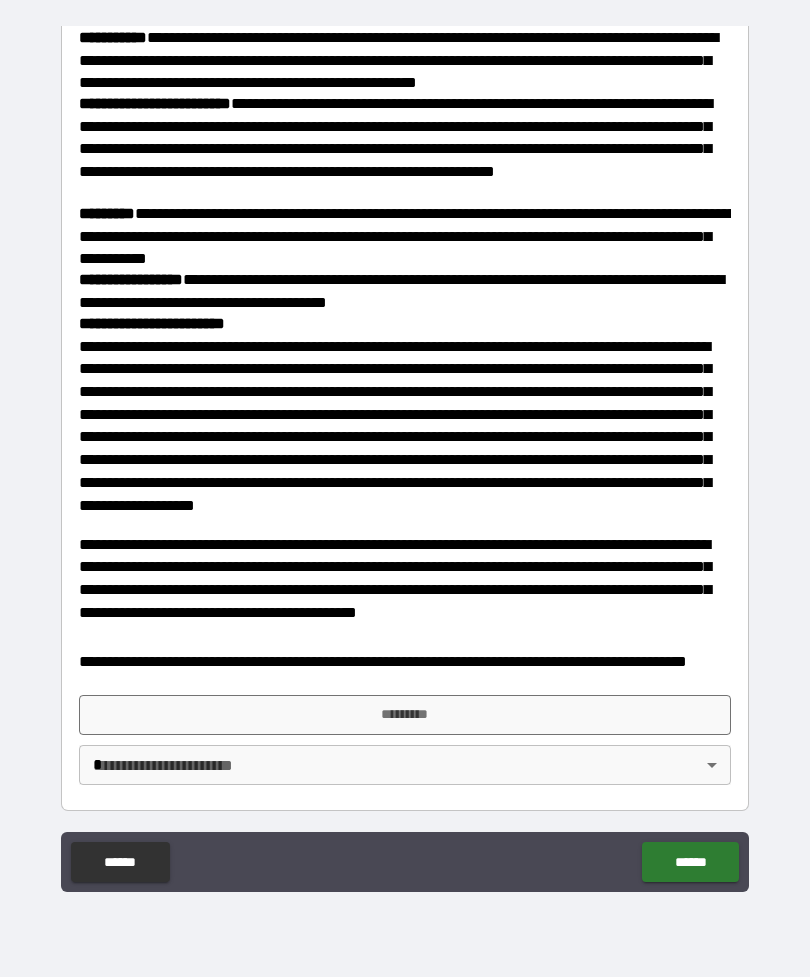 click on "*********" at bounding box center (405, 715) 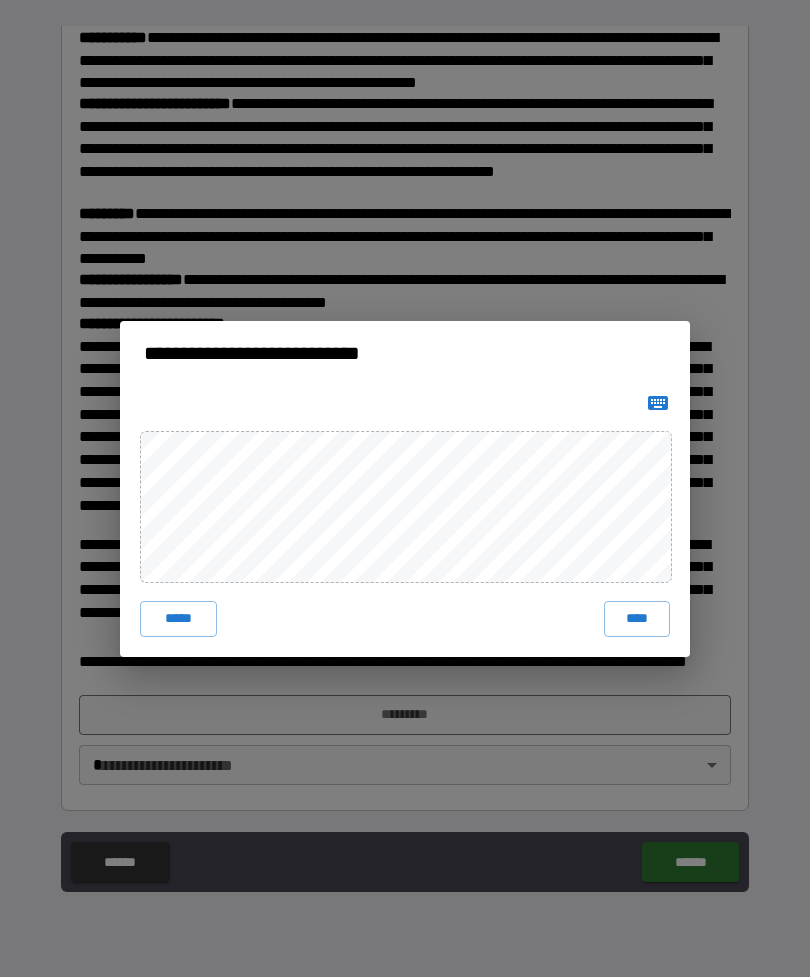 click on "*****" at bounding box center (178, 619) 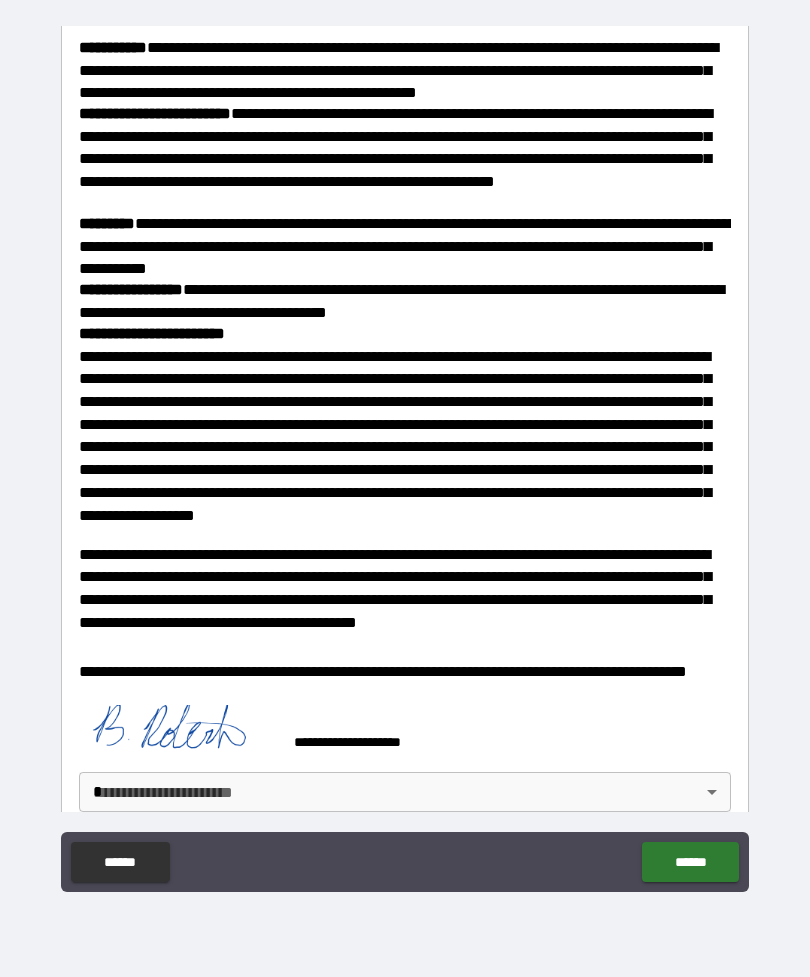 click on "******" at bounding box center (690, 862) 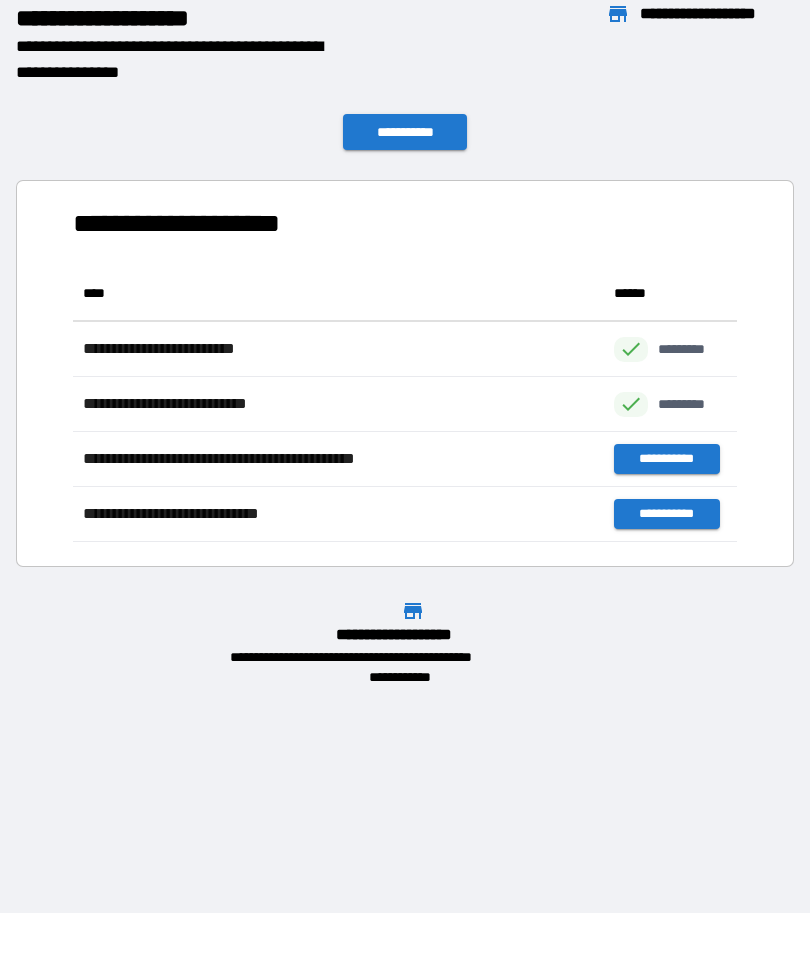 scroll, scrollTop: 276, scrollLeft: 664, axis: both 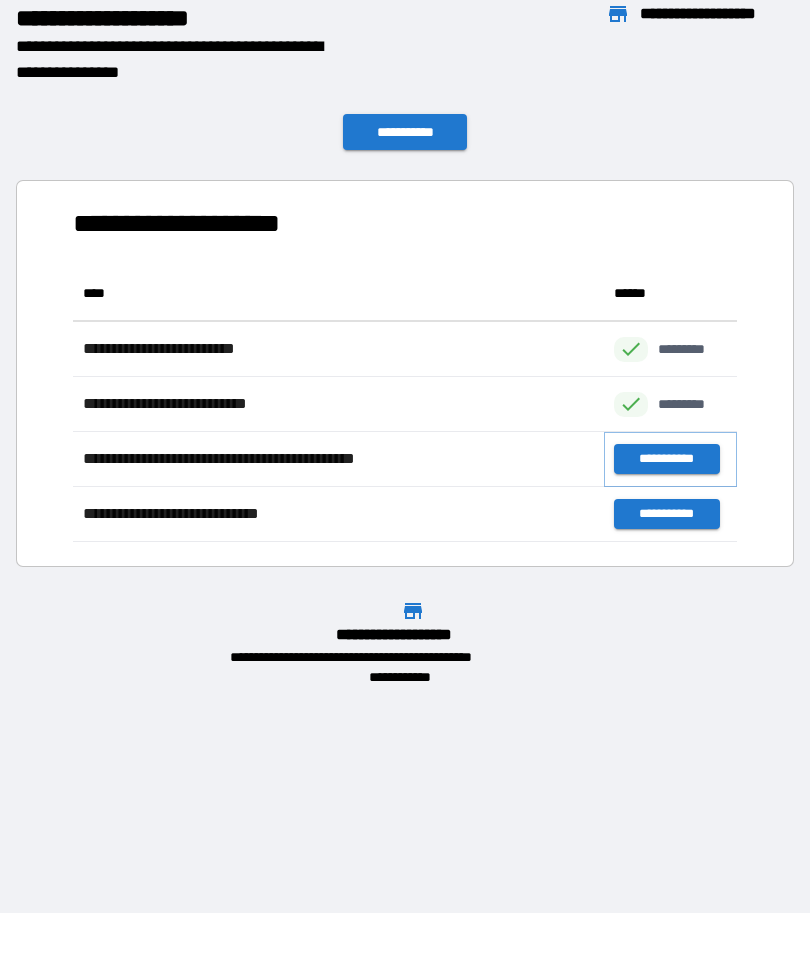 click on "**********" at bounding box center [666, 459] 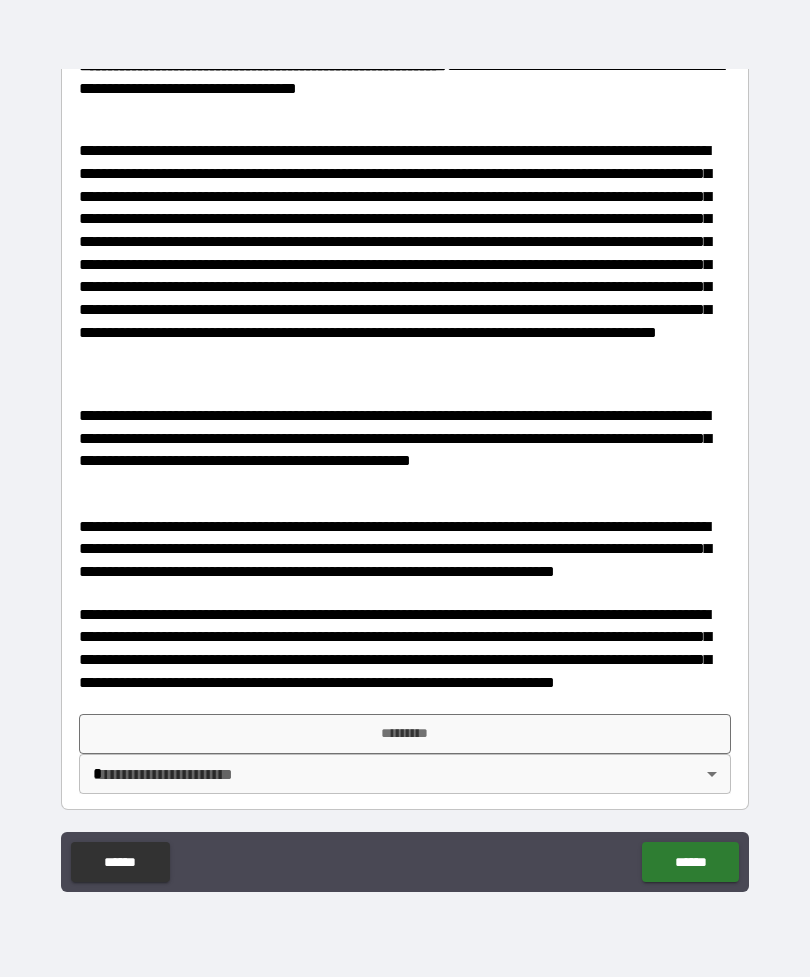 scroll, scrollTop: 597, scrollLeft: 0, axis: vertical 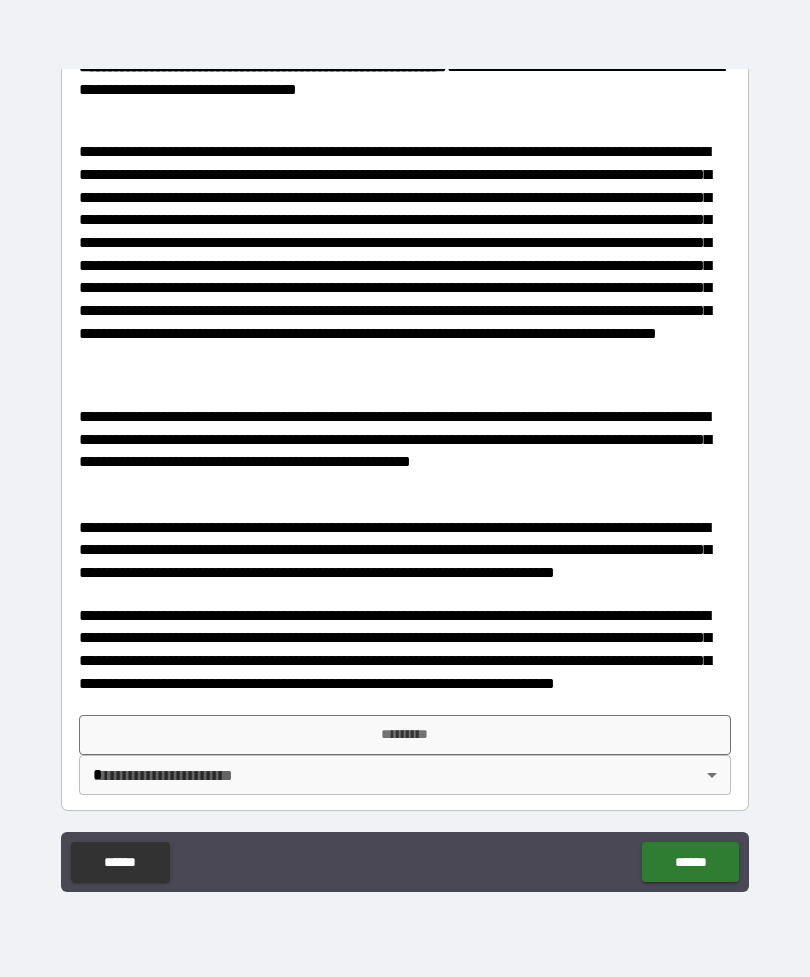 click on "*********" at bounding box center [405, 735] 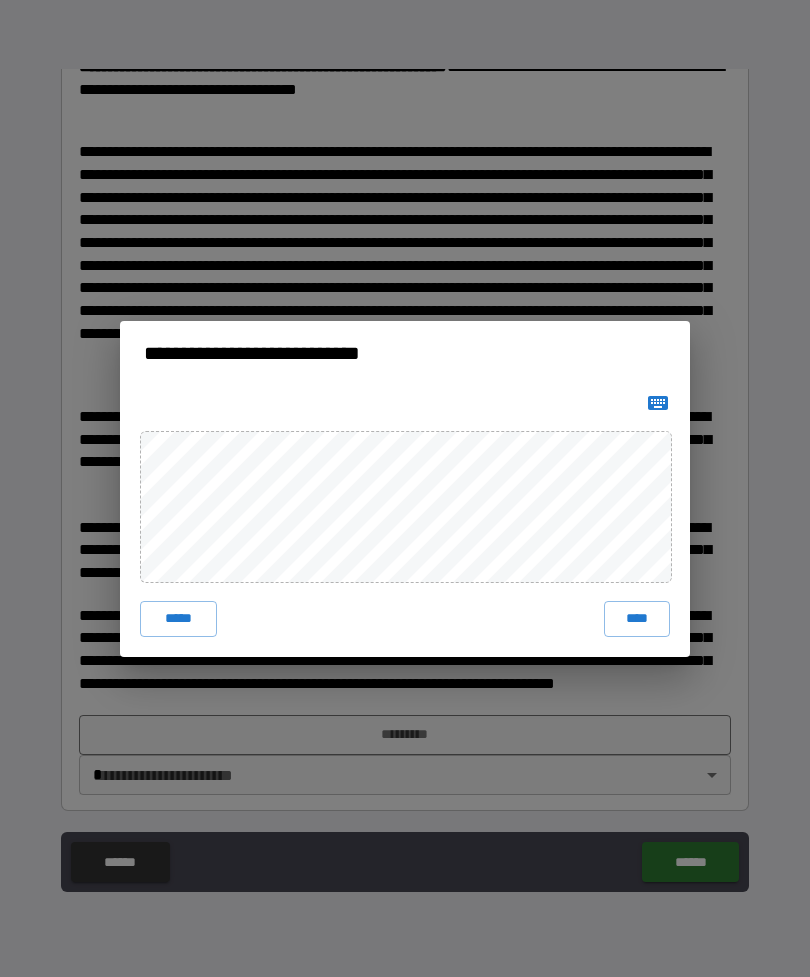 click on "****" at bounding box center (637, 619) 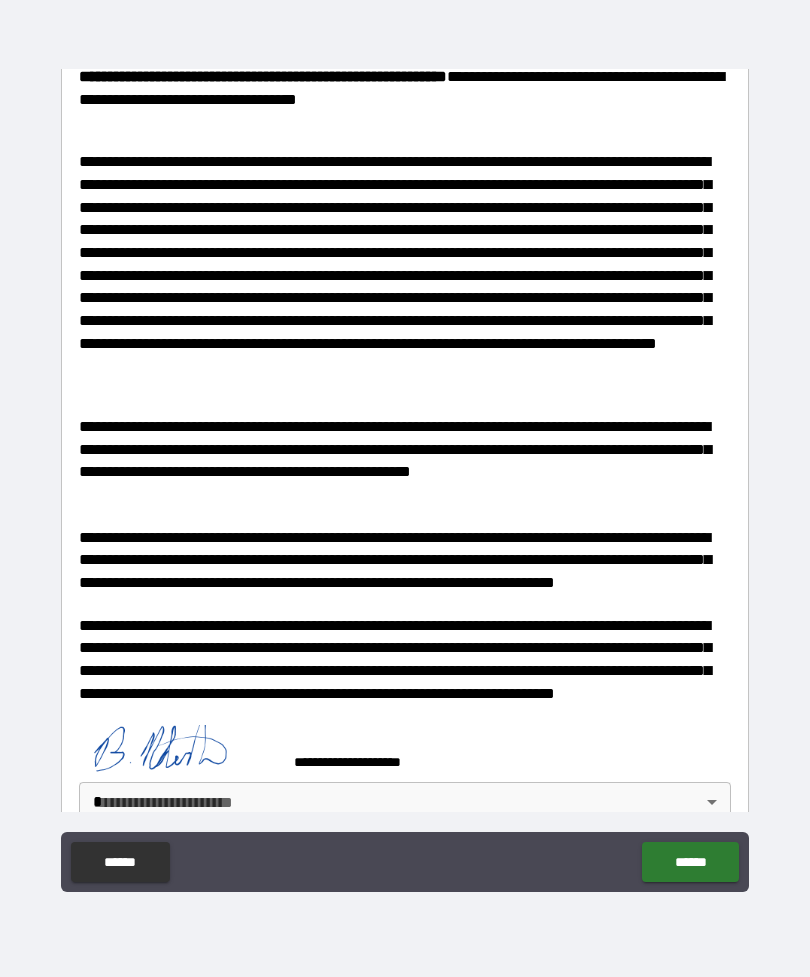 click on "******" at bounding box center (690, 862) 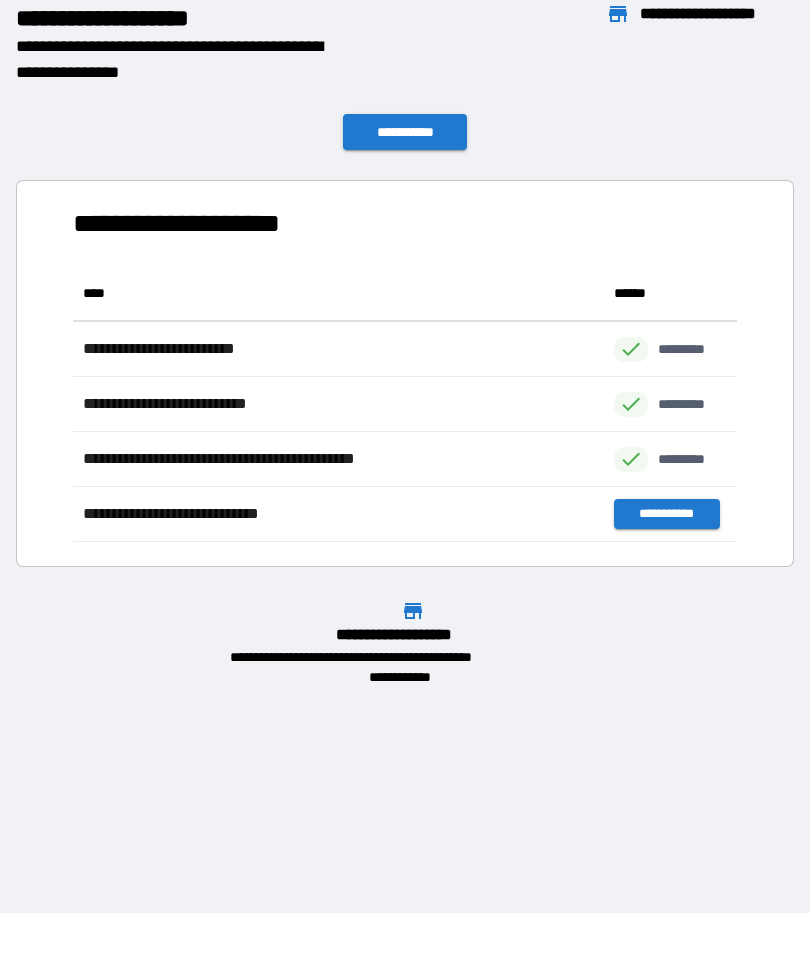 scroll, scrollTop: 1, scrollLeft: 1, axis: both 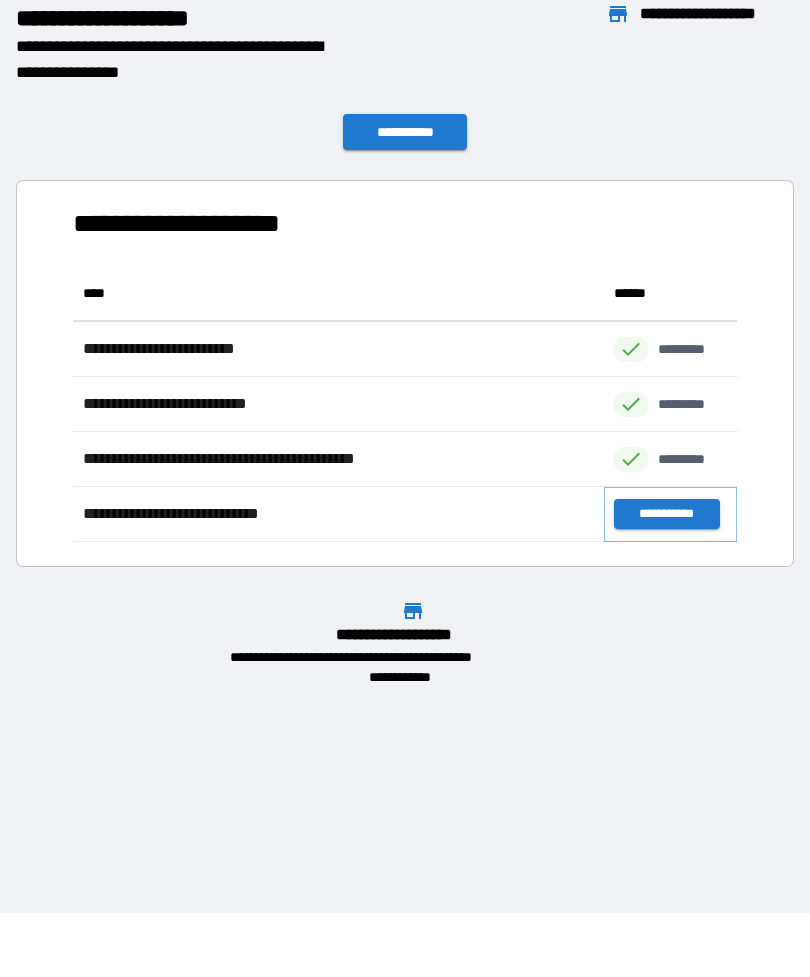 click on "**********" at bounding box center (666, 514) 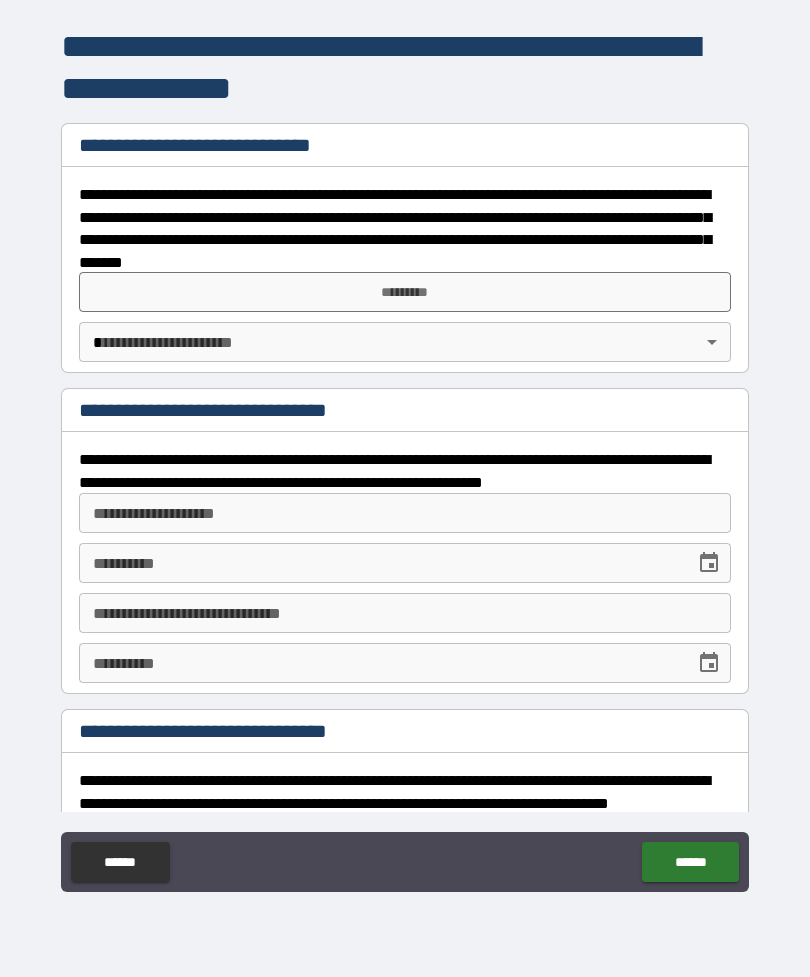 scroll, scrollTop: 67, scrollLeft: 0, axis: vertical 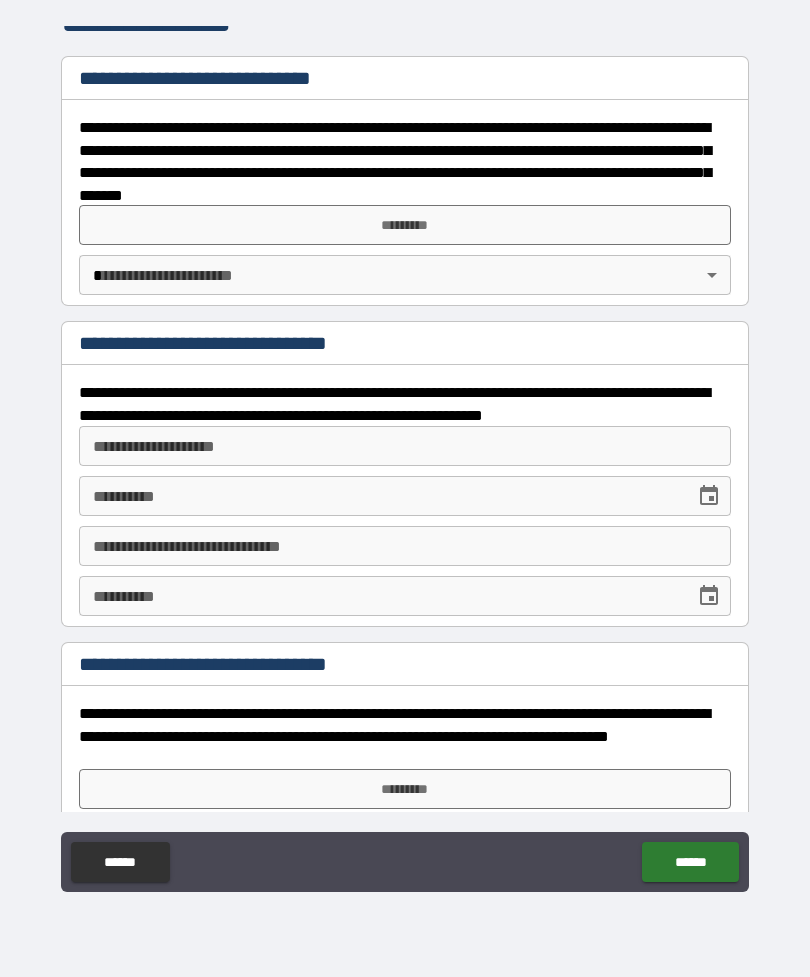 click on "*********" at bounding box center [405, 225] 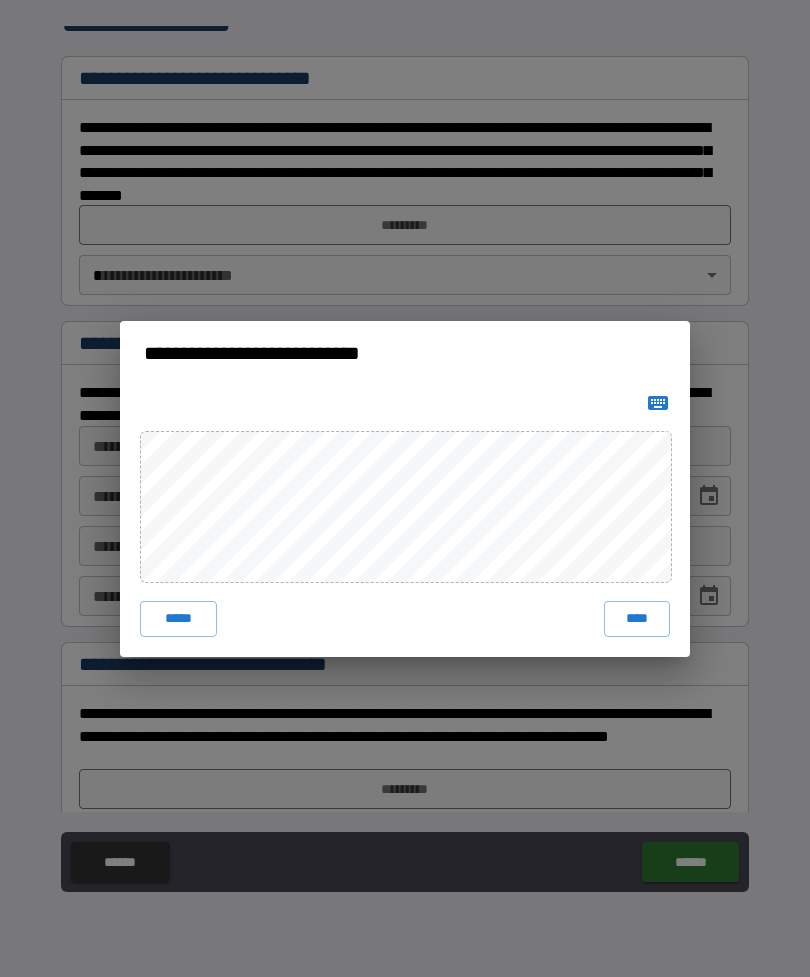 click on "****" at bounding box center [637, 619] 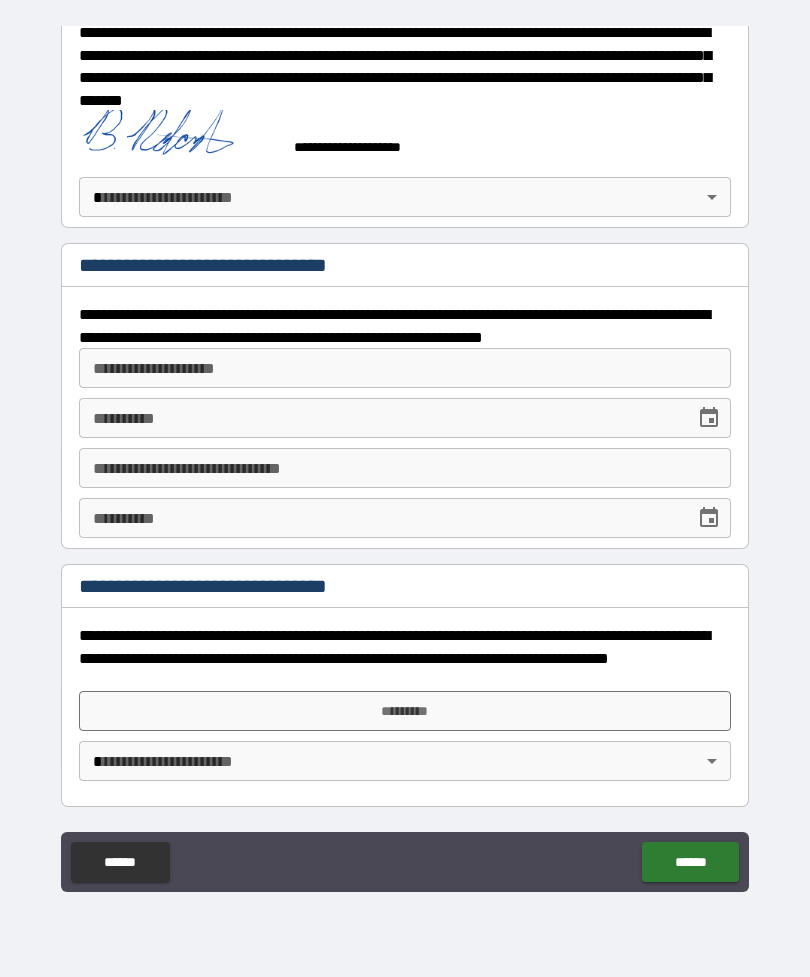 scroll, scrollTop: 162, scrollLeft: 0, axis: vertical 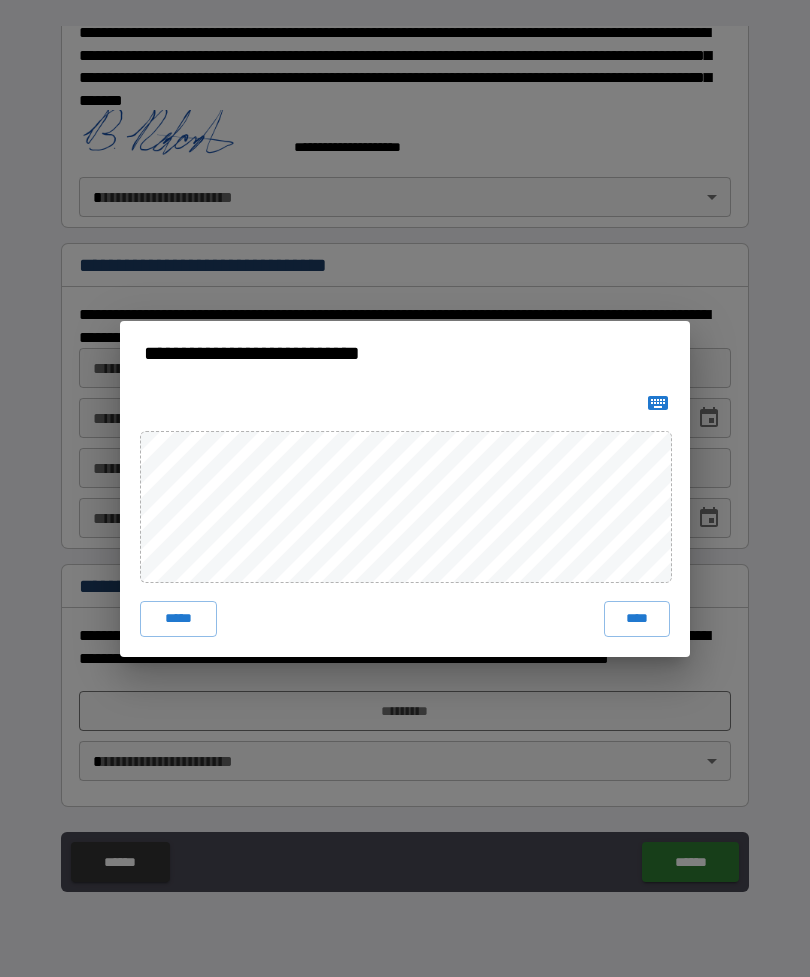 click on "****" at bounding box center (637, 619) 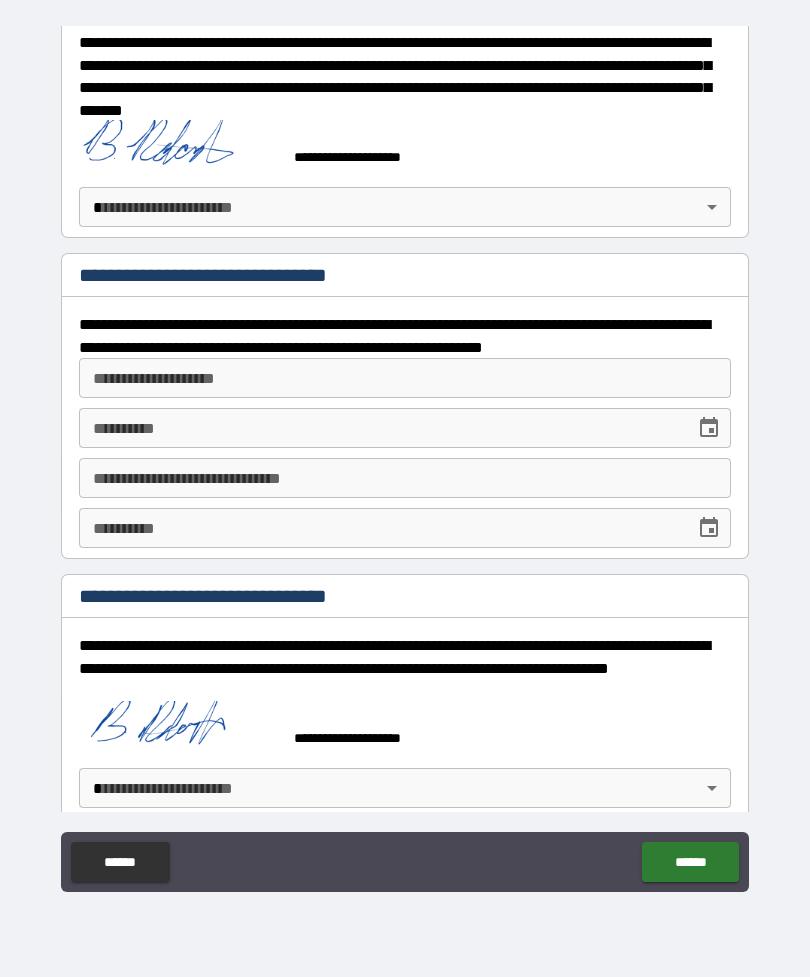 click on "******" at bounding box center [690, 862] 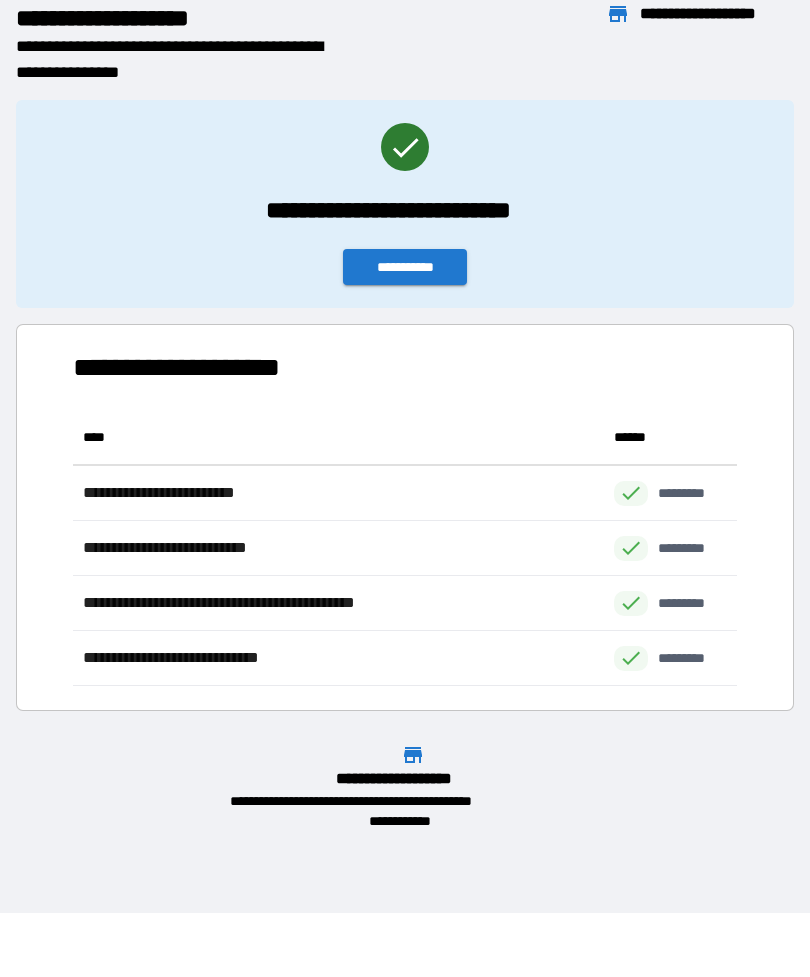 scroll, scrollTop: 1, scrollLeft: 1, axis: both 